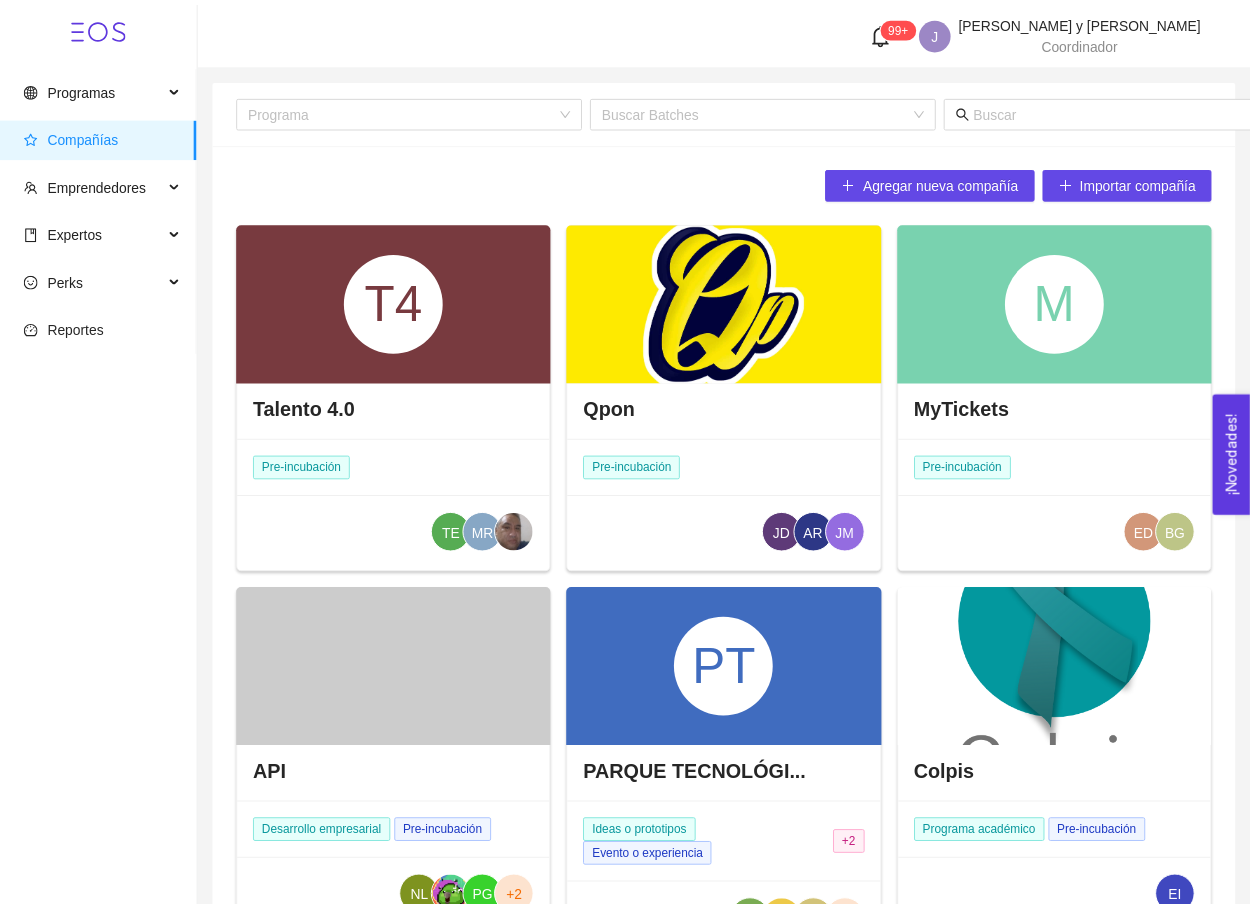 scroll, scrollTop: 0, scrollLeft: 0, axis: both 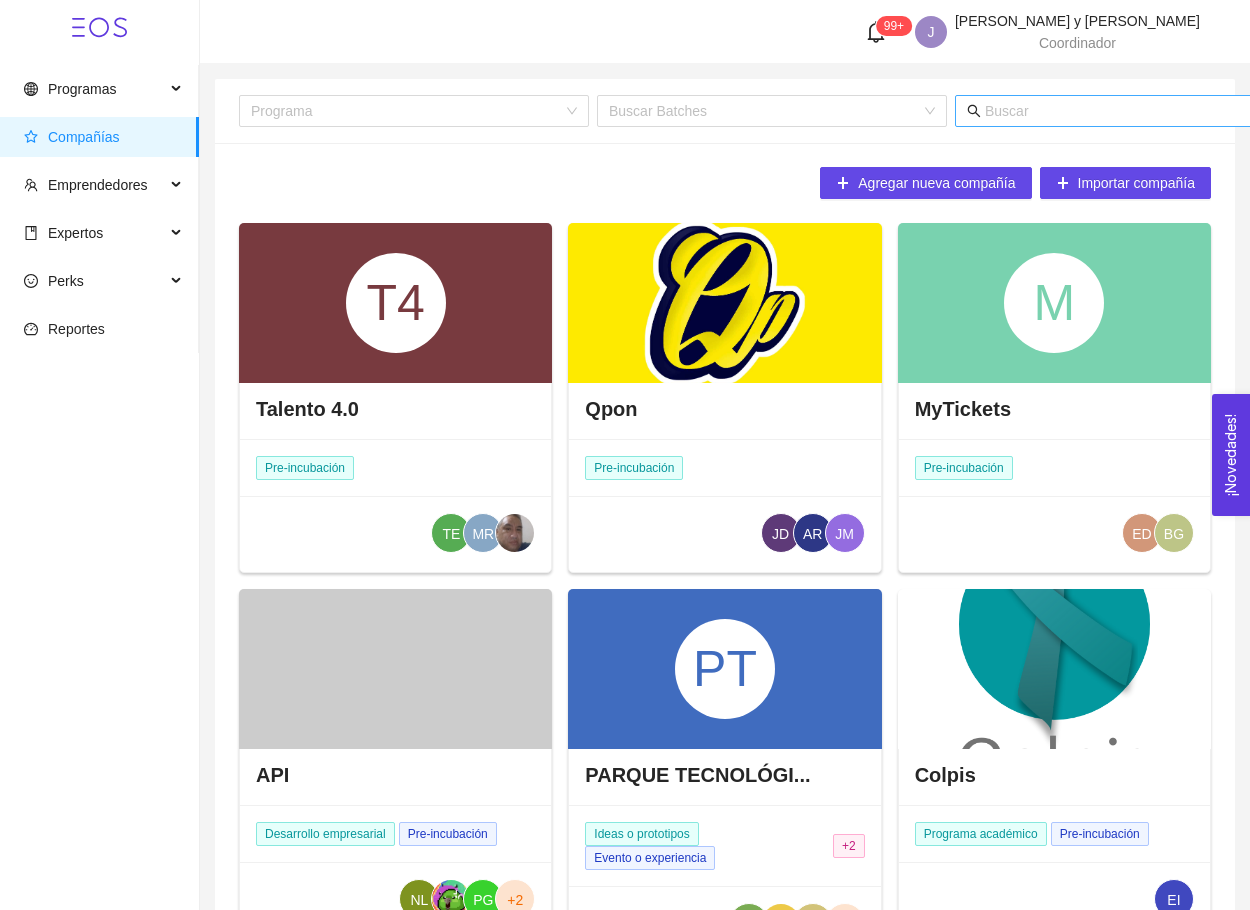 click at bounding box center (1181, 111) 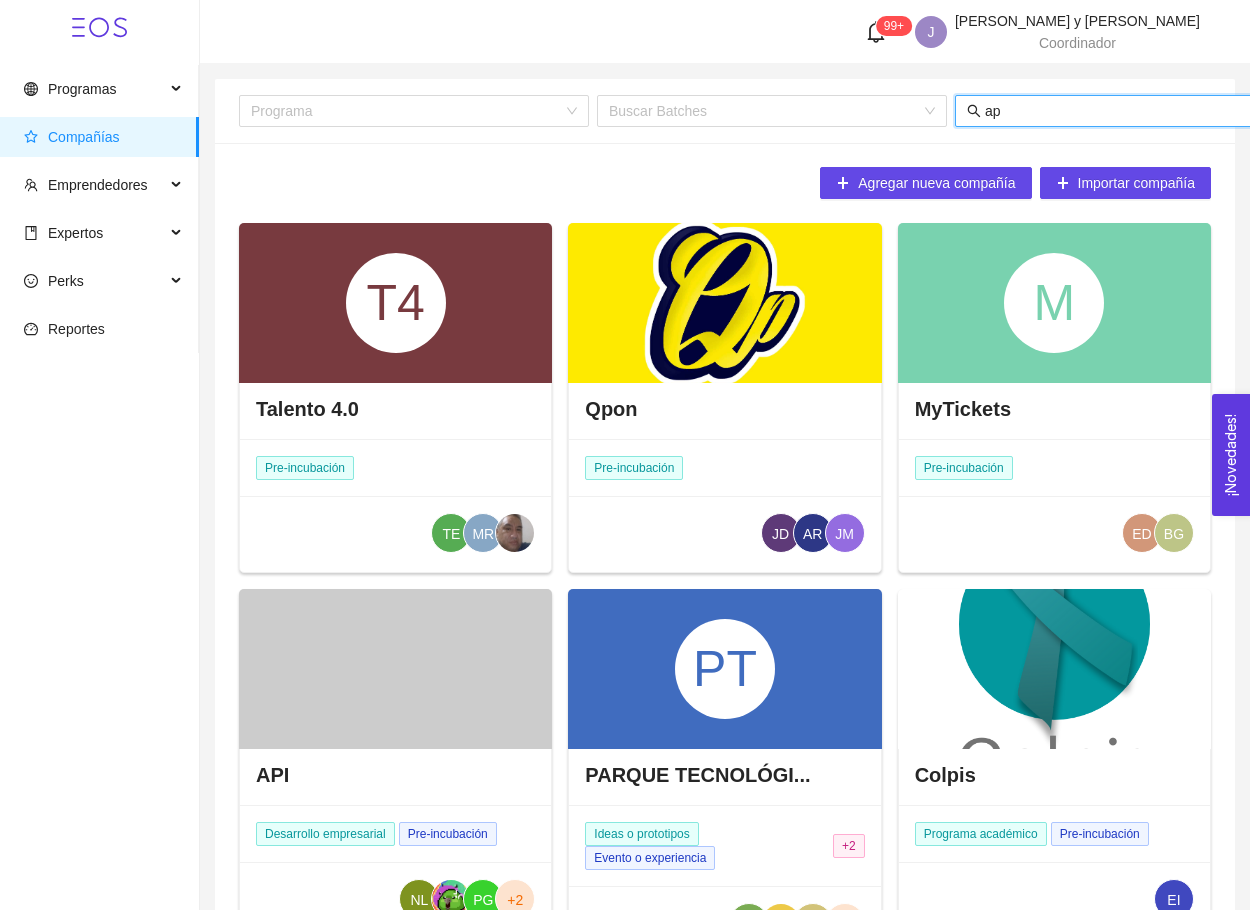 type on "api" 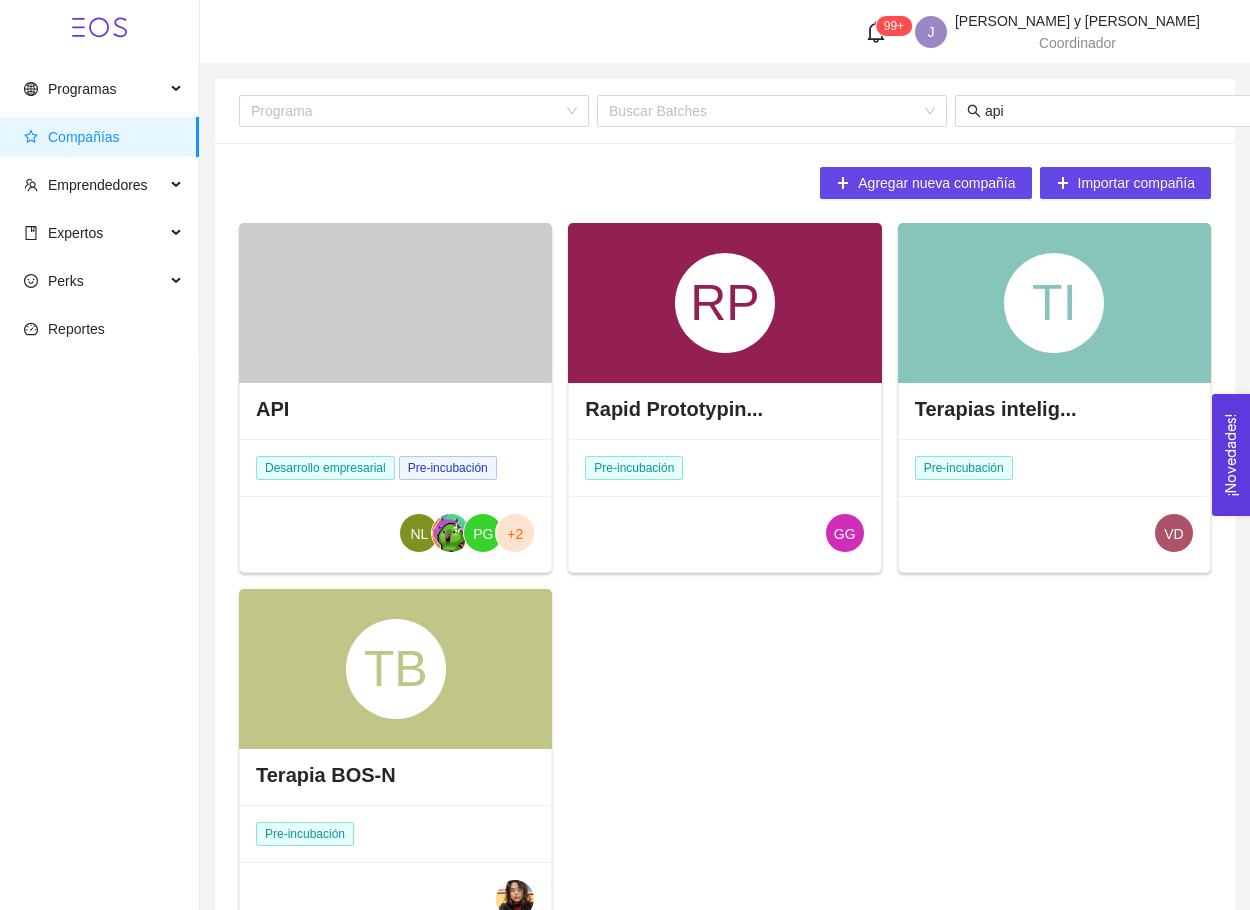 click at bounding box center [395, 303] 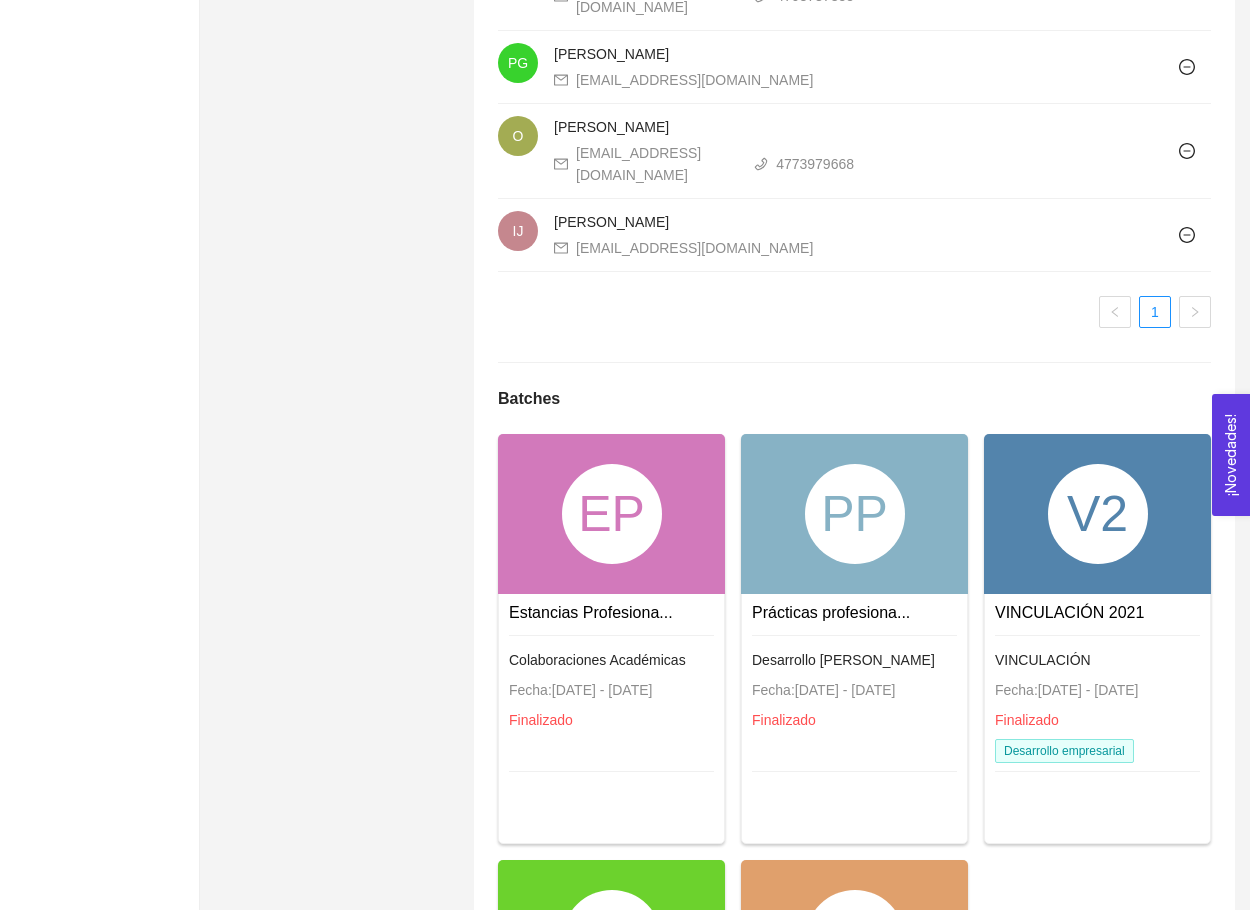 scroll, scrollTop: 1802, scrollLeft: 0, axis: vertical 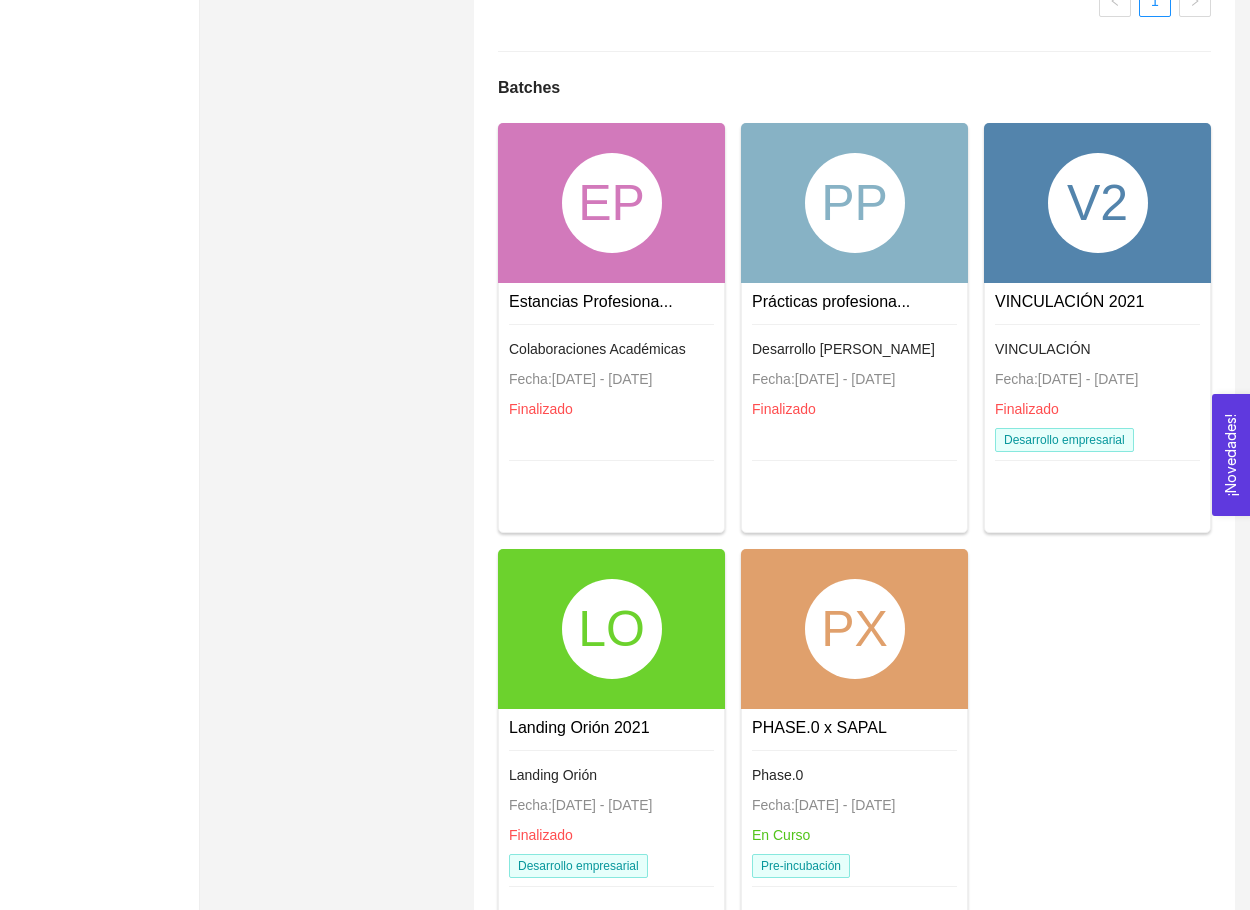 click on "PX" at bounding box center (854, 629) 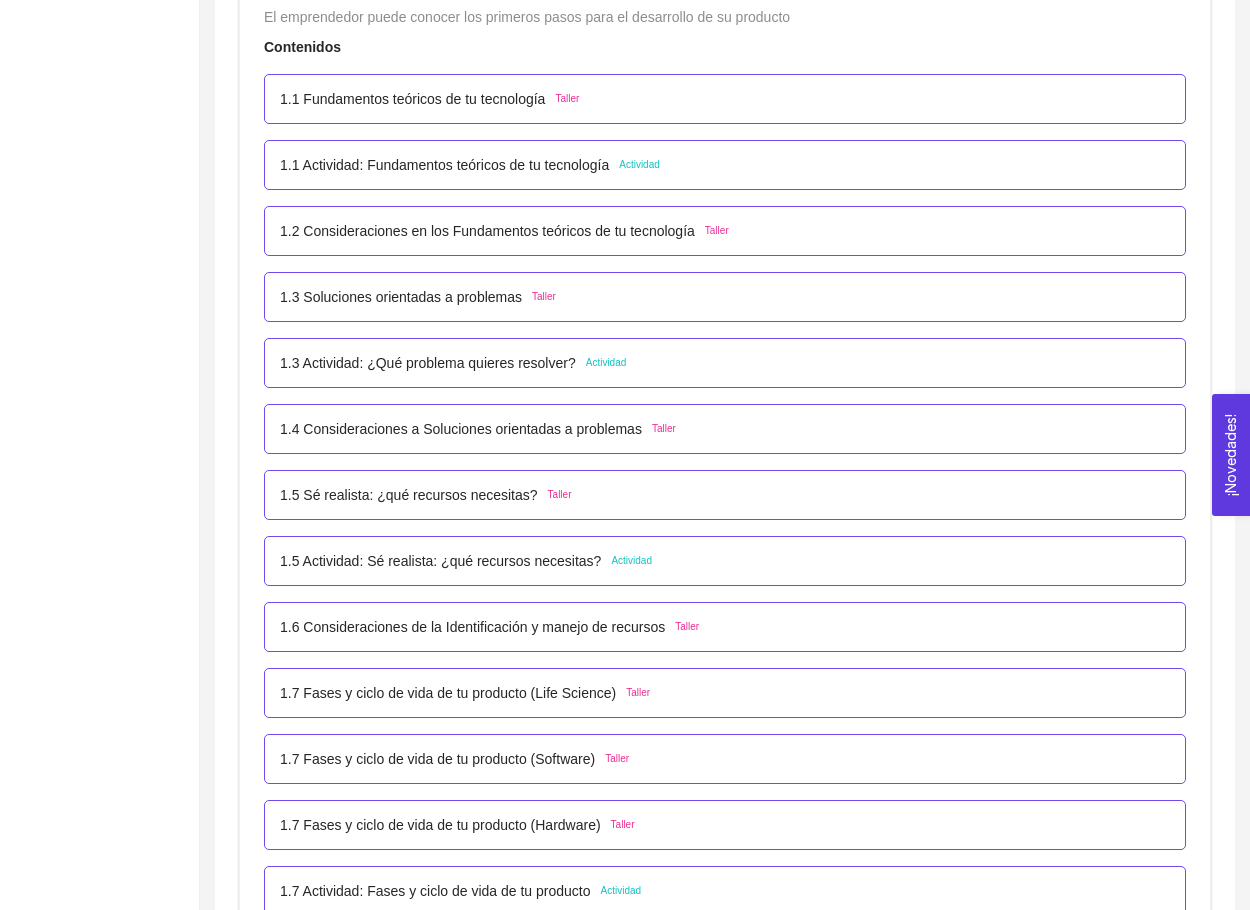scroll, scrollTop: 405, scrollLeft: 0, axis: vertical 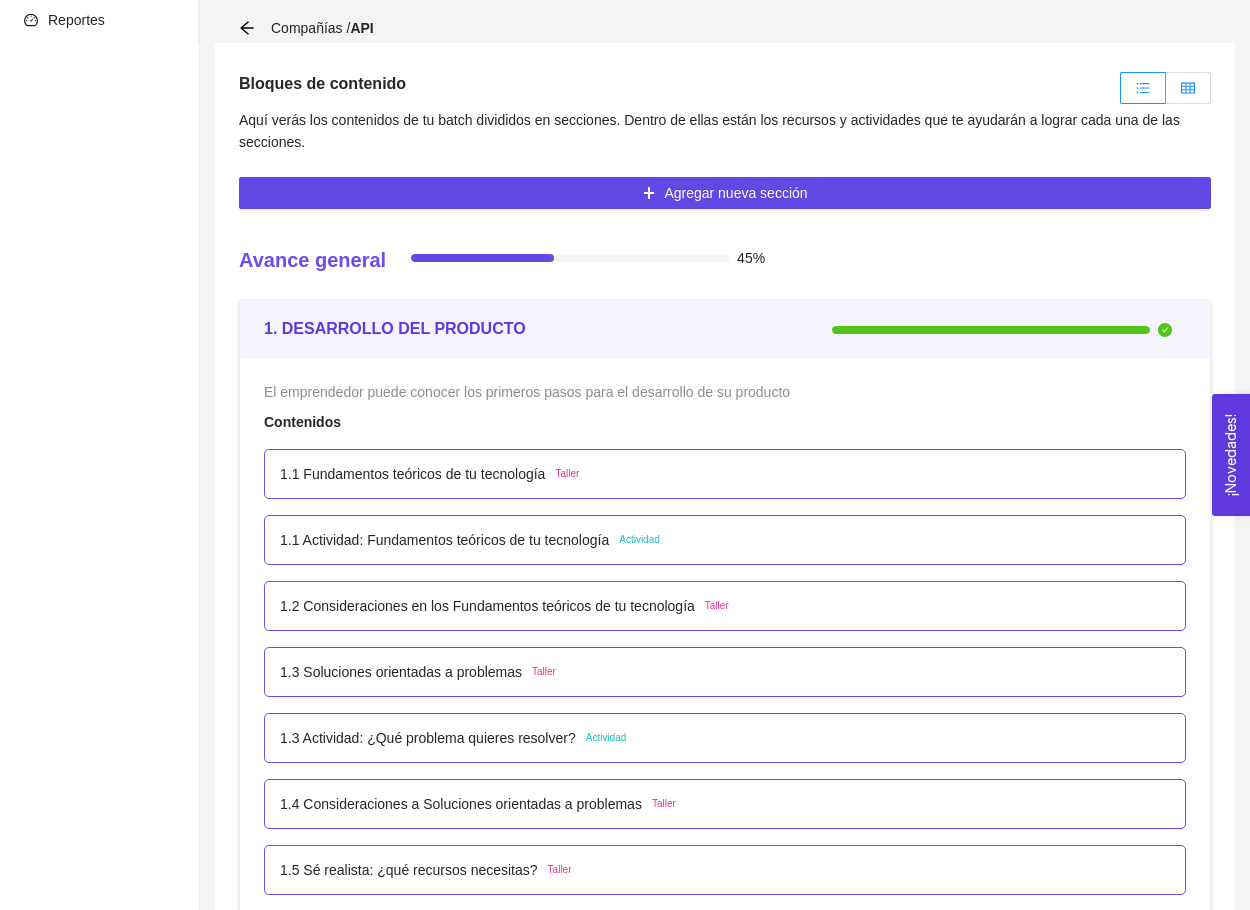 click at bounding box center (1188, 88) 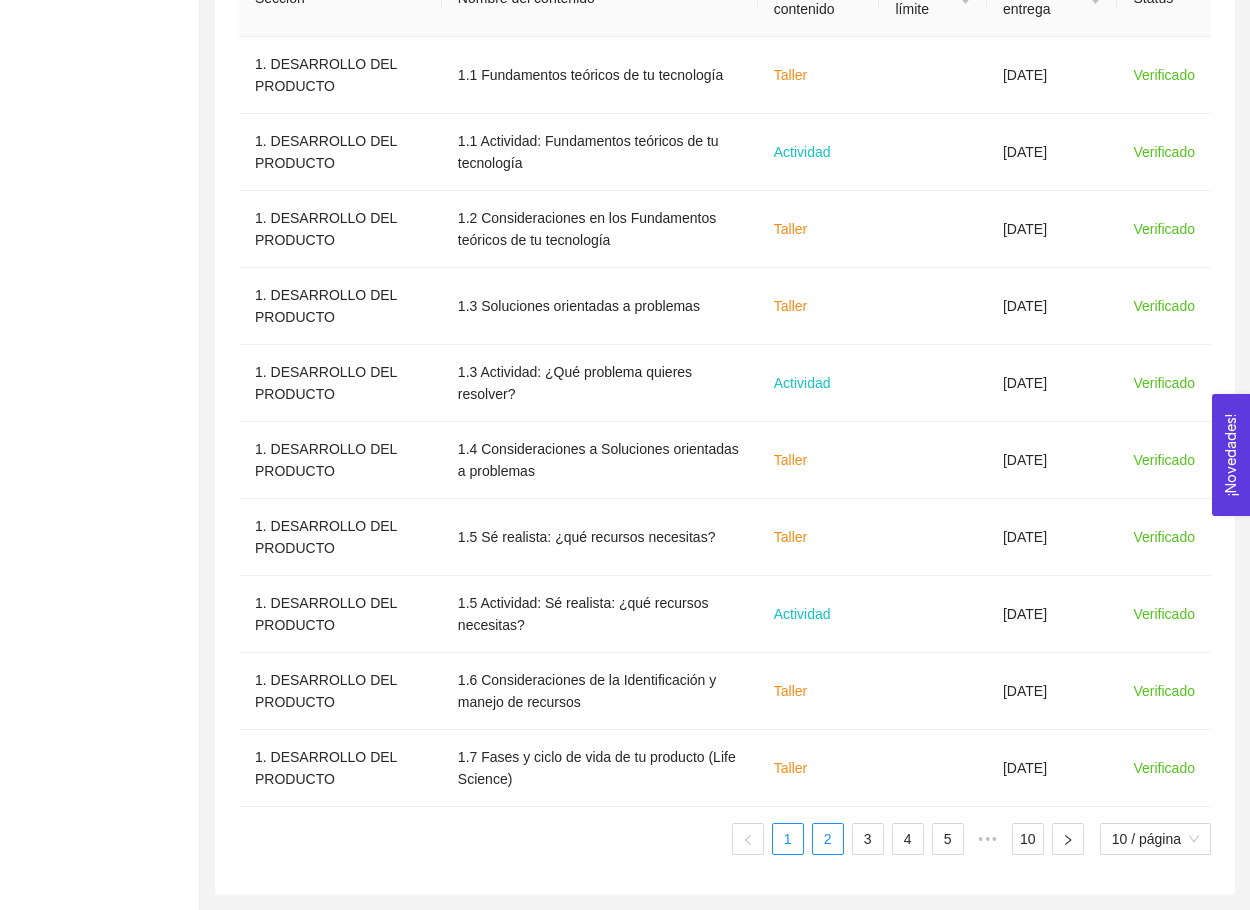 click on "2" at bounding box center [828, 839] 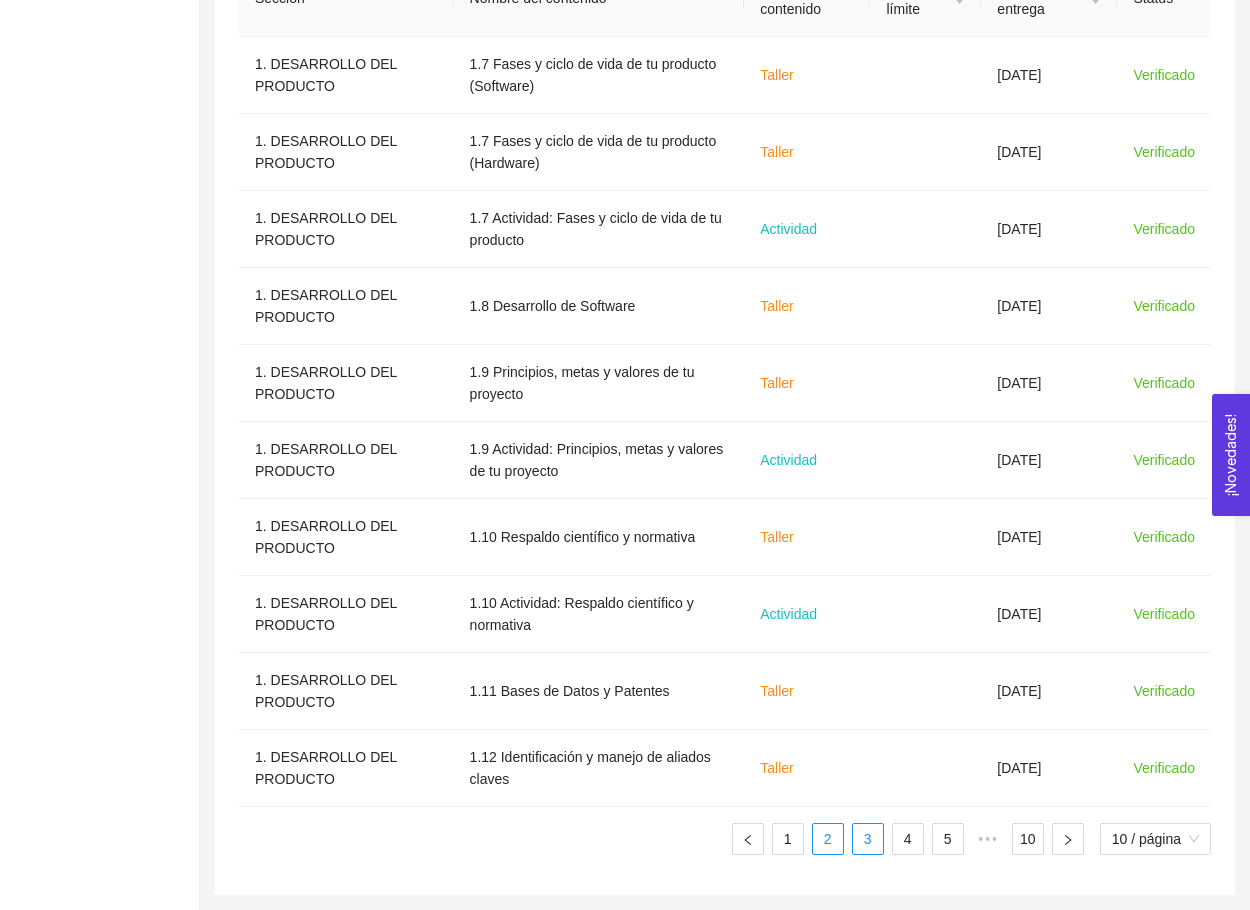 click on "3" at bounding box center [868, 839] 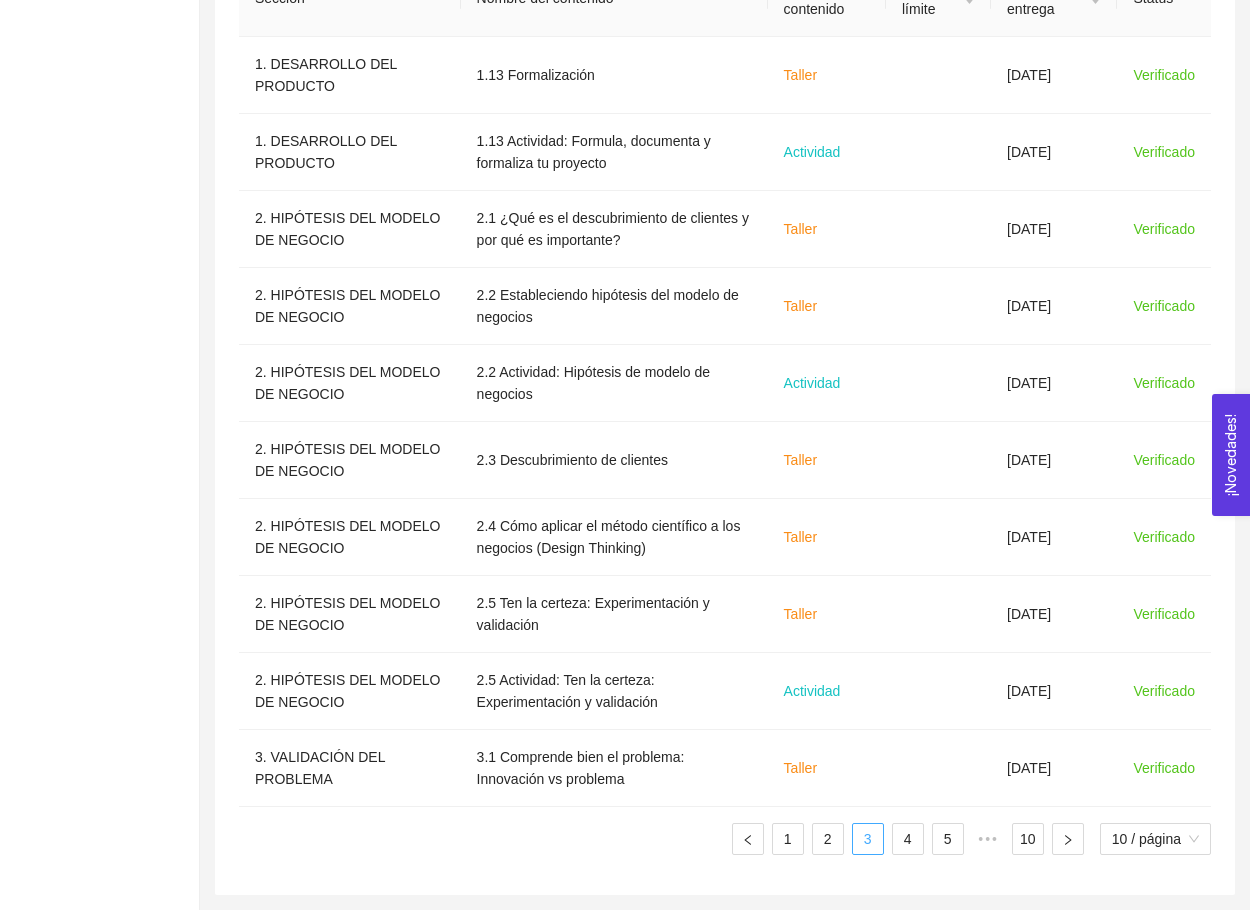 scroll, scrollTop: 722, scrollLeft: 0, axis: vertical 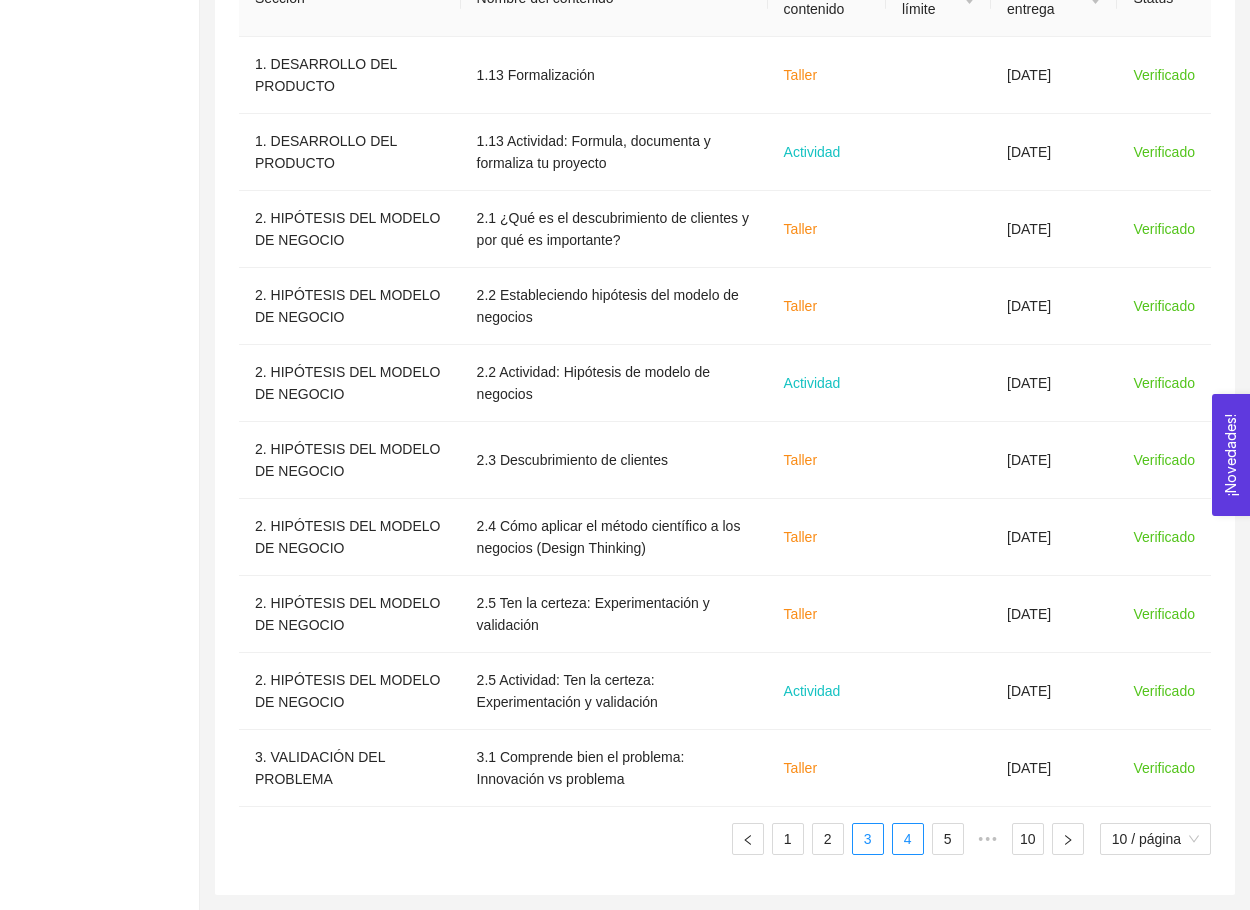 click on "4" at bounding box center (908, 839) 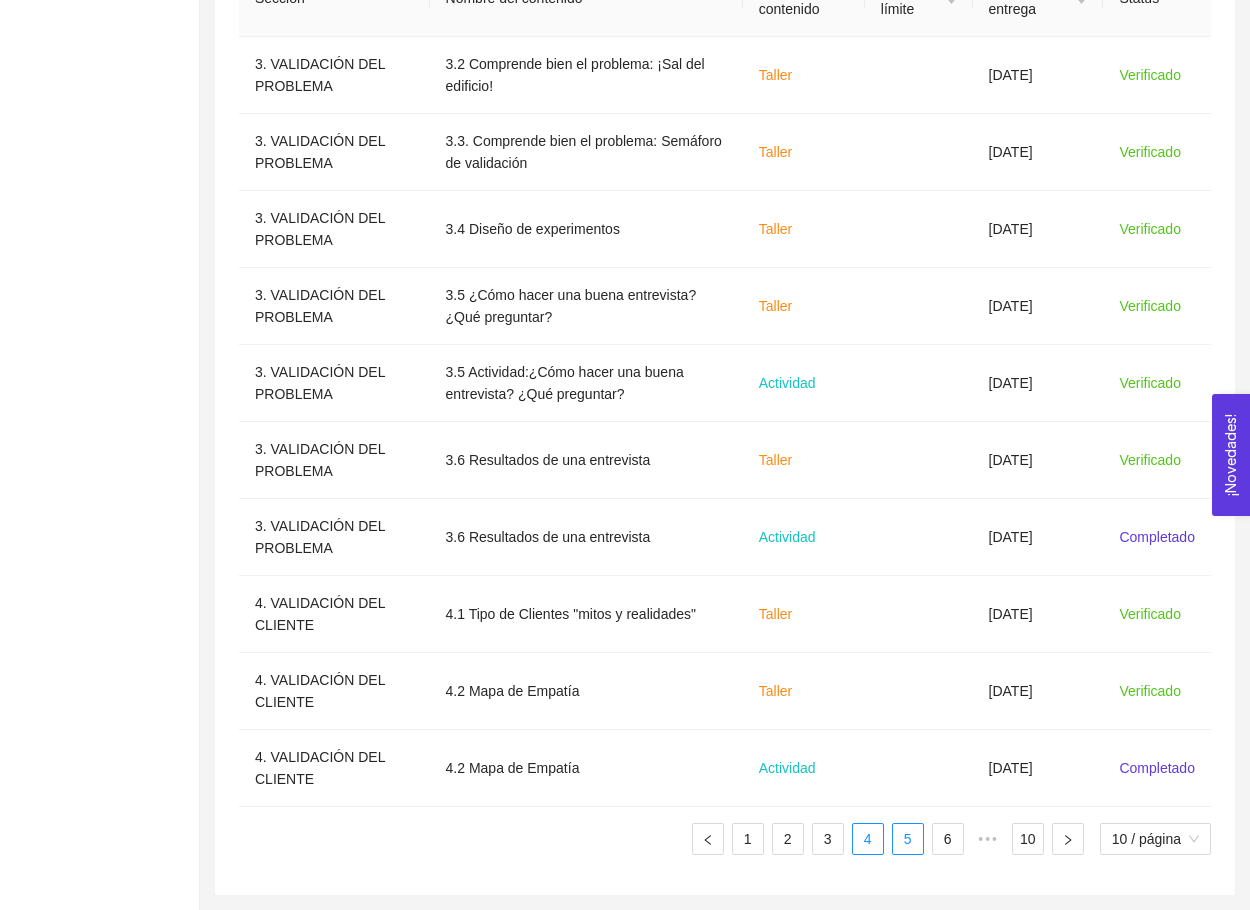 click on "5" at bounding box center (908, 839) 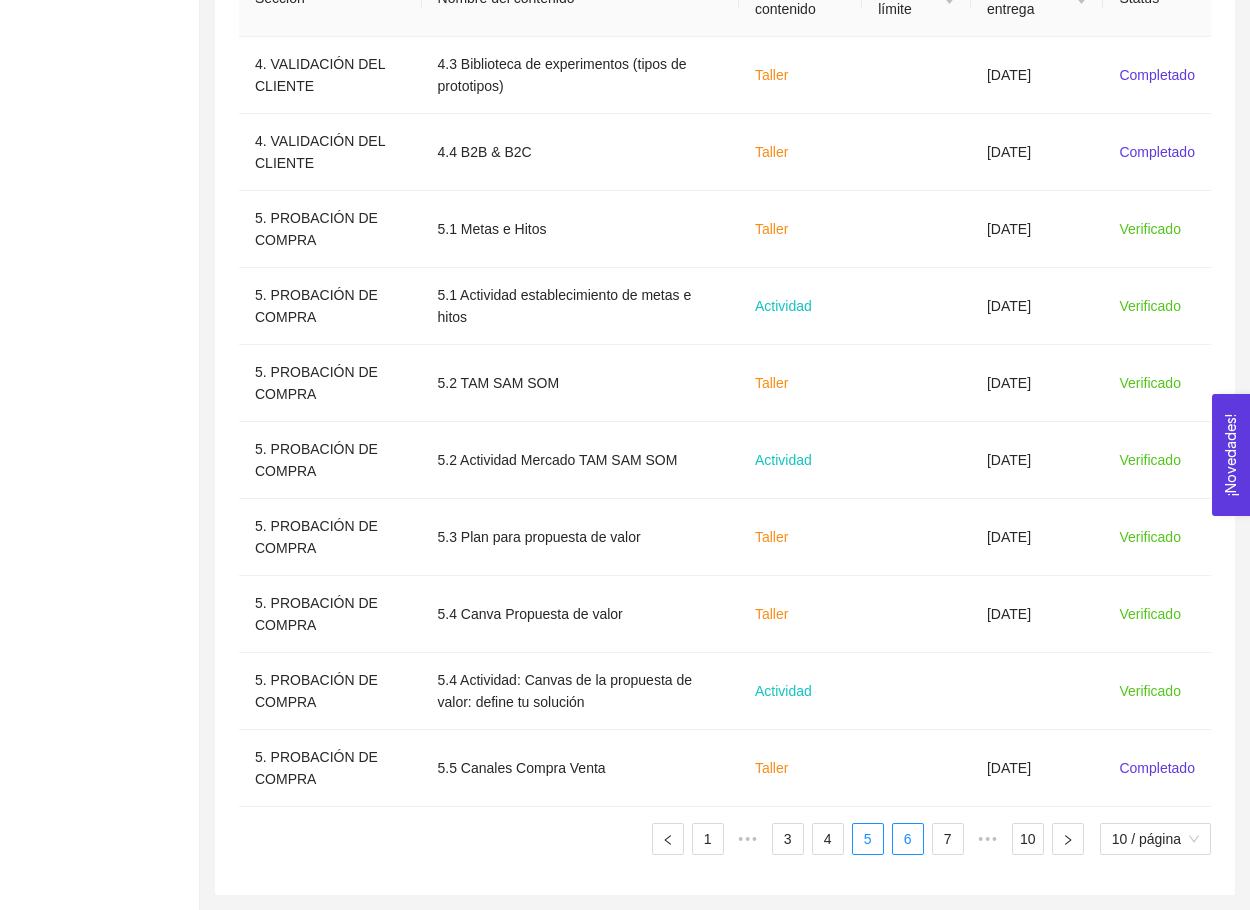 scroll, scrollTop: 722, scrollLeft: 0, axis: vertical 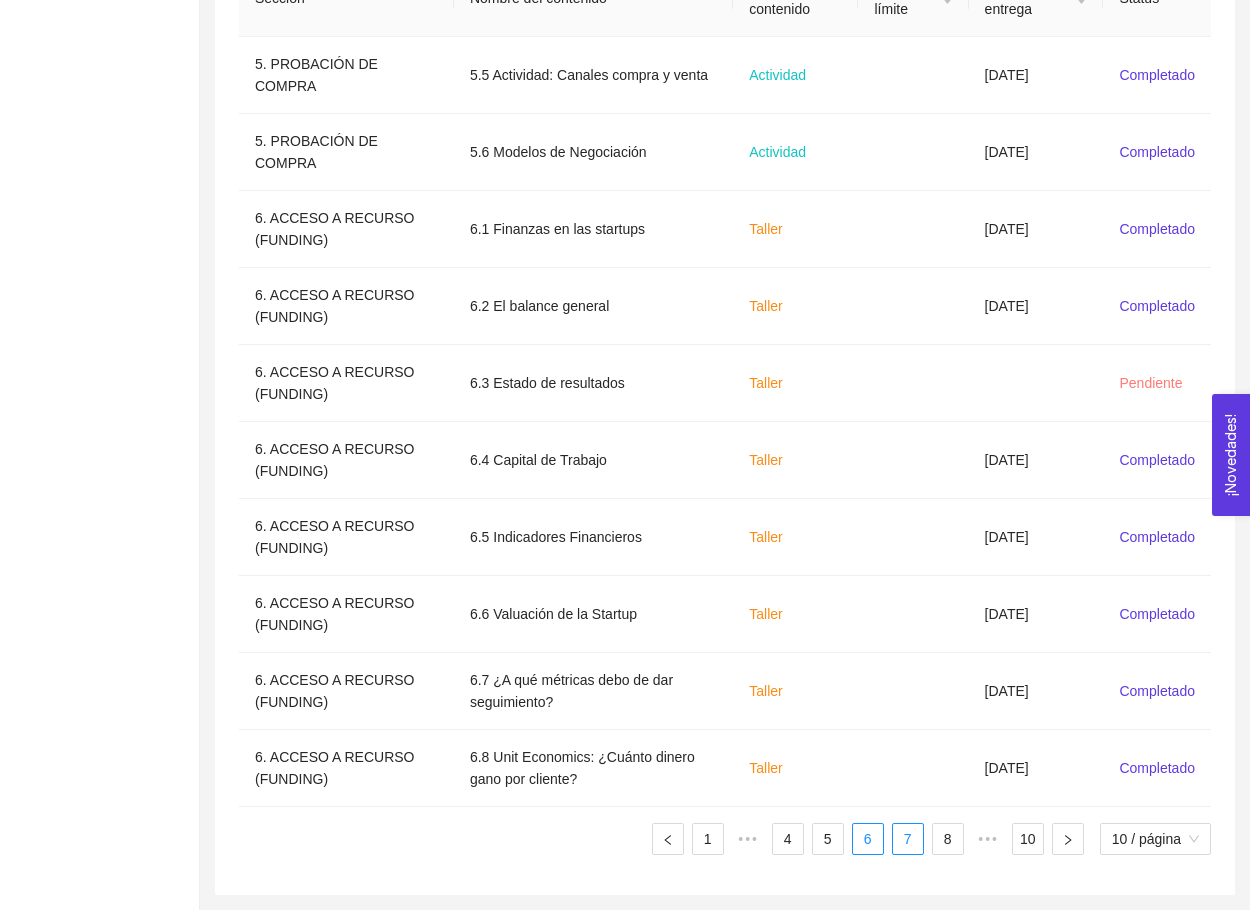 click on "7" at bounding box center (908, 839) 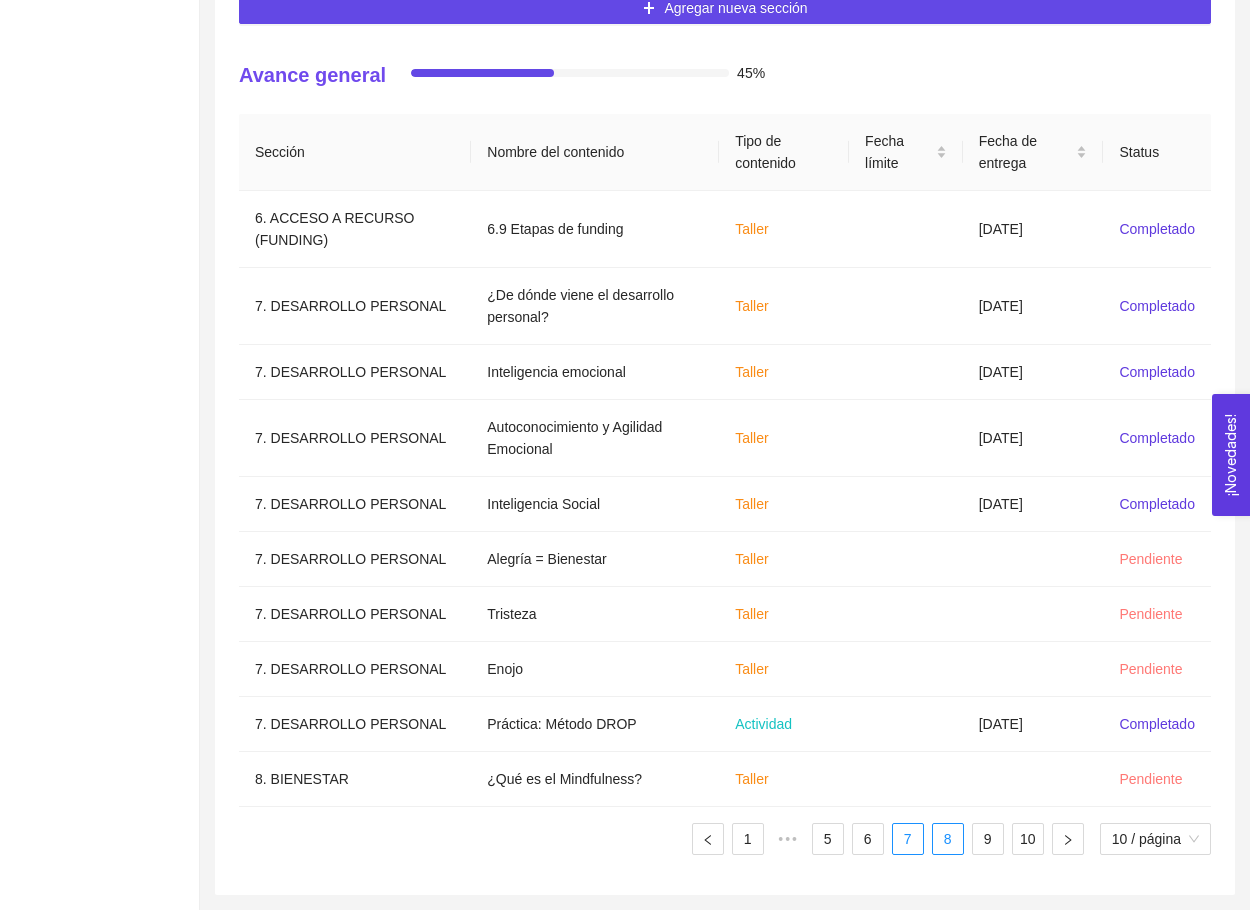 click on "8" at bounding box center (948, 839) 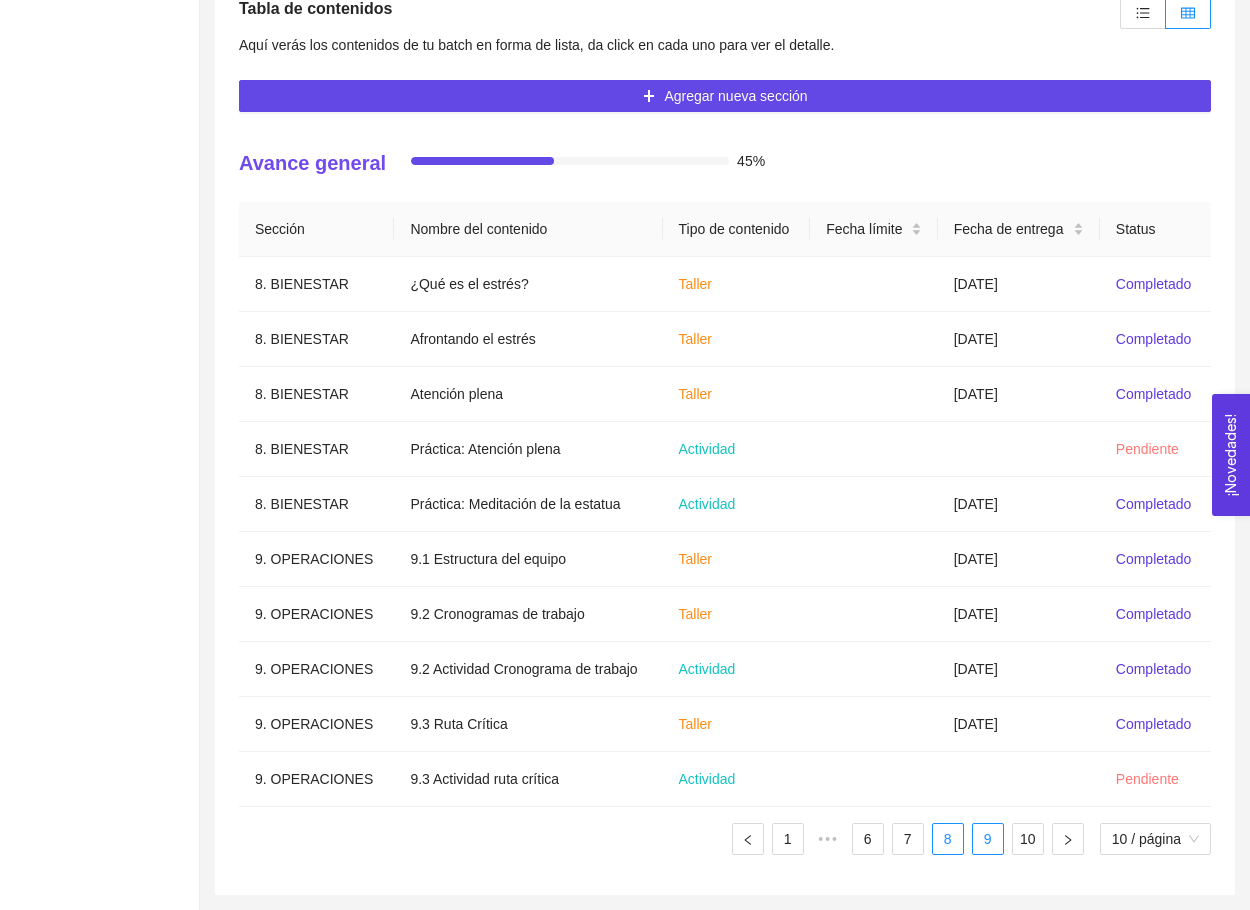 click on "9" at bounding box center (988, 839) 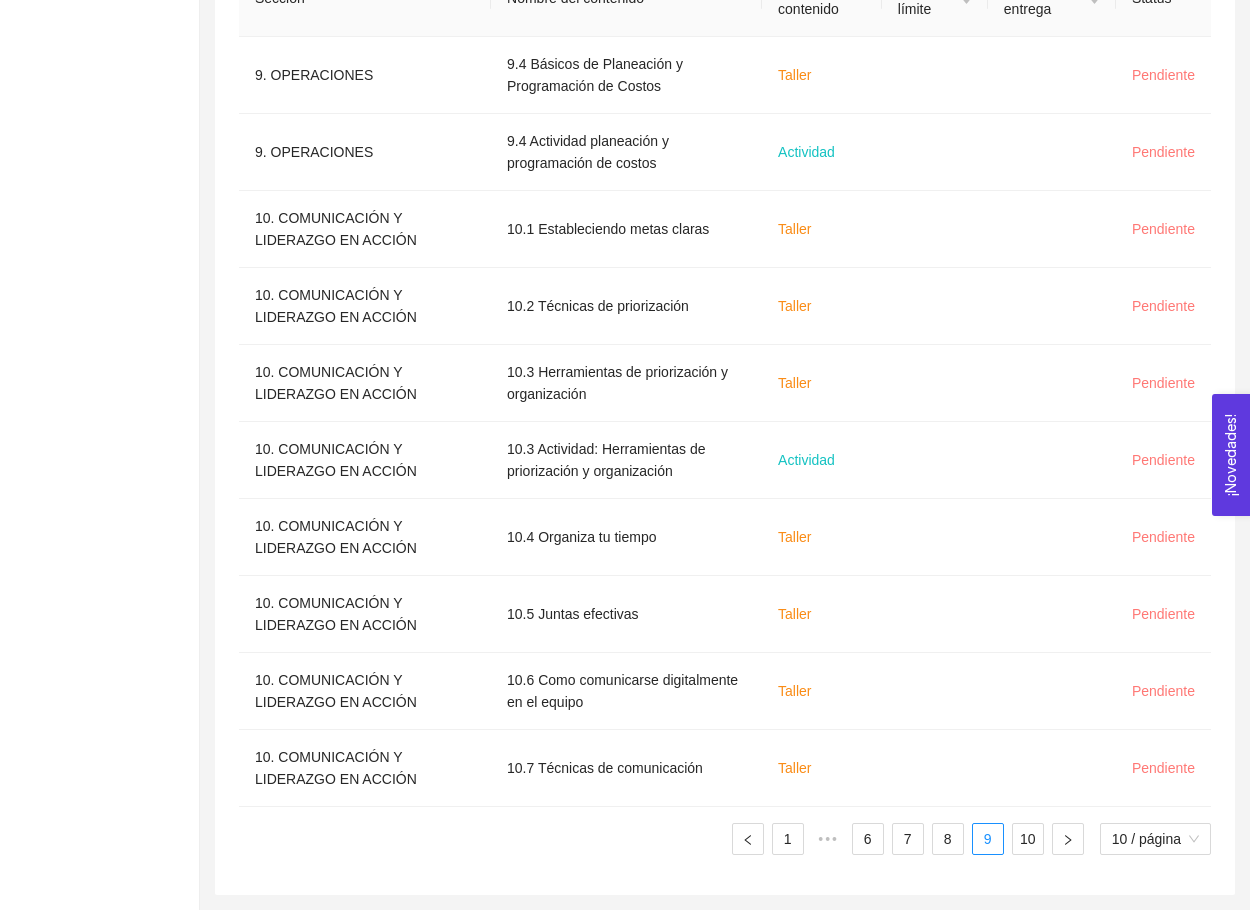 scroll, scrollTop: 722, scrollLeft: 0, axis: vertical 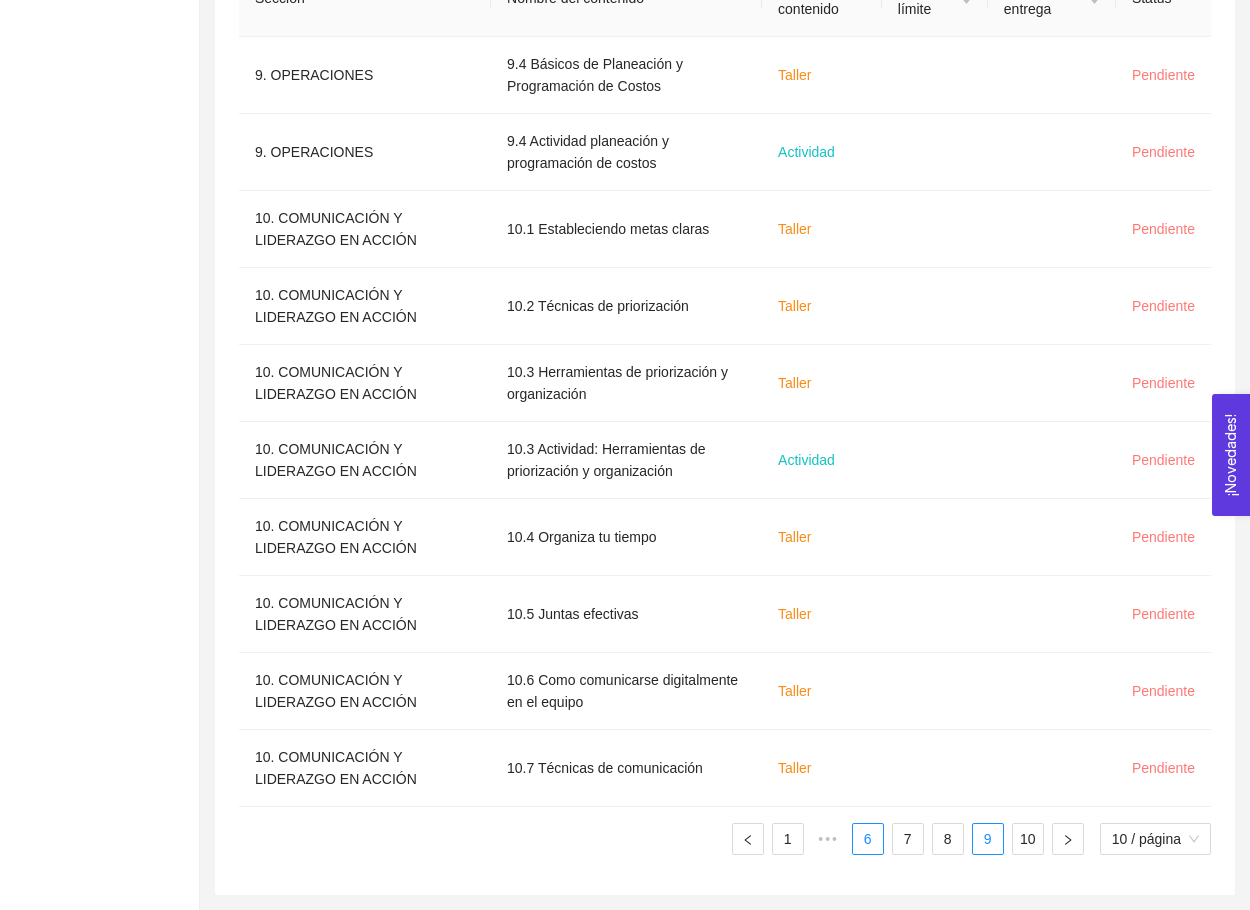 click on "6" at bounding box center (868, 839) 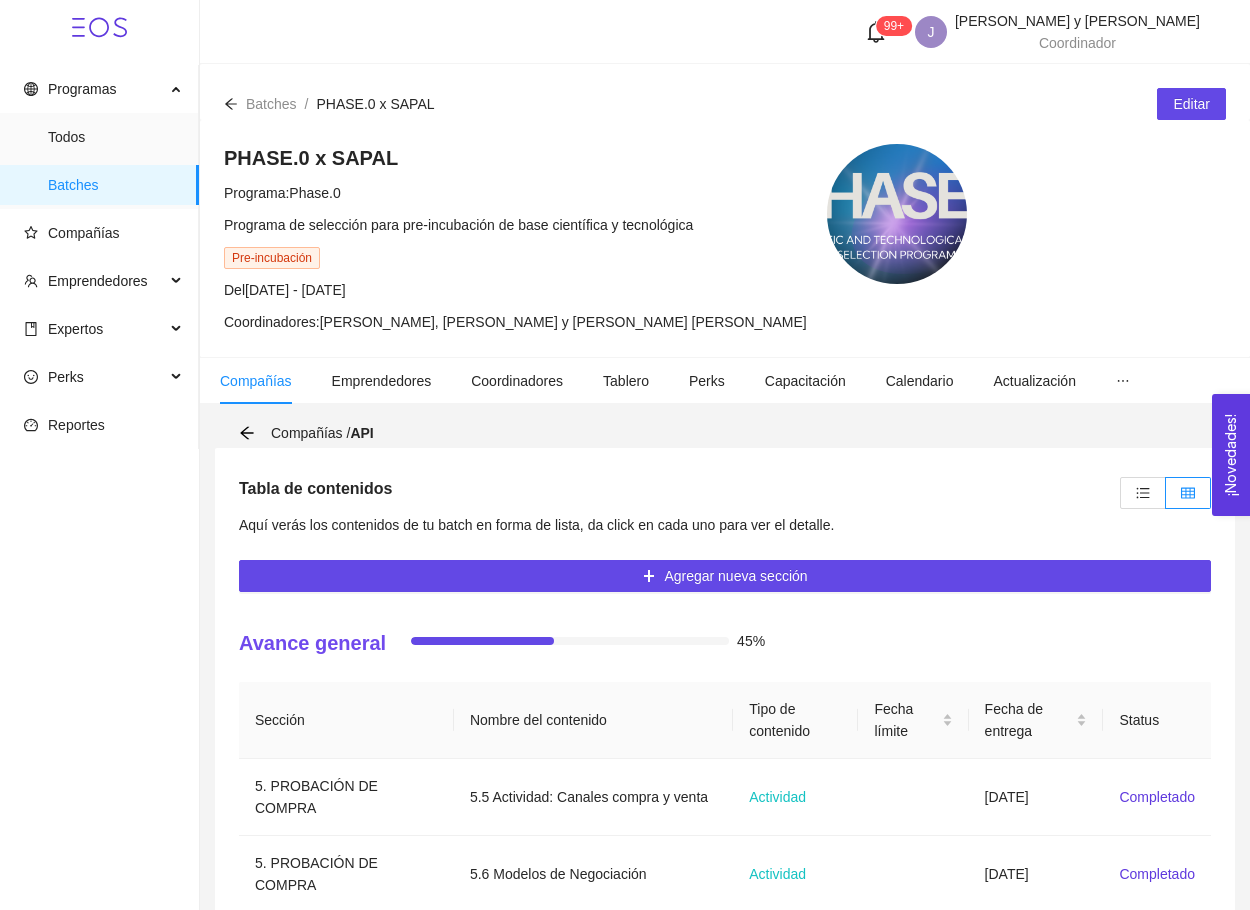 scroll, scrollTop: 0, scrollLeft: 0, axis: both 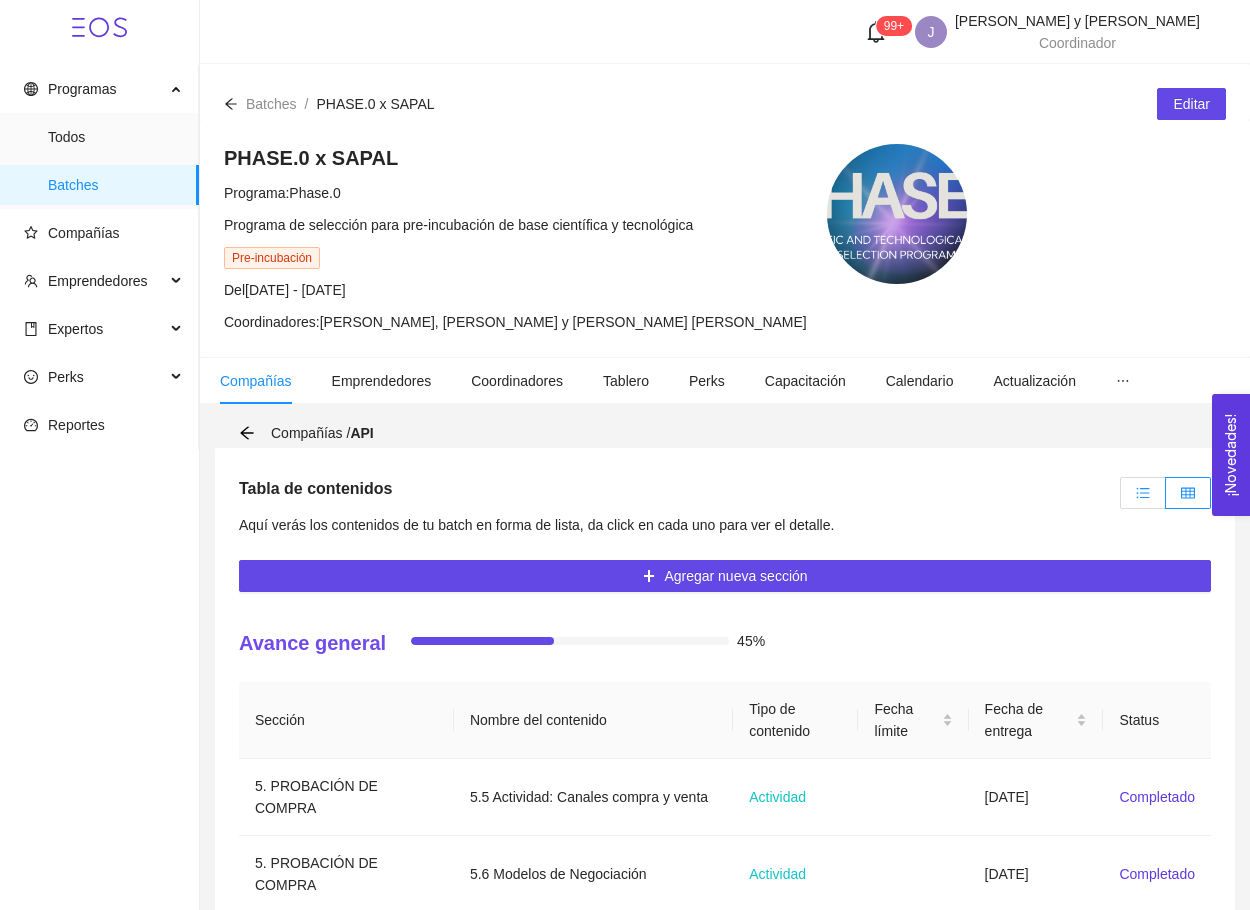 click at bounding box center (1143, 493) 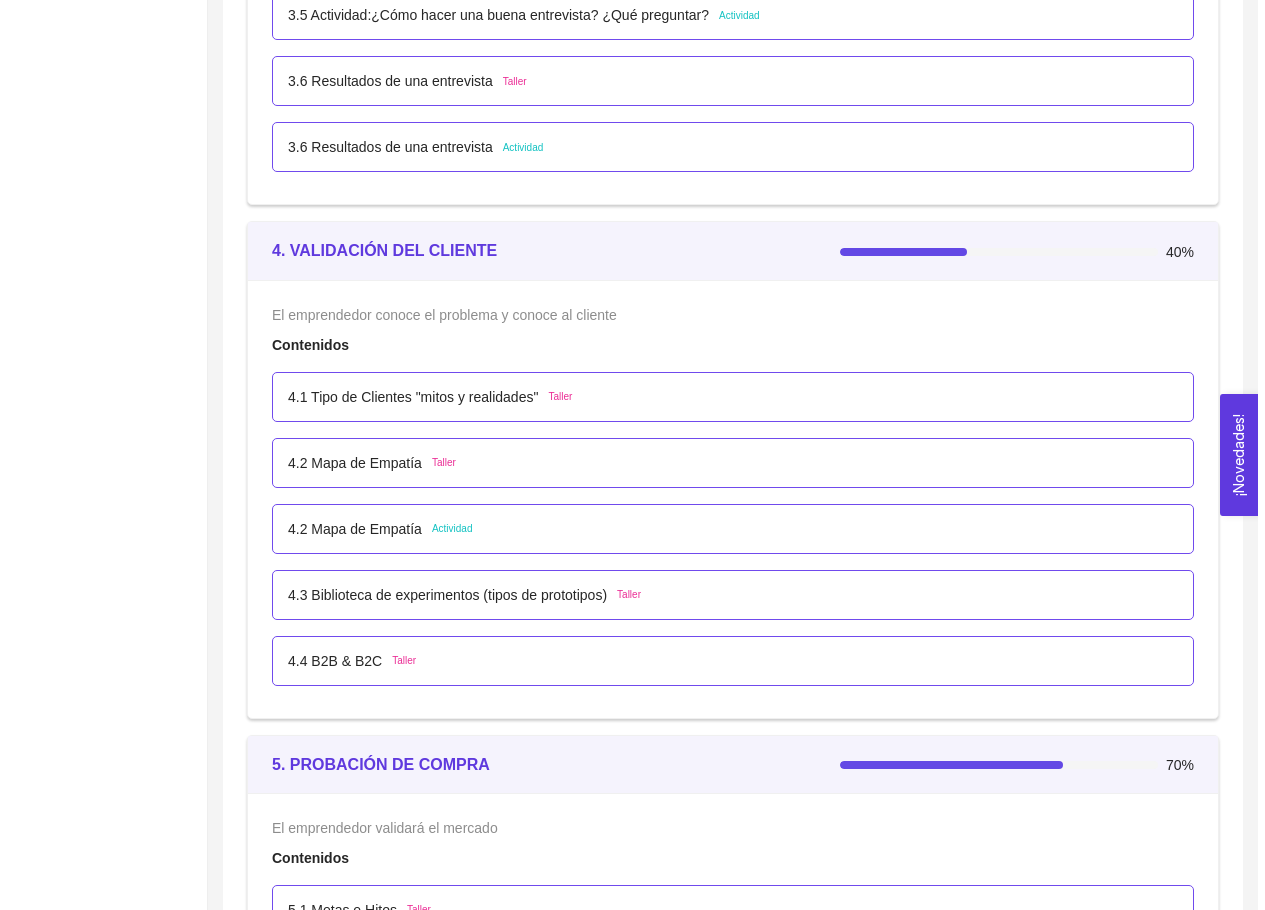 scroll, scrollTop: 3499, scrollLeft: 0, axis: vertical 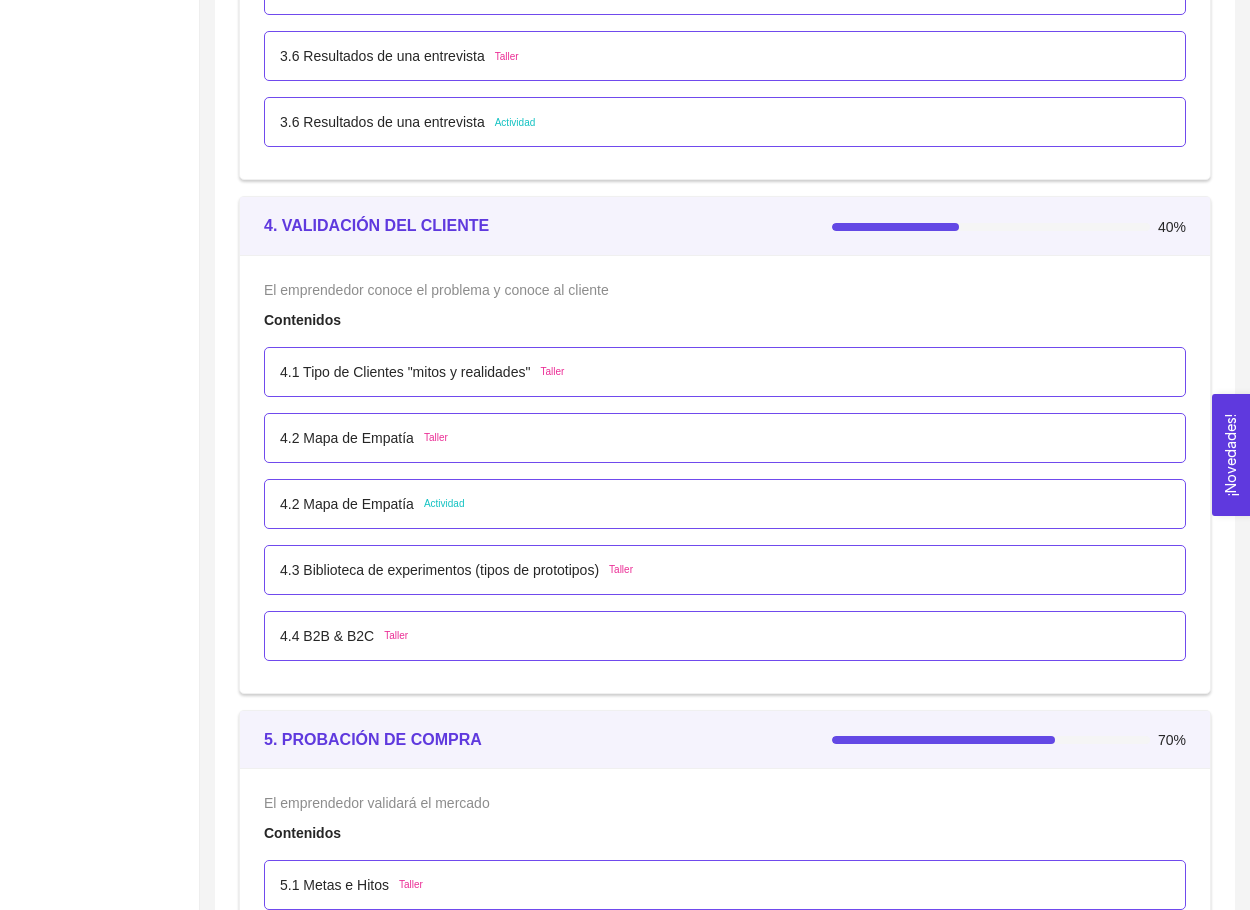 click on "4.1 Tipo de Clientes "mitos y realidades" Taller" at bounding box center (725, 372) 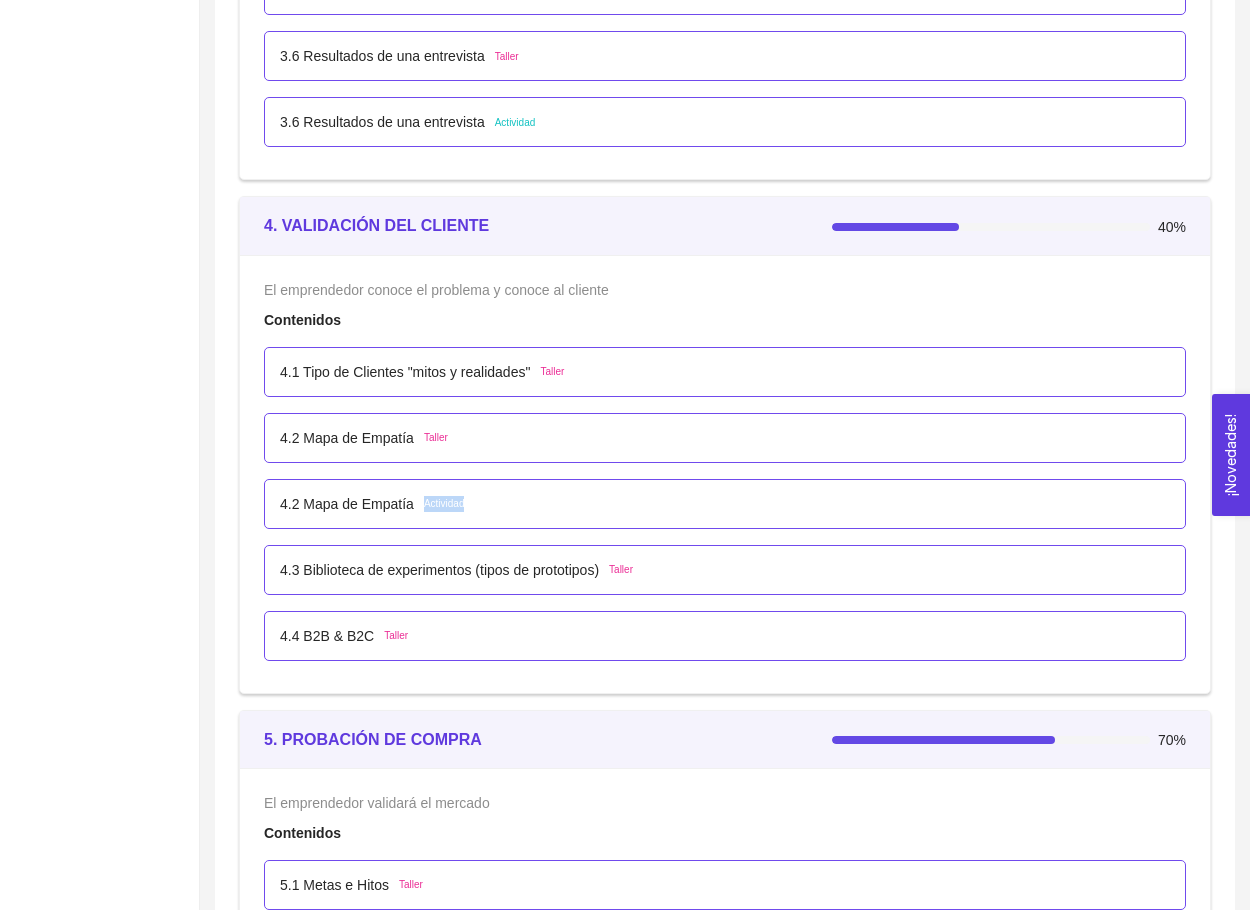 click on "4.2 Mapa de Empatía Actividad" at bounding box center (725, 504) 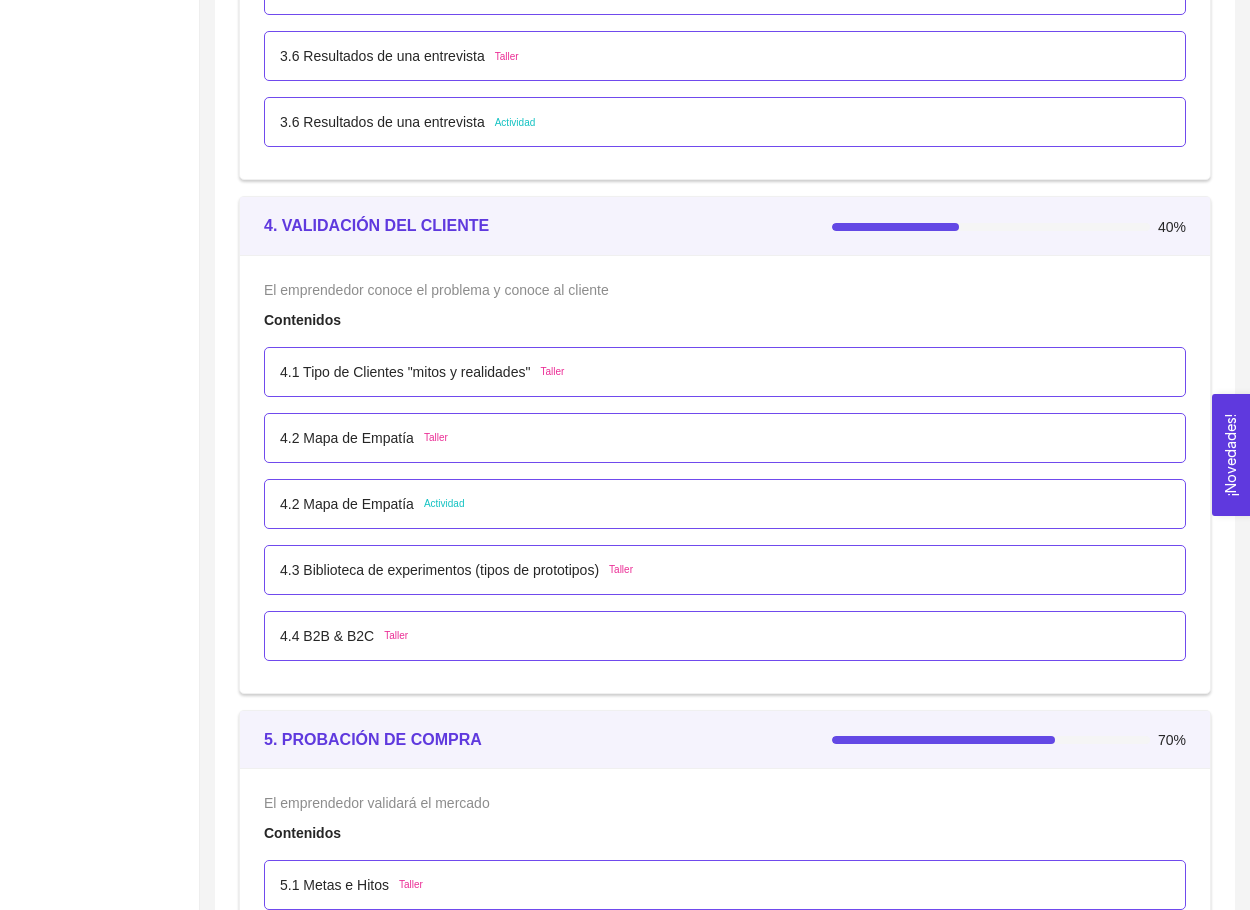 click on "Actividad" at bounding box center (444, 504) 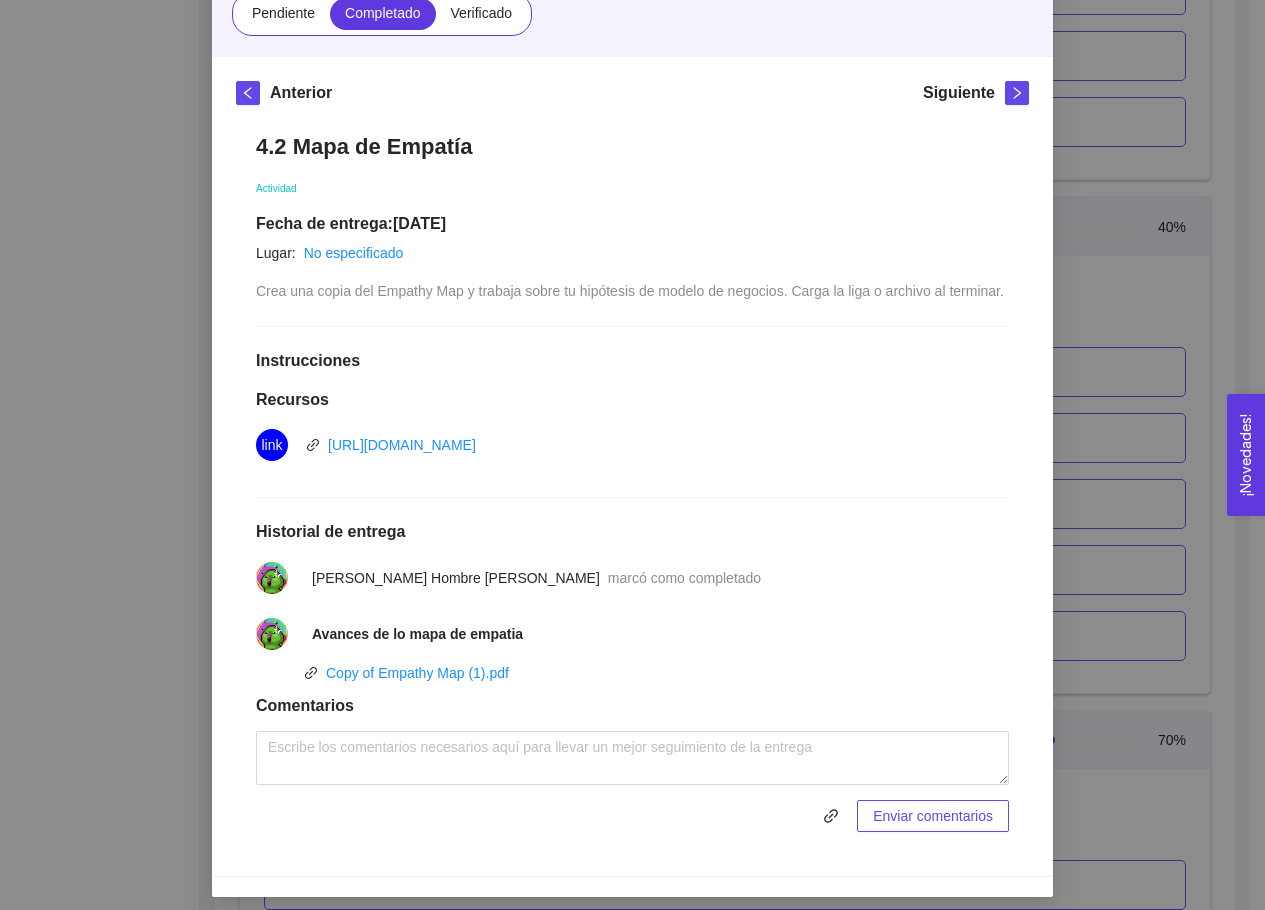 scroll, scrollTop: 128, scrollLeft: 0, axis: vertical 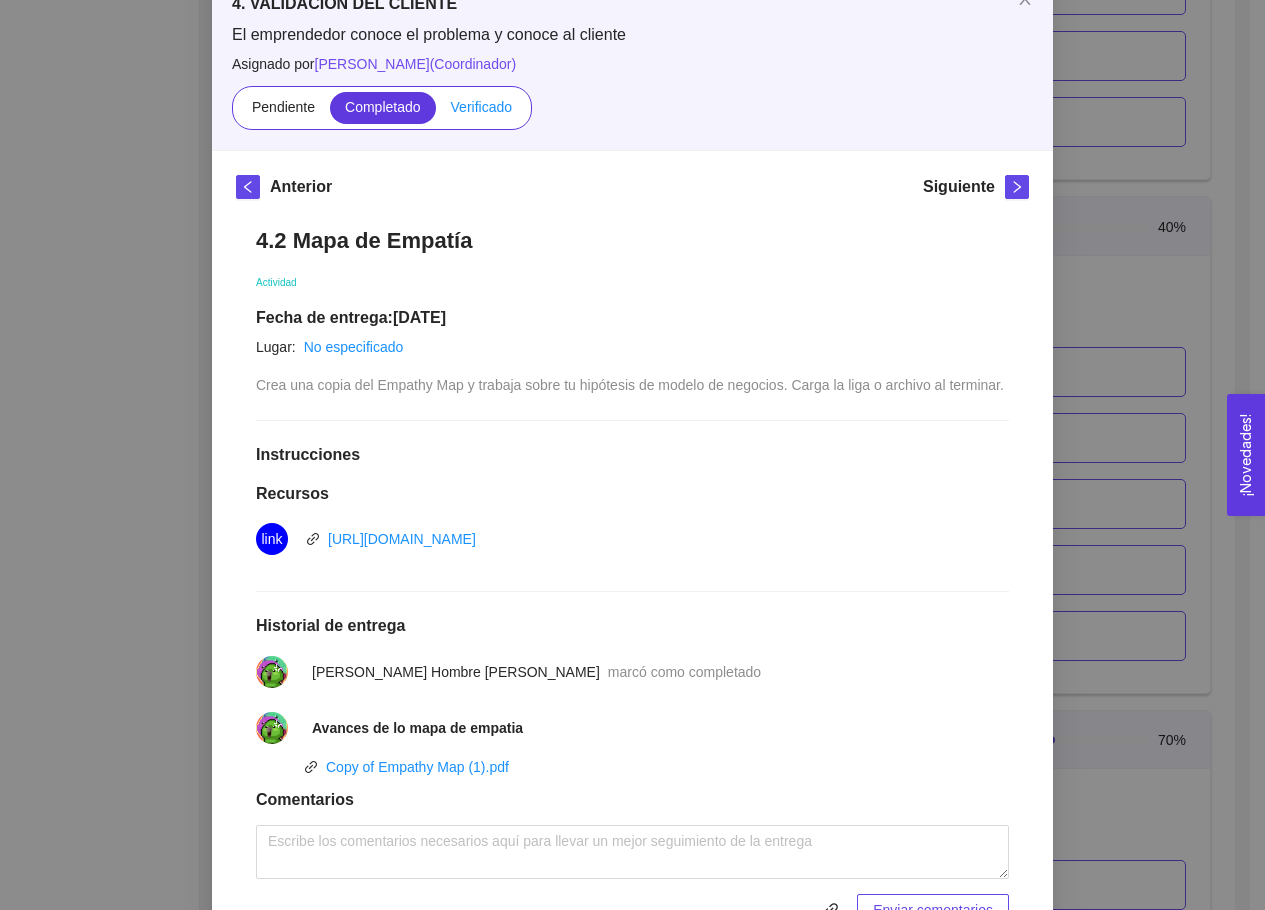 click on "Verificado" at bounding box center (481, 107) 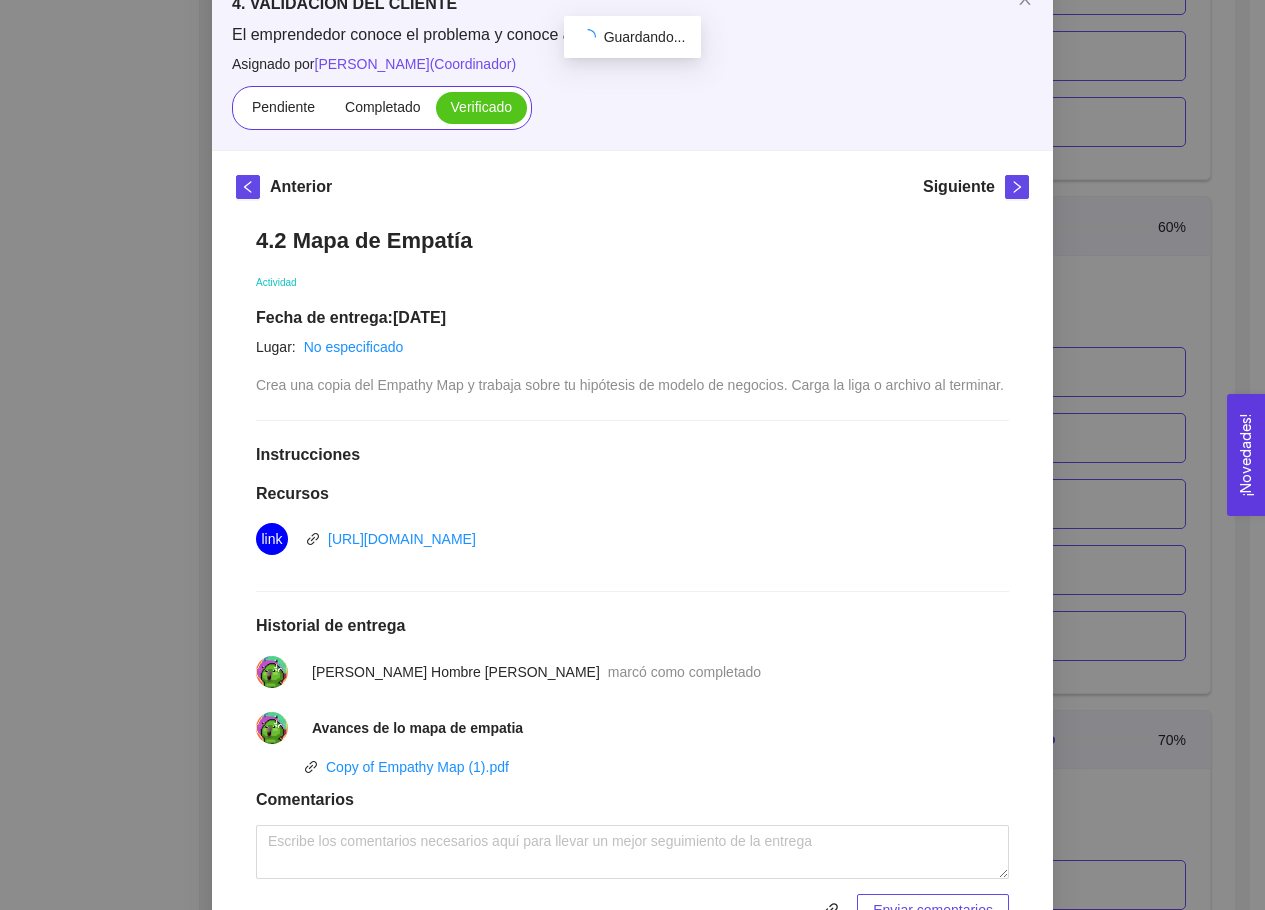scroll, scrollTop: 67, scrollLeft: 0, axis: vertical 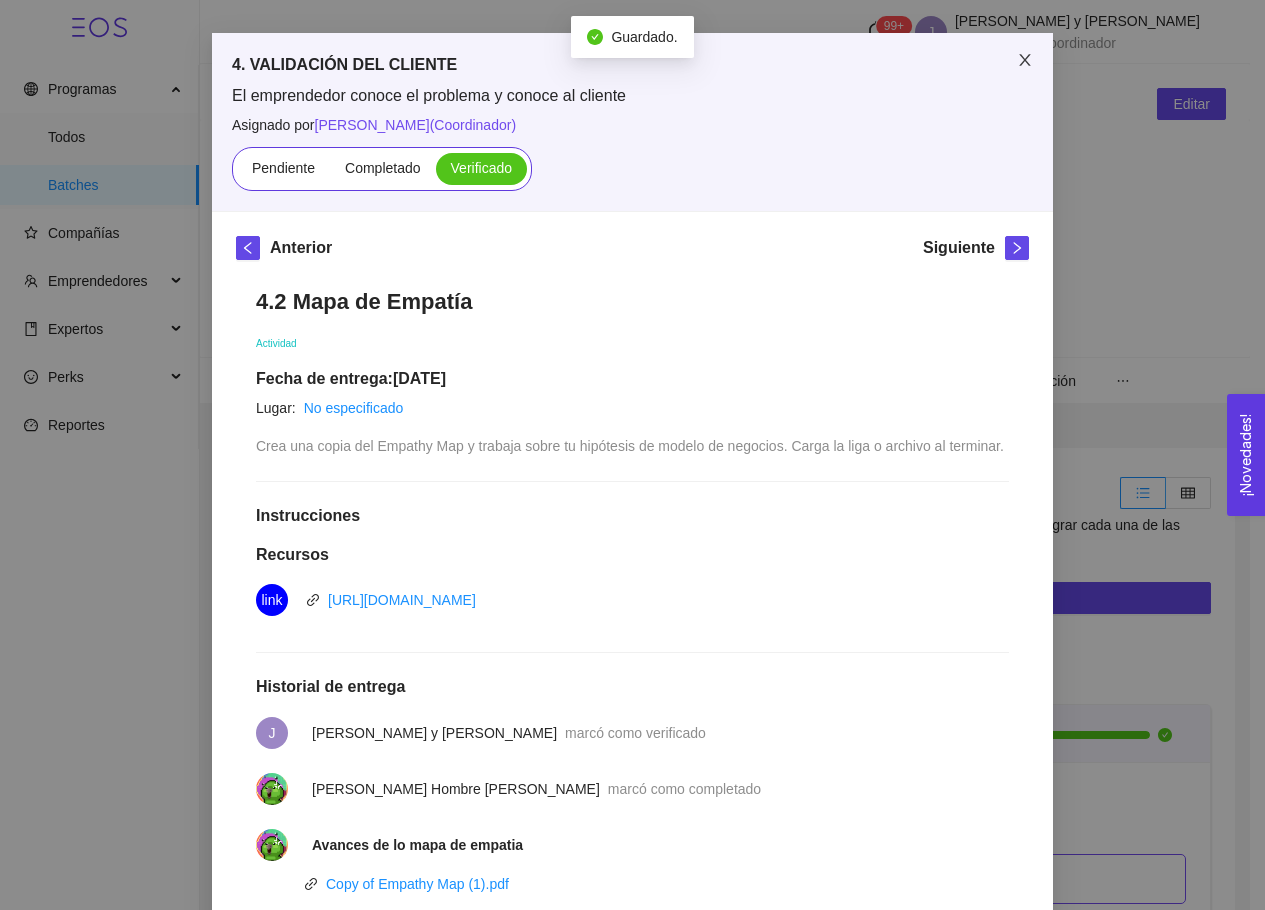 click at bounding box center (1025, 61) 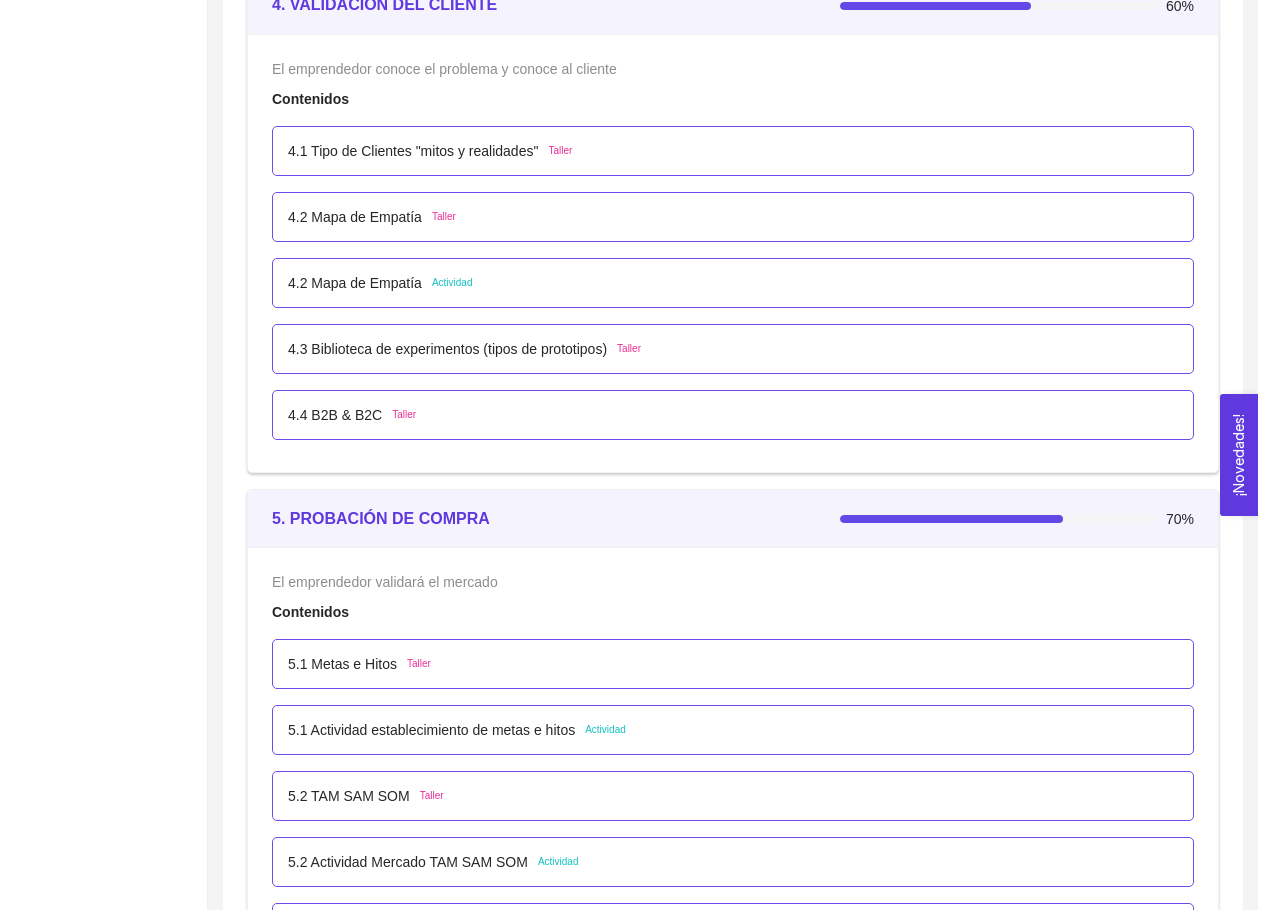 scroll, scrollTop: 3696, scrollLeft: 0, axis: vertical 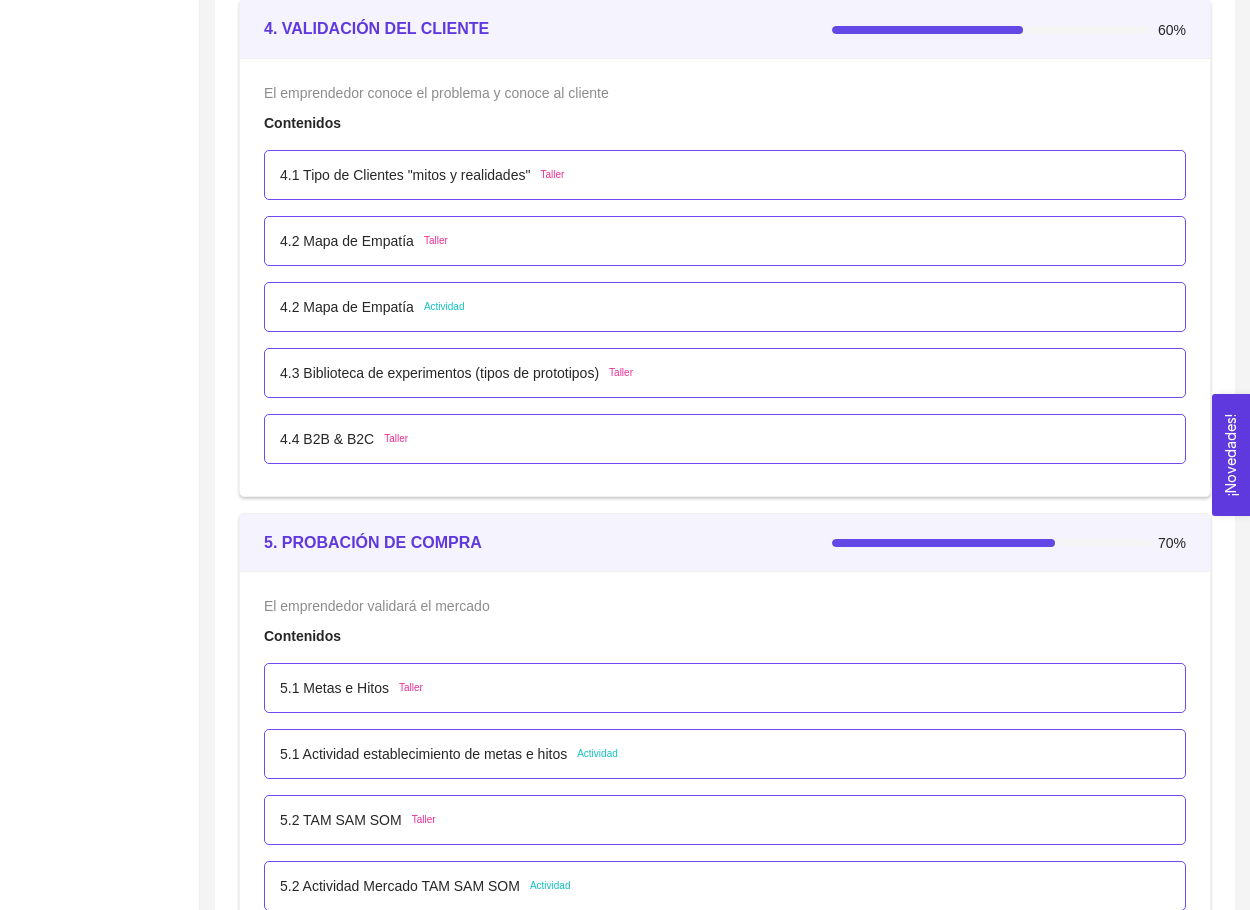click on "4.3 Biblioteca de experimentos (tipos de prototipos)" at bounding box center (439, 373) 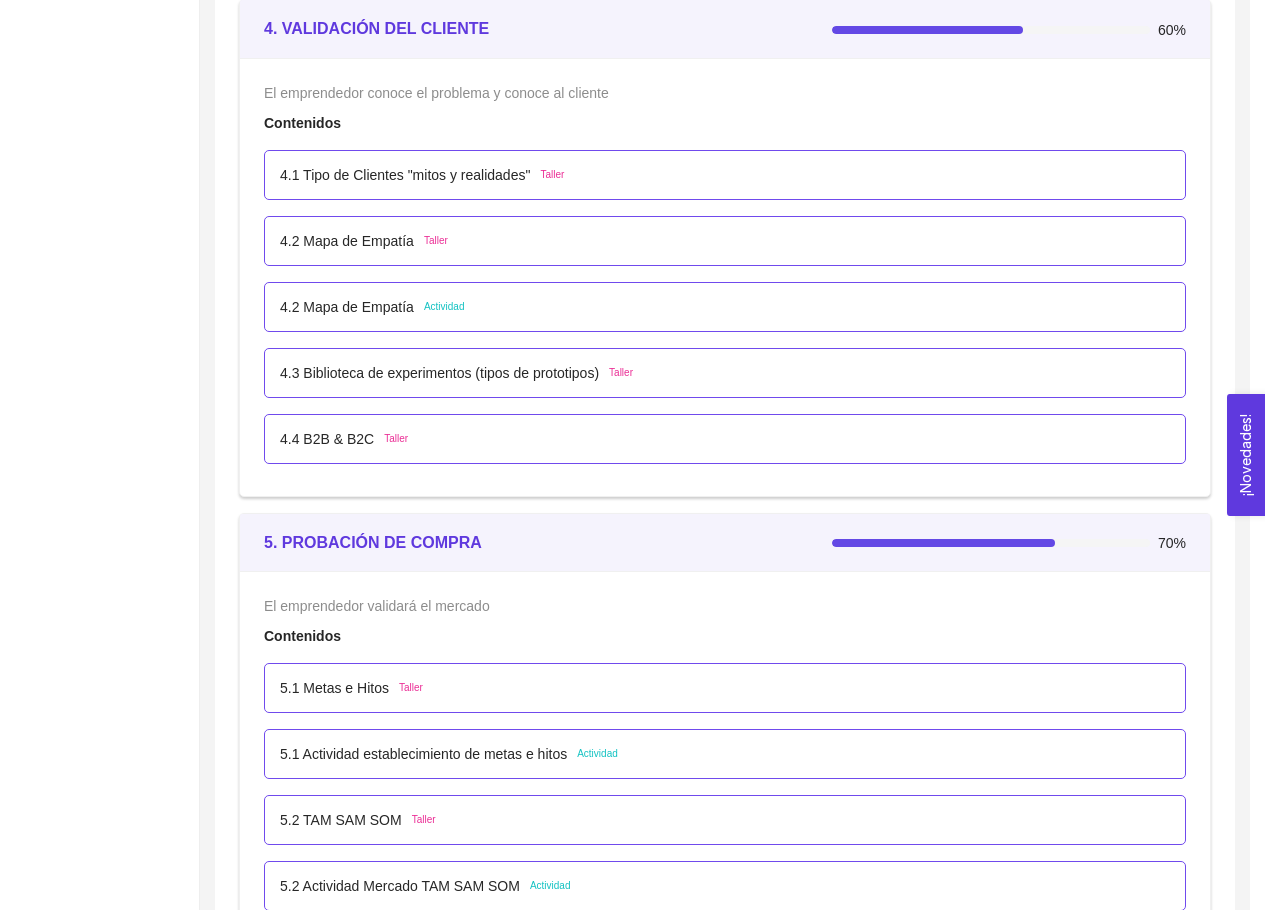 scroll, scrollTop: 0, scrollLeft: 0, axis: both 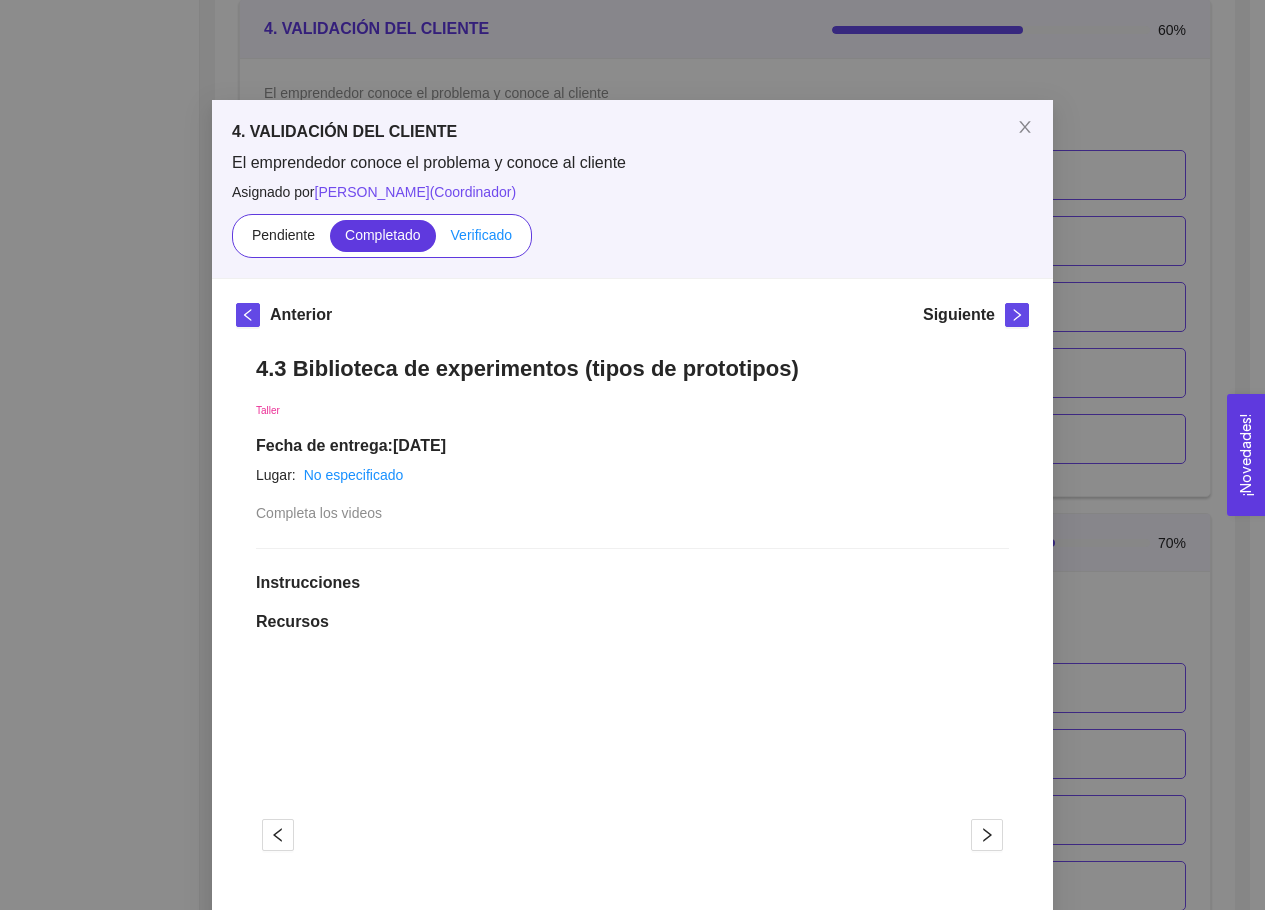 drag, startPoint x: 477, startPoint y: 234, endPoint x: 462, endPoint y: 249, distance: 21.213203 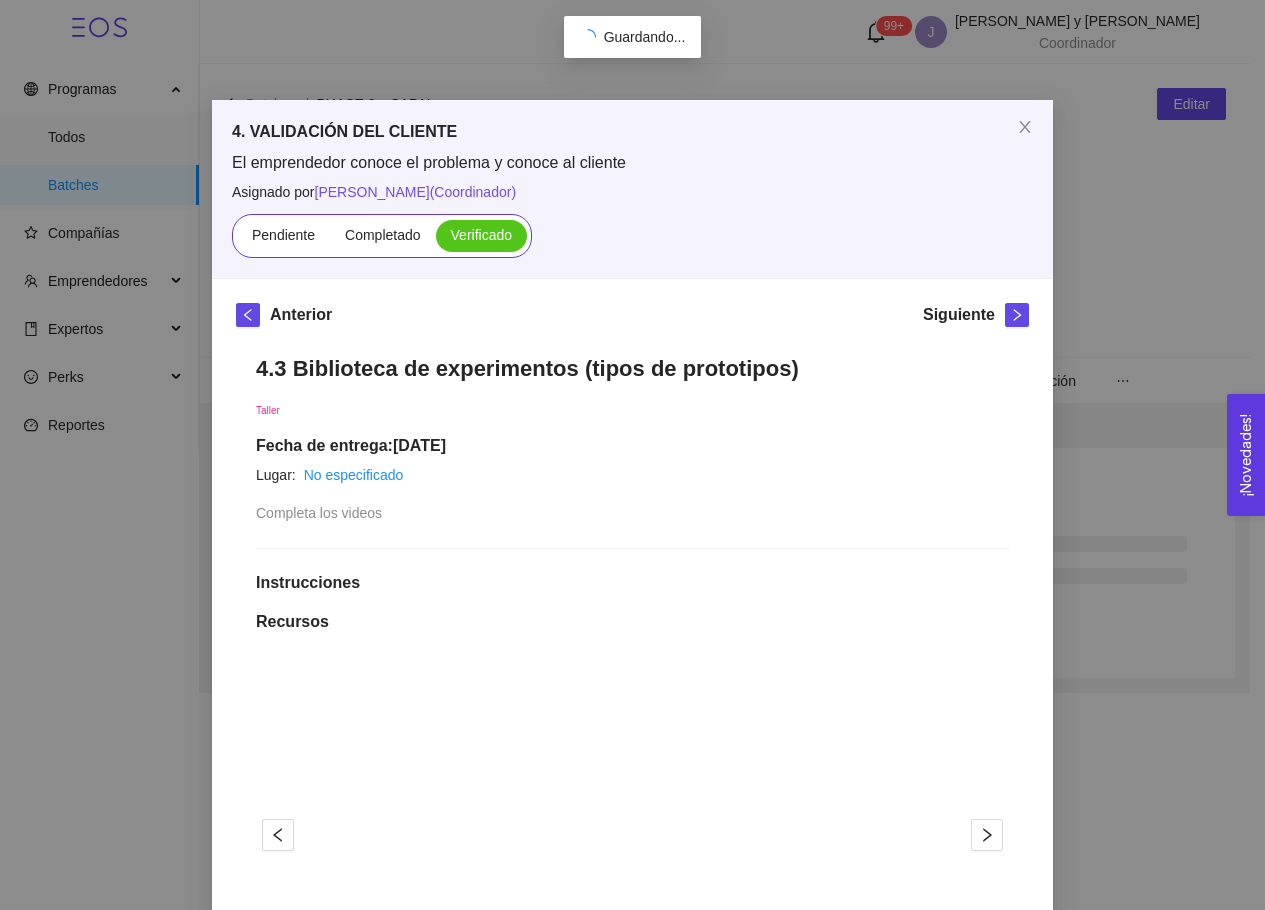 scroll, scrollTop: 0, scrollLeft: 0, axis: both 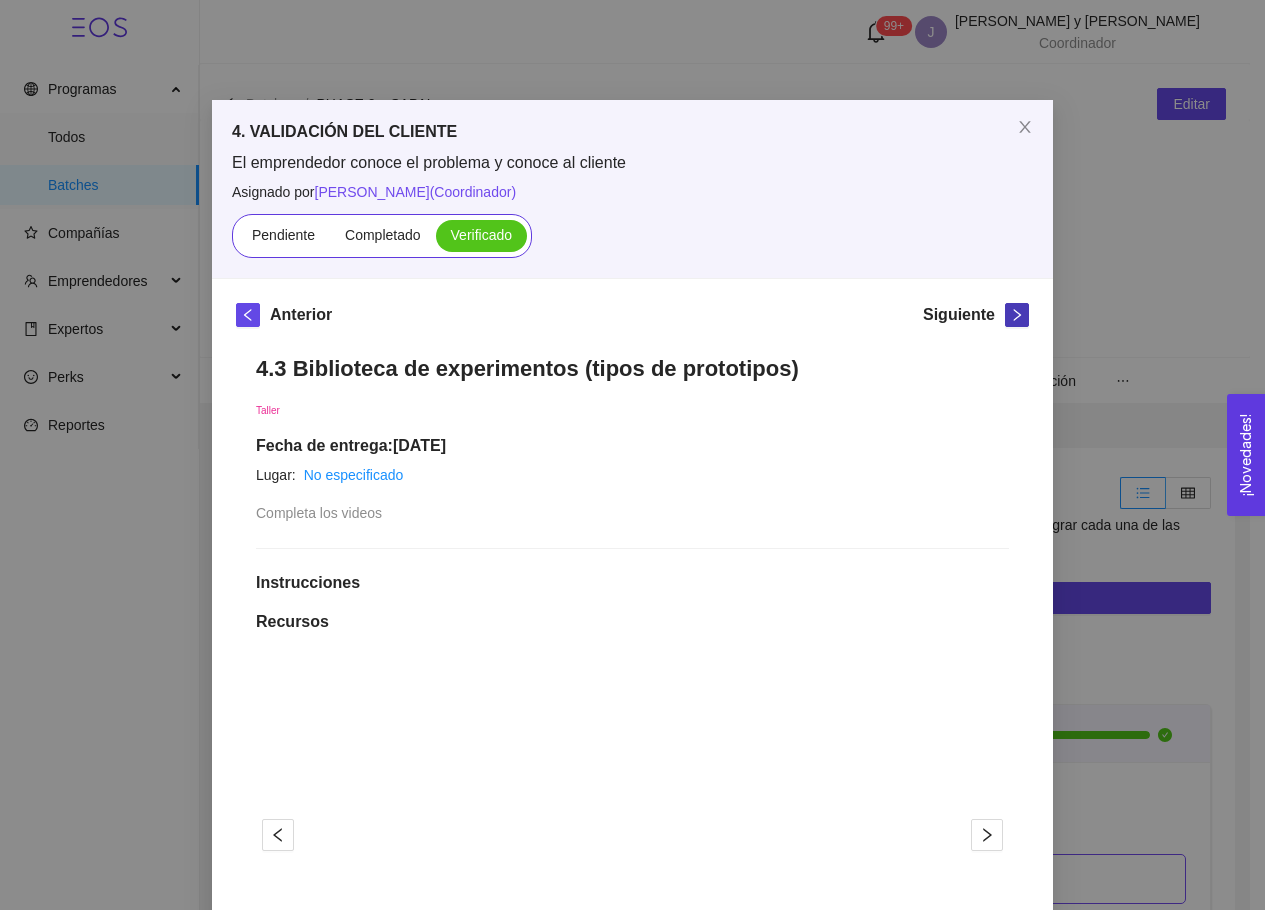 click 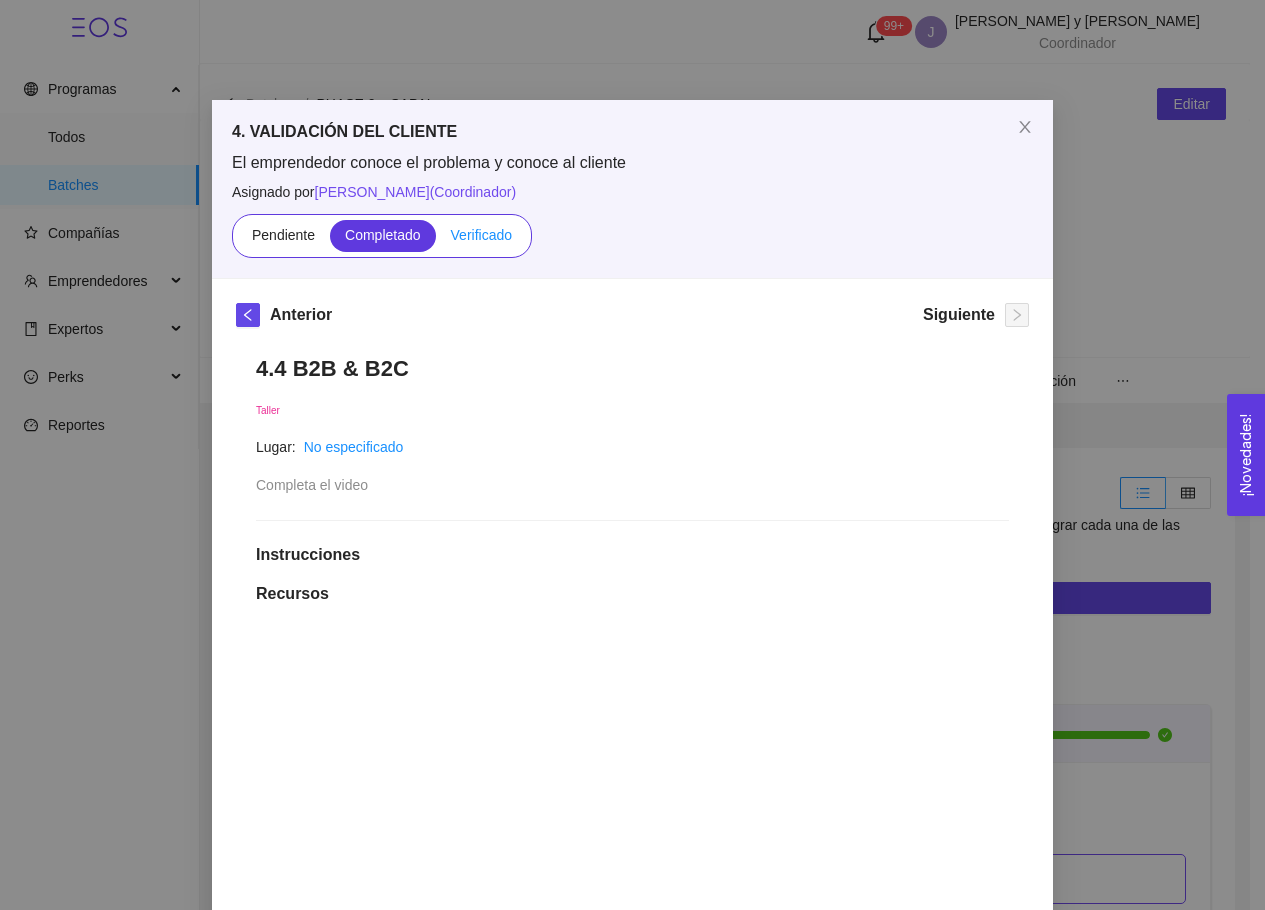 click on "Verificado" at bounding box center (481, 235) 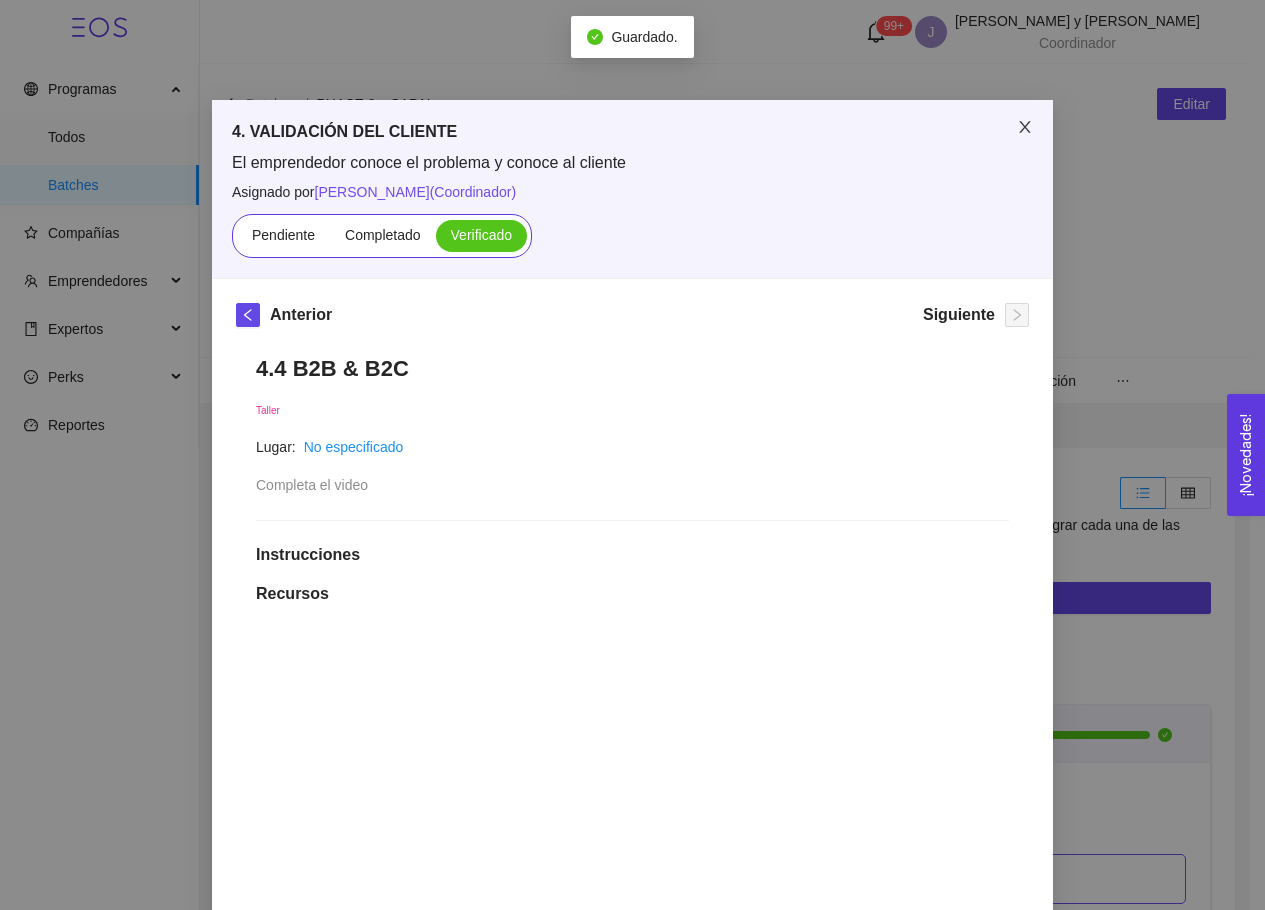 click 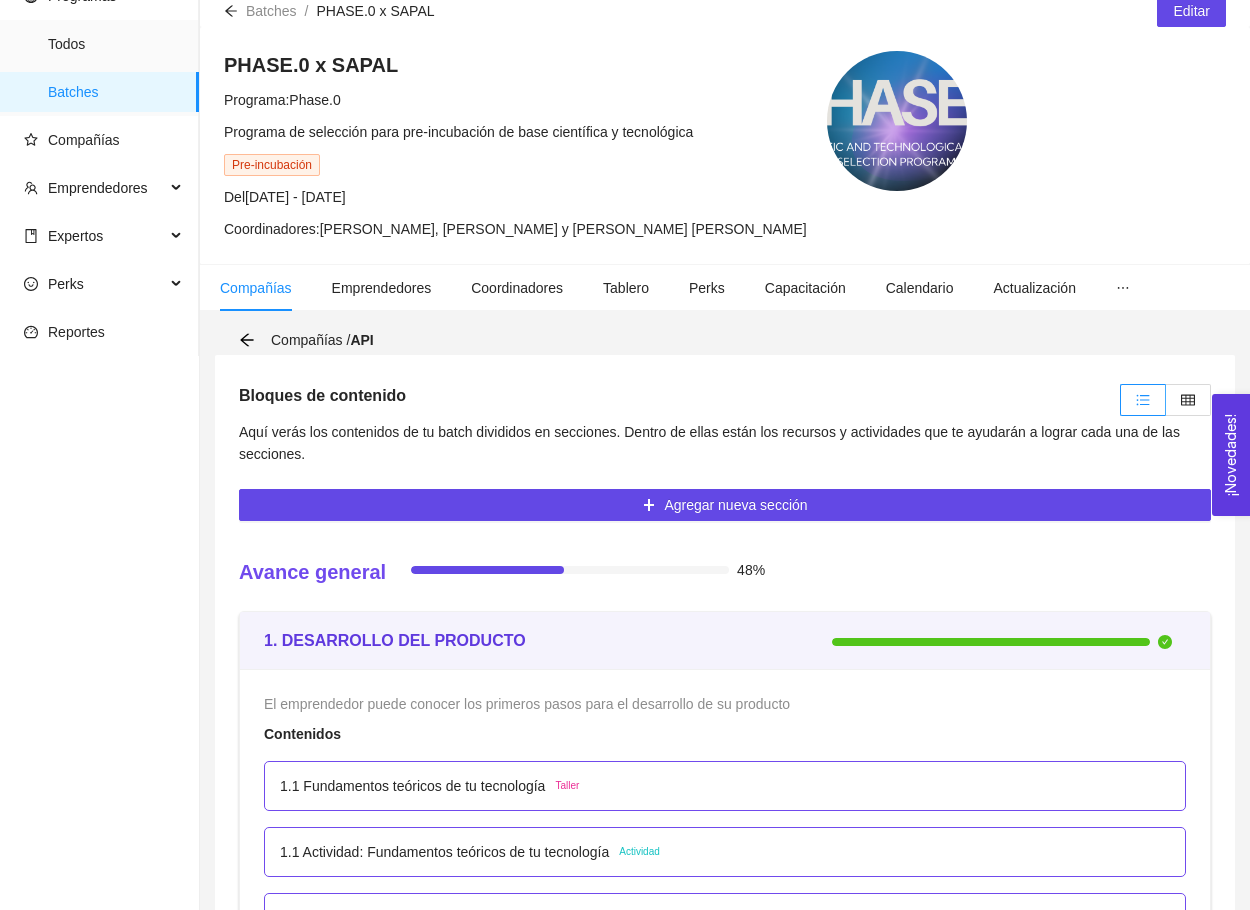 scroll, scrollTop: 0, scrollLeft: 0, axis: both 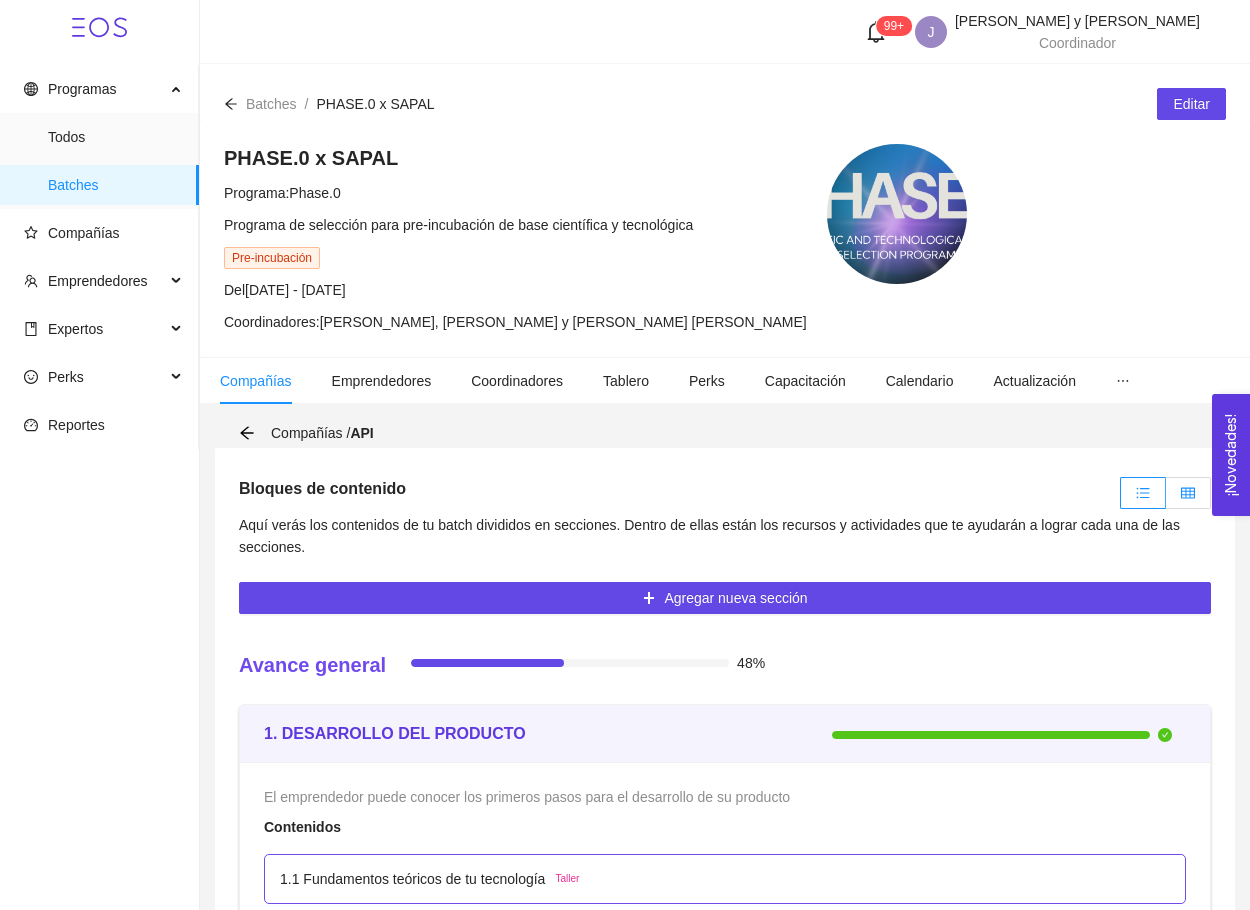 click 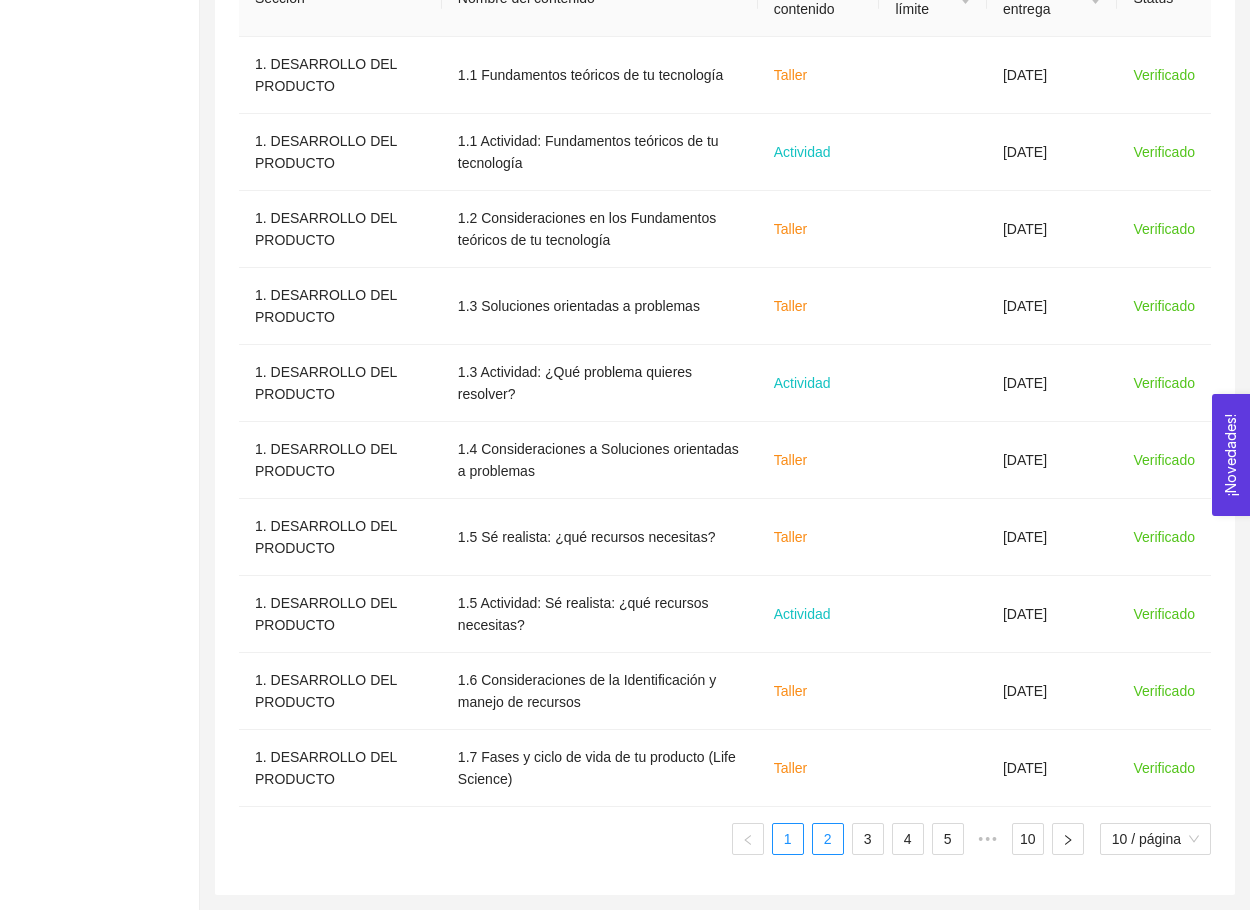 scroll, scrollTop: 722, scrollLeft: 0, axis: vertical 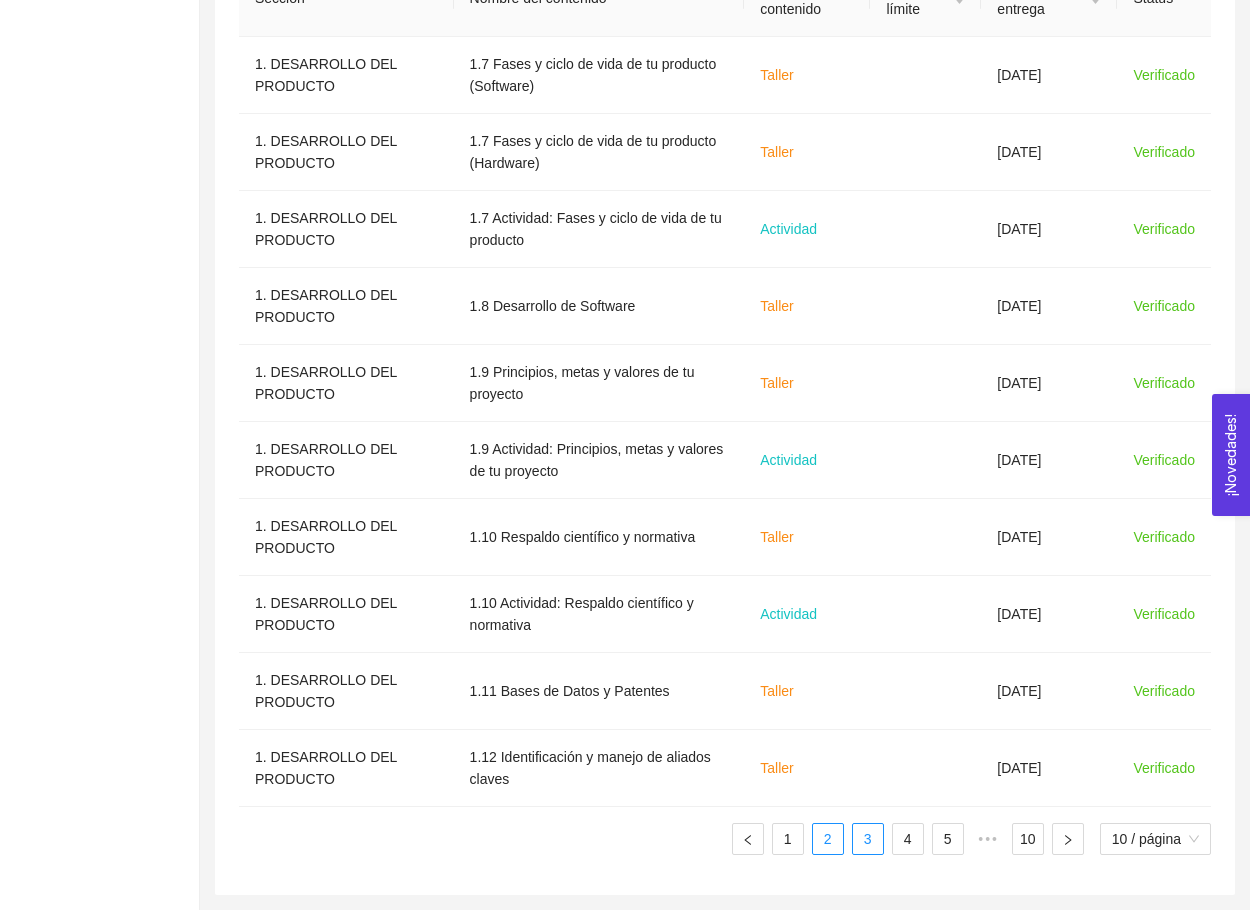 click on "3" at bounding box center [868, 839] 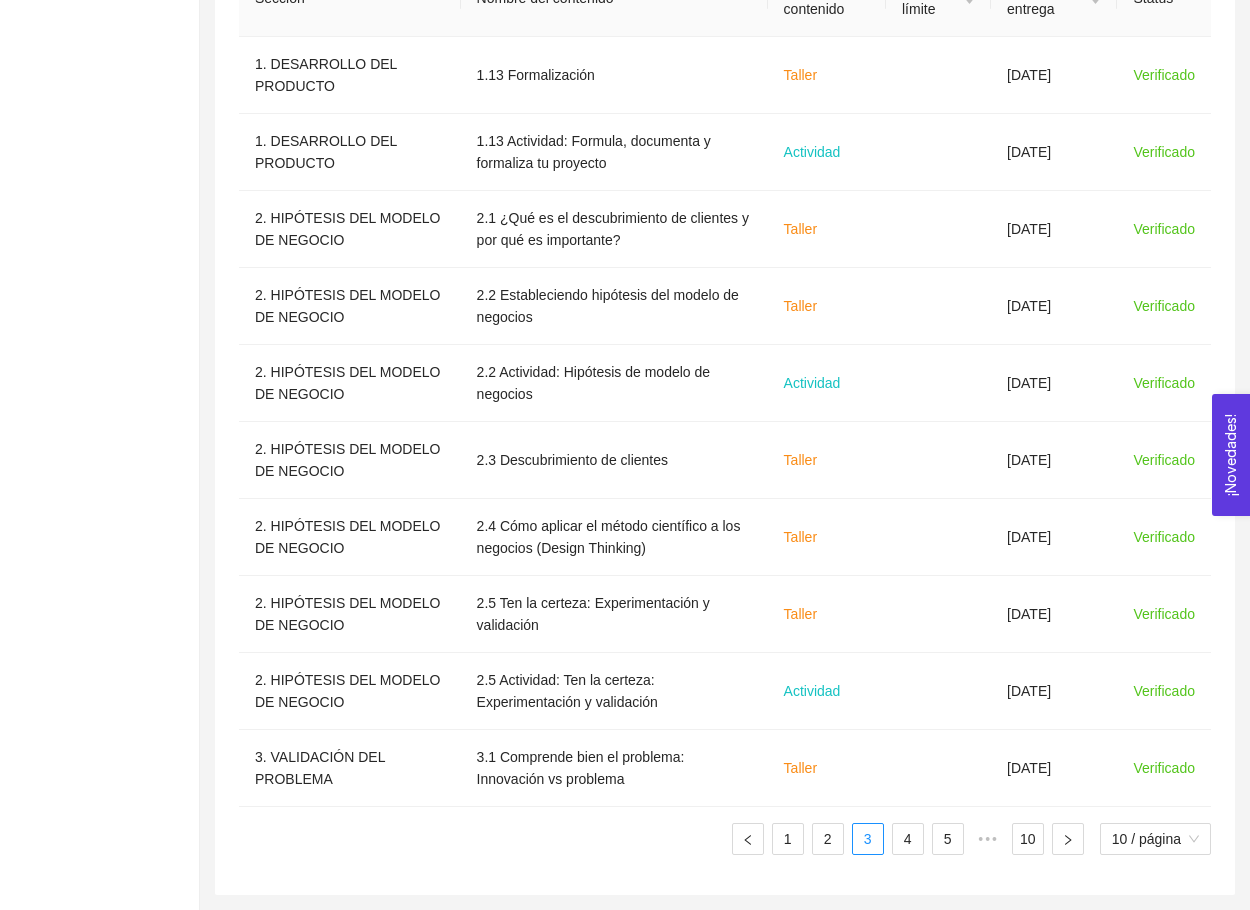 click on "1 2 3 4 5 ••• 10 10 / página" at bounding box center [725, 839] 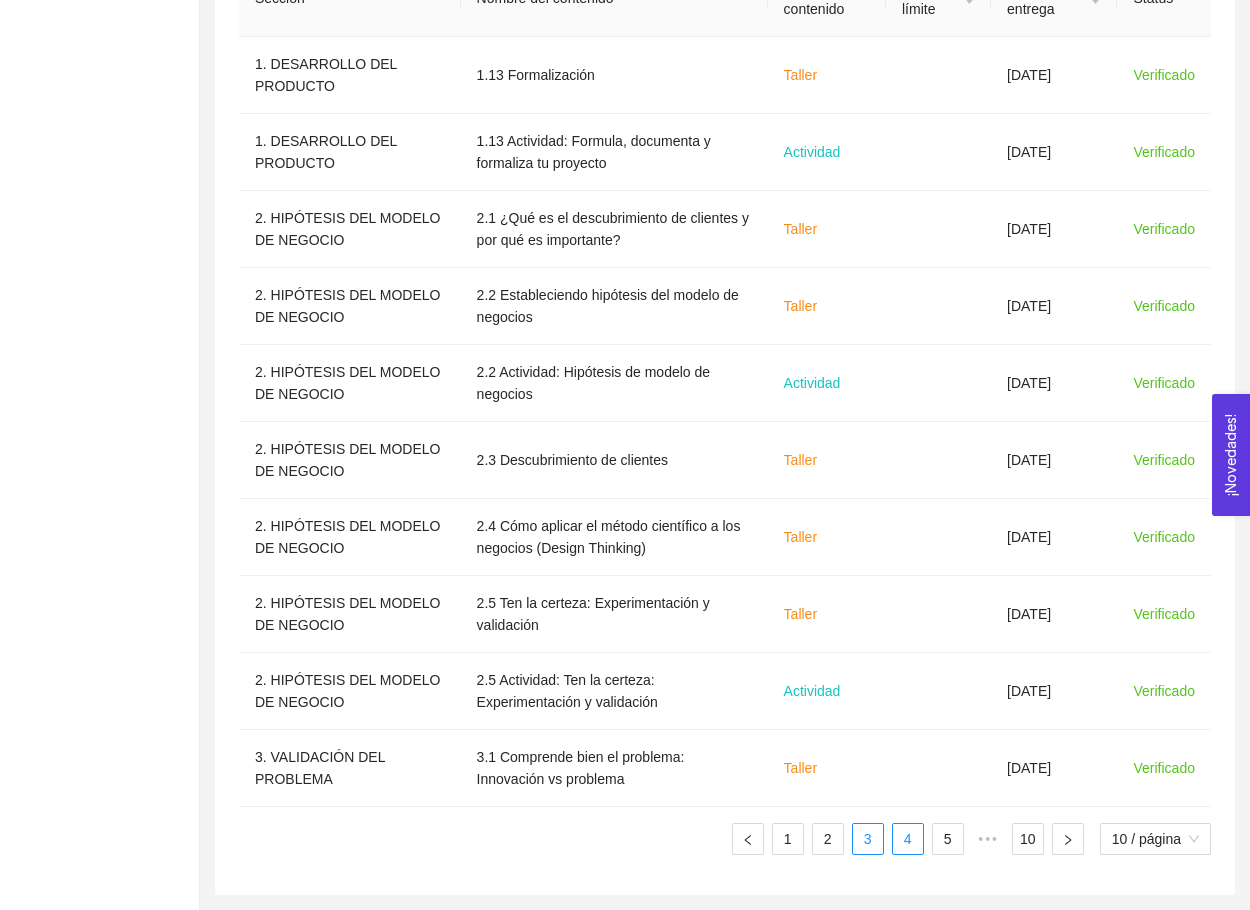click on "4" at bounding box center (908, 839) 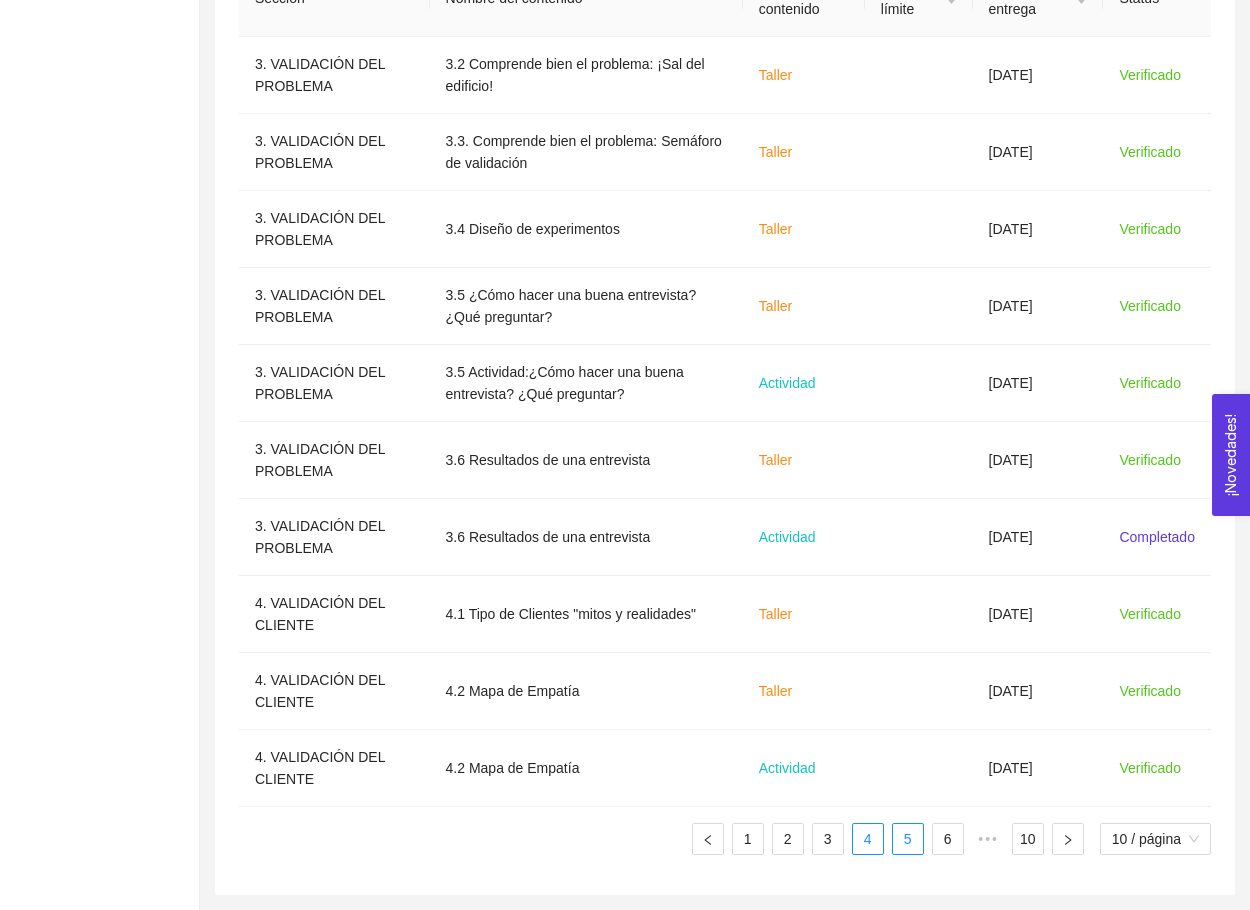 click on "5" at bounding box center (908, 839) 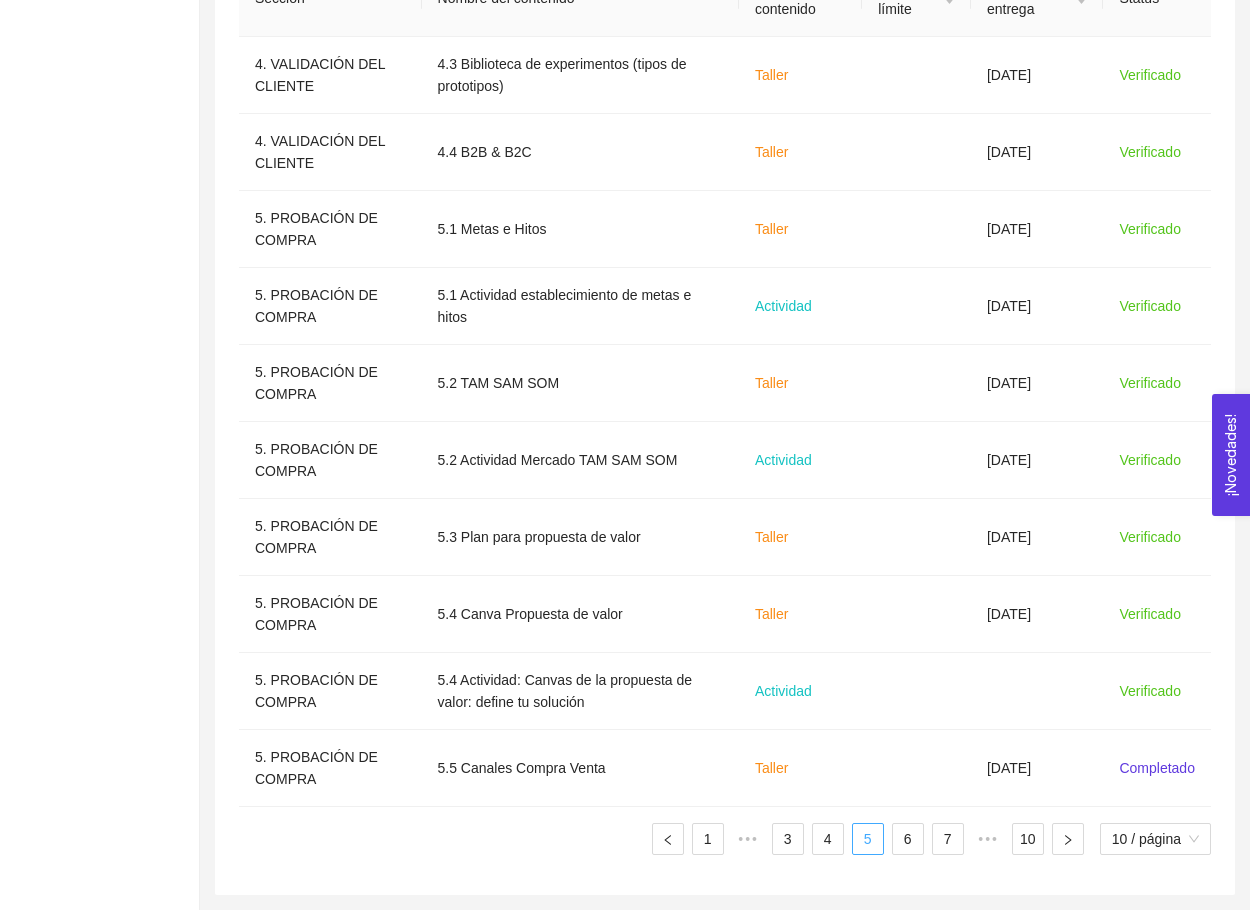 click on "6" at bounding box center [908, 839] 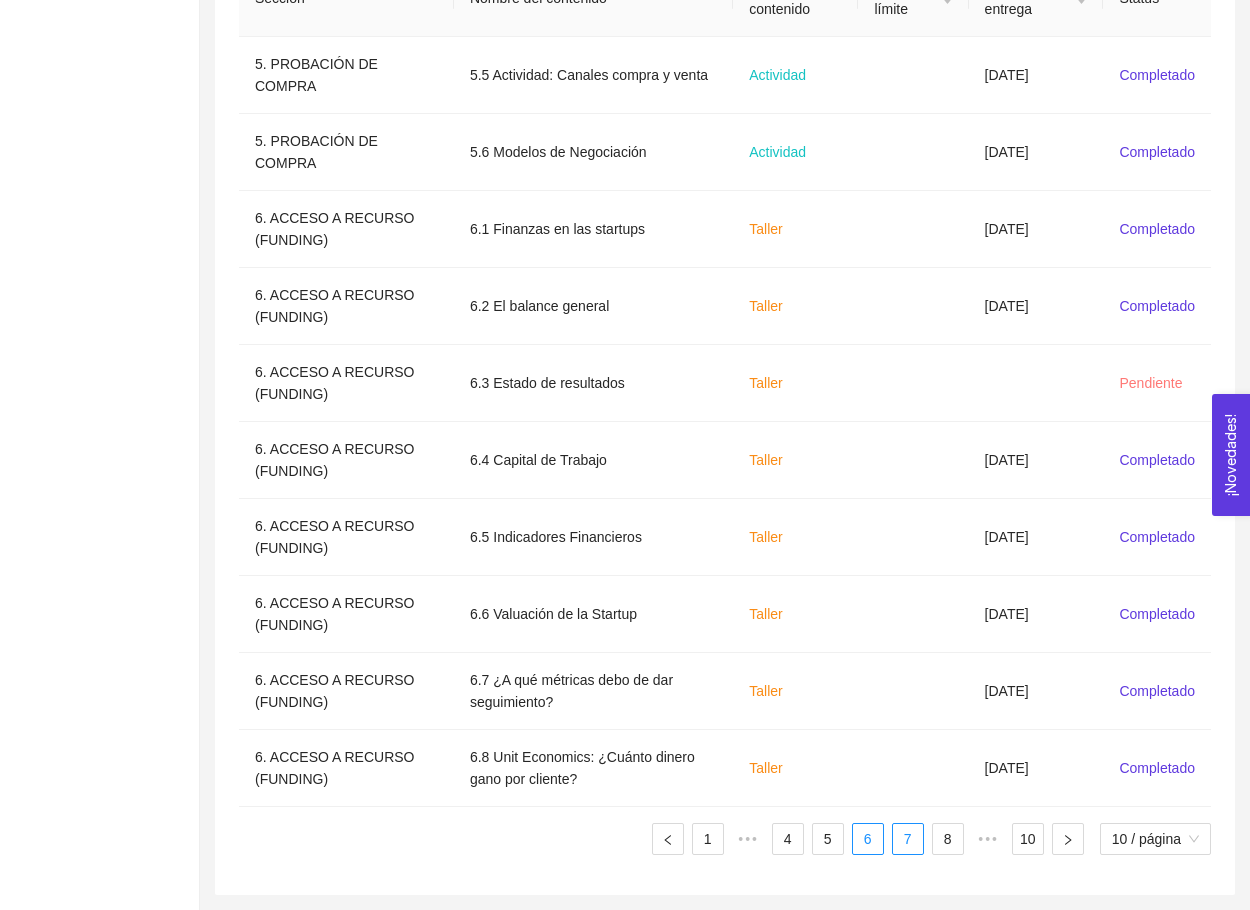 click on "7" at bounding box center [908, 839] 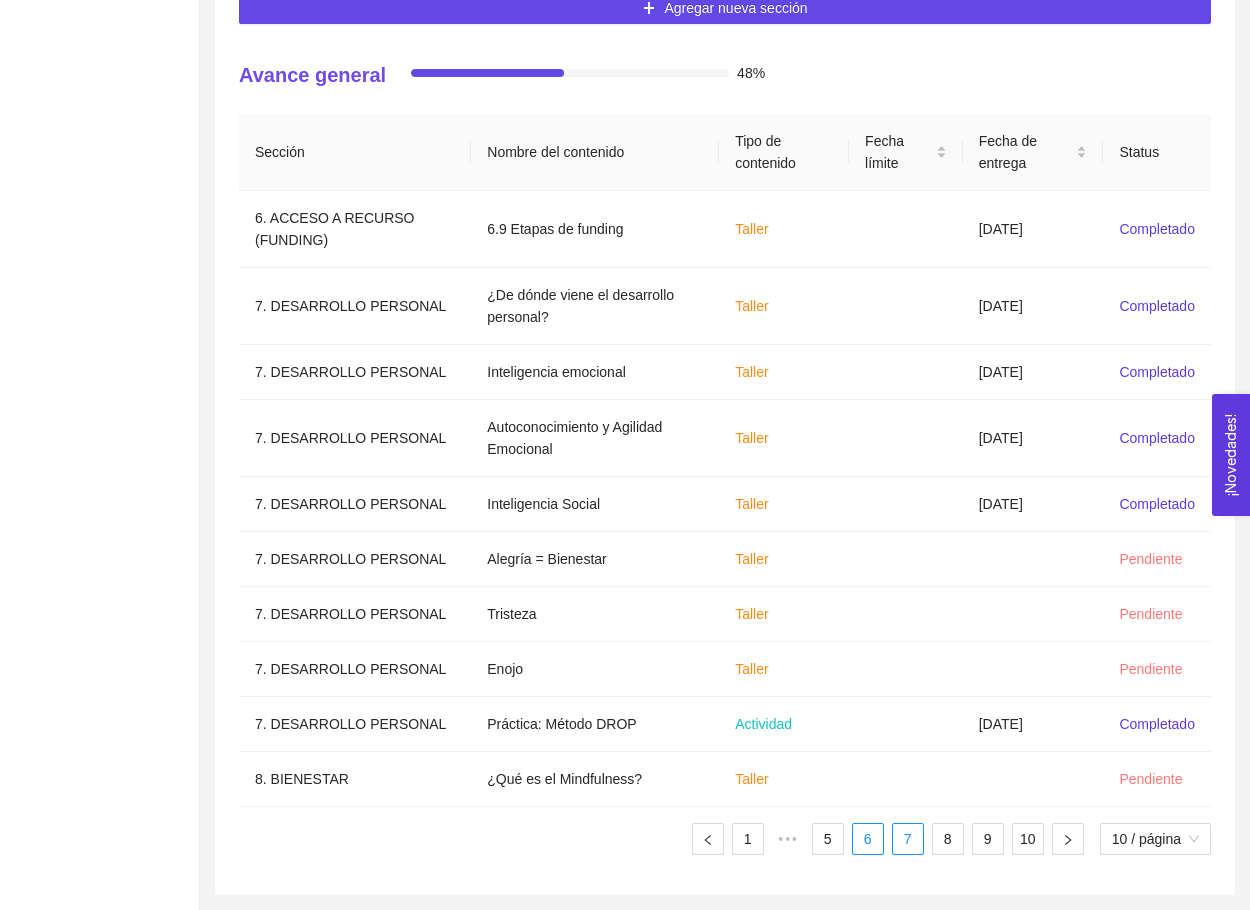 click on "6" at bounding box center [868, 839] 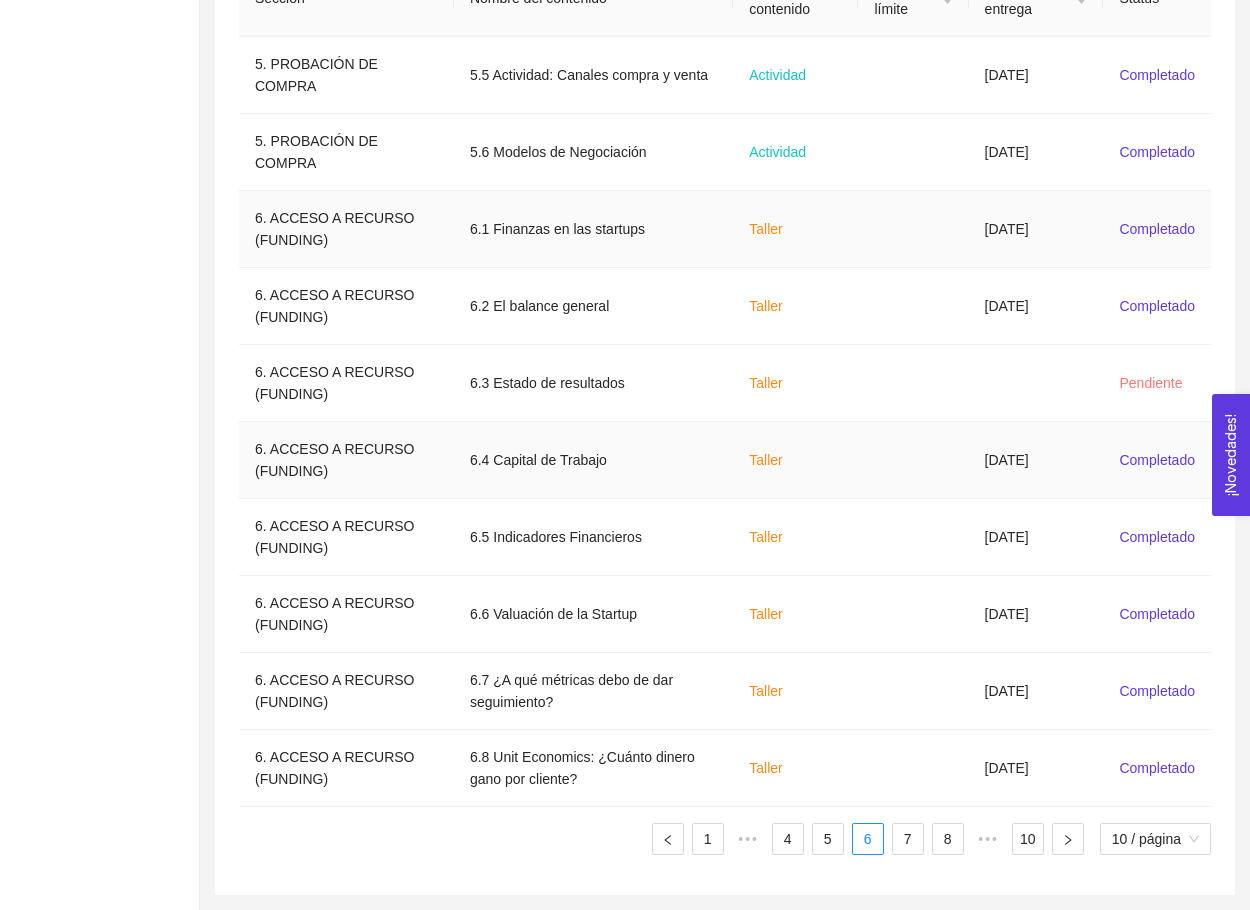 scroll, scrollTop: 722, scrollLeft: 0, axis: vertical 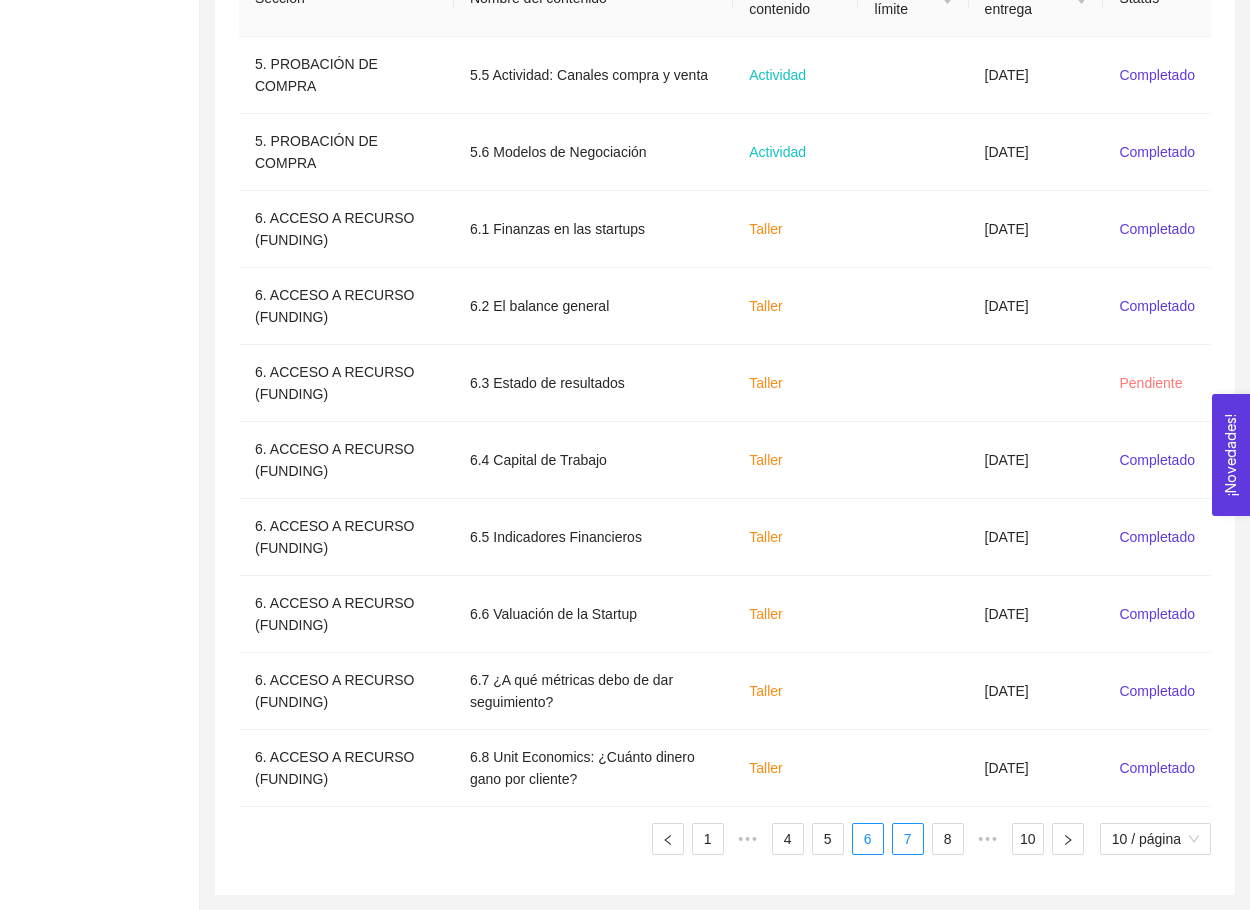 click on "7" at bounding box center [908, 839] 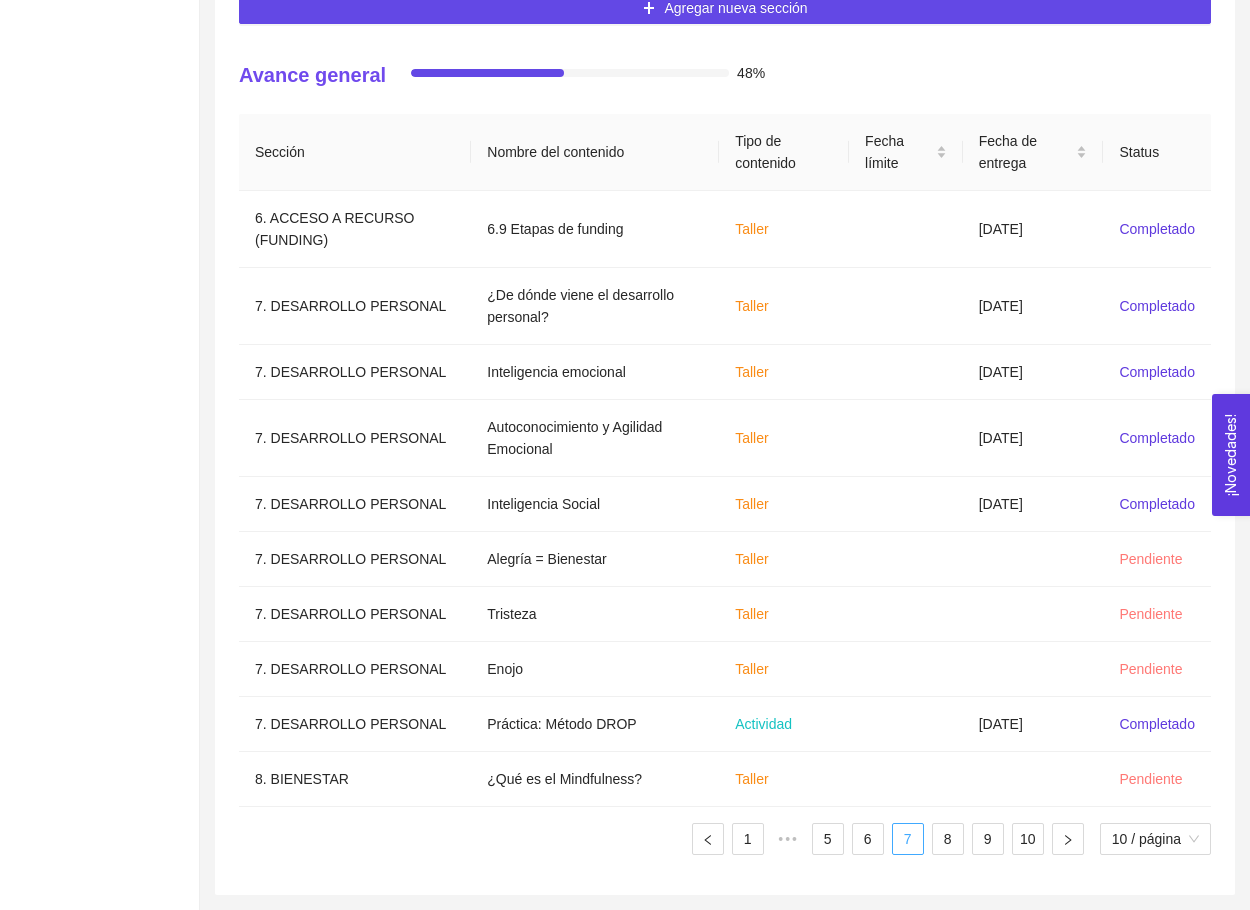 click on "7" at bounding box center (908, 839) 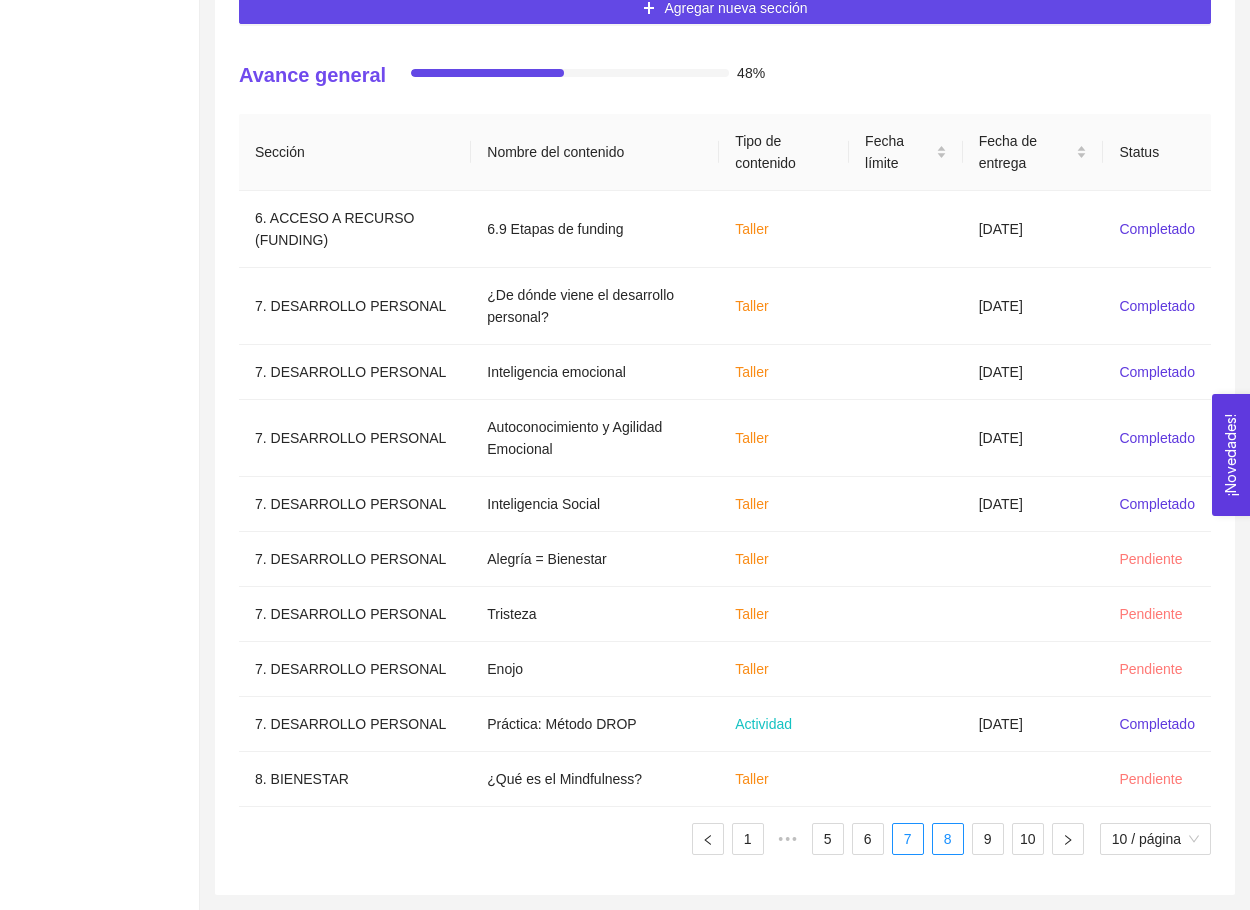 click on "8" at bounding box center (948, 839) 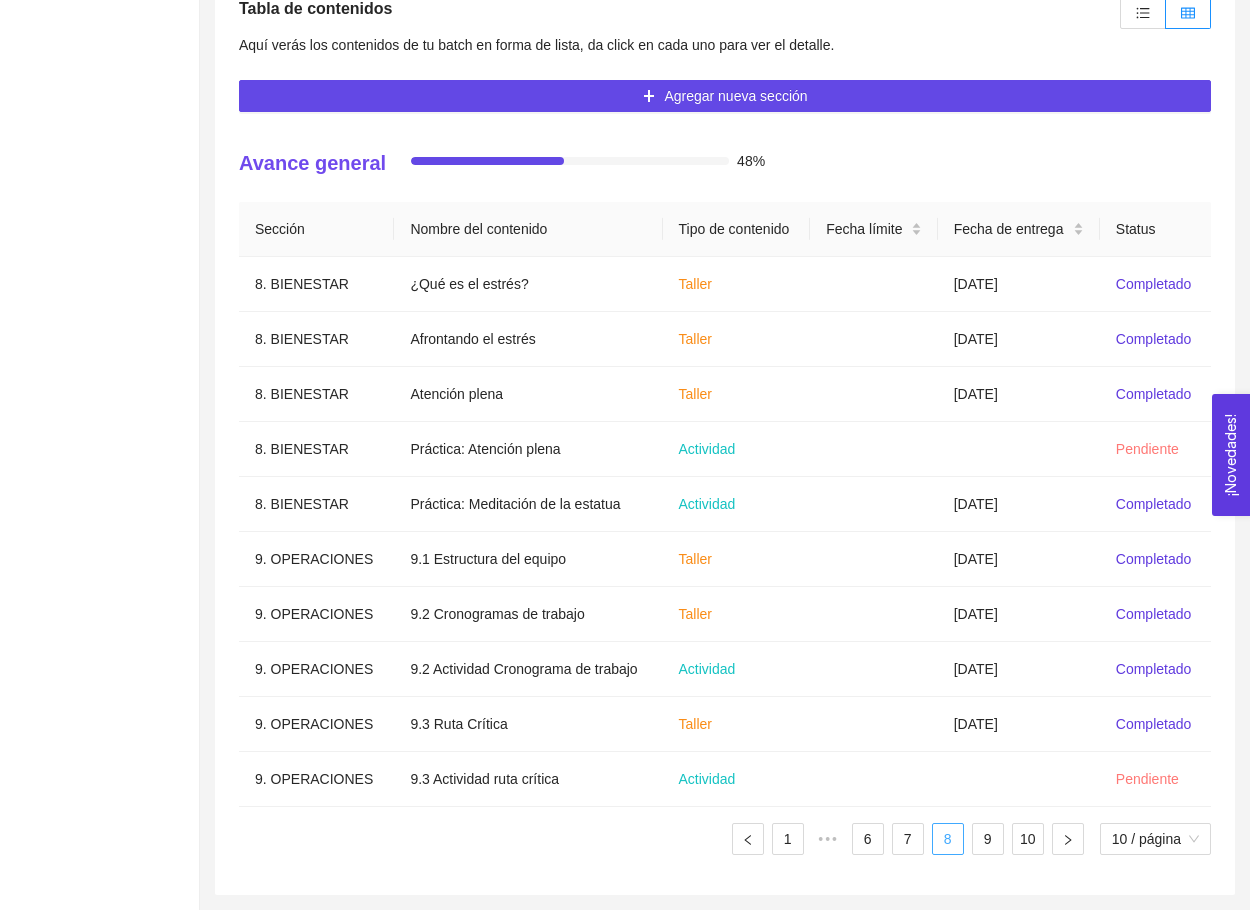 scroll, scrollTop: 480, scrollLeft: 0, axis: vertical 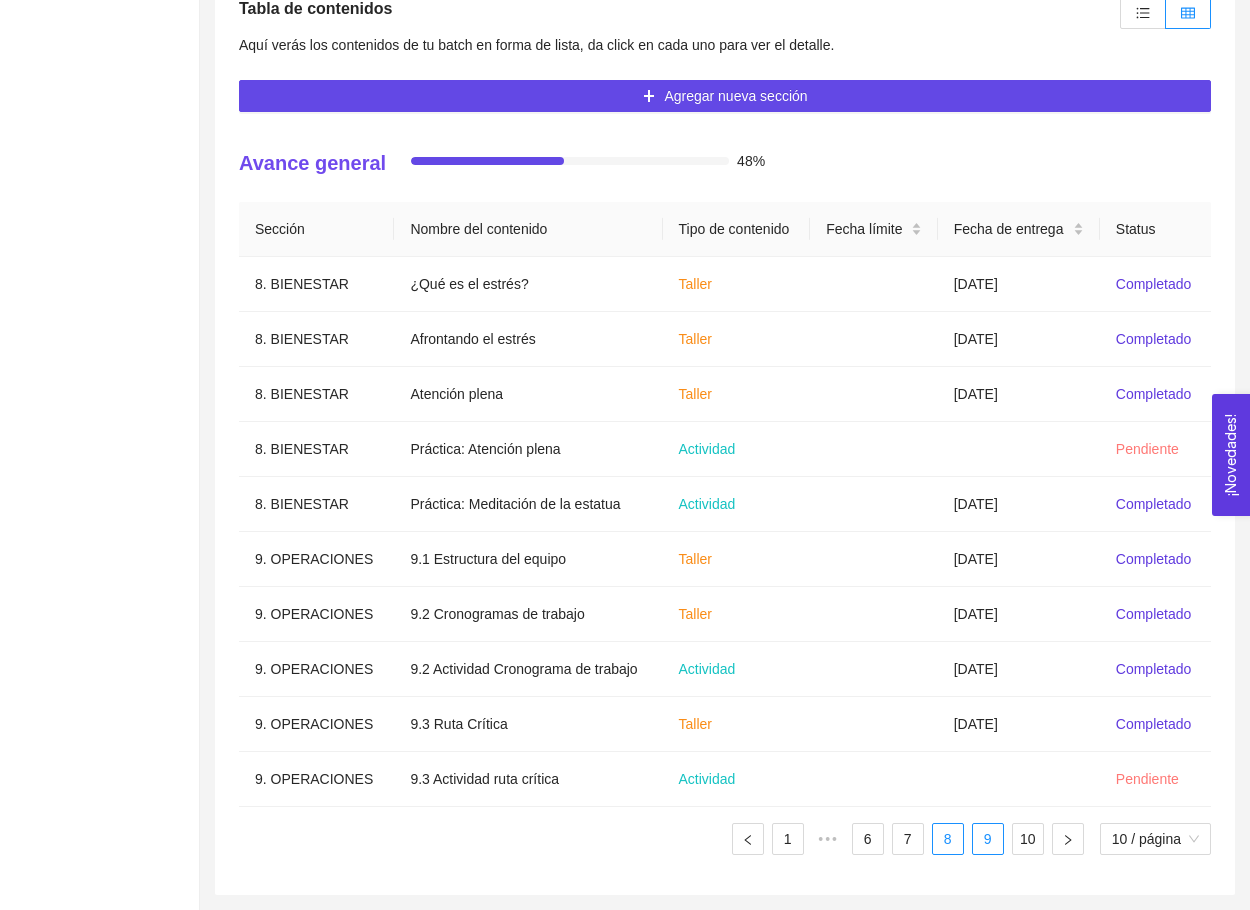 click on "9" at bounding box center [988, 839] 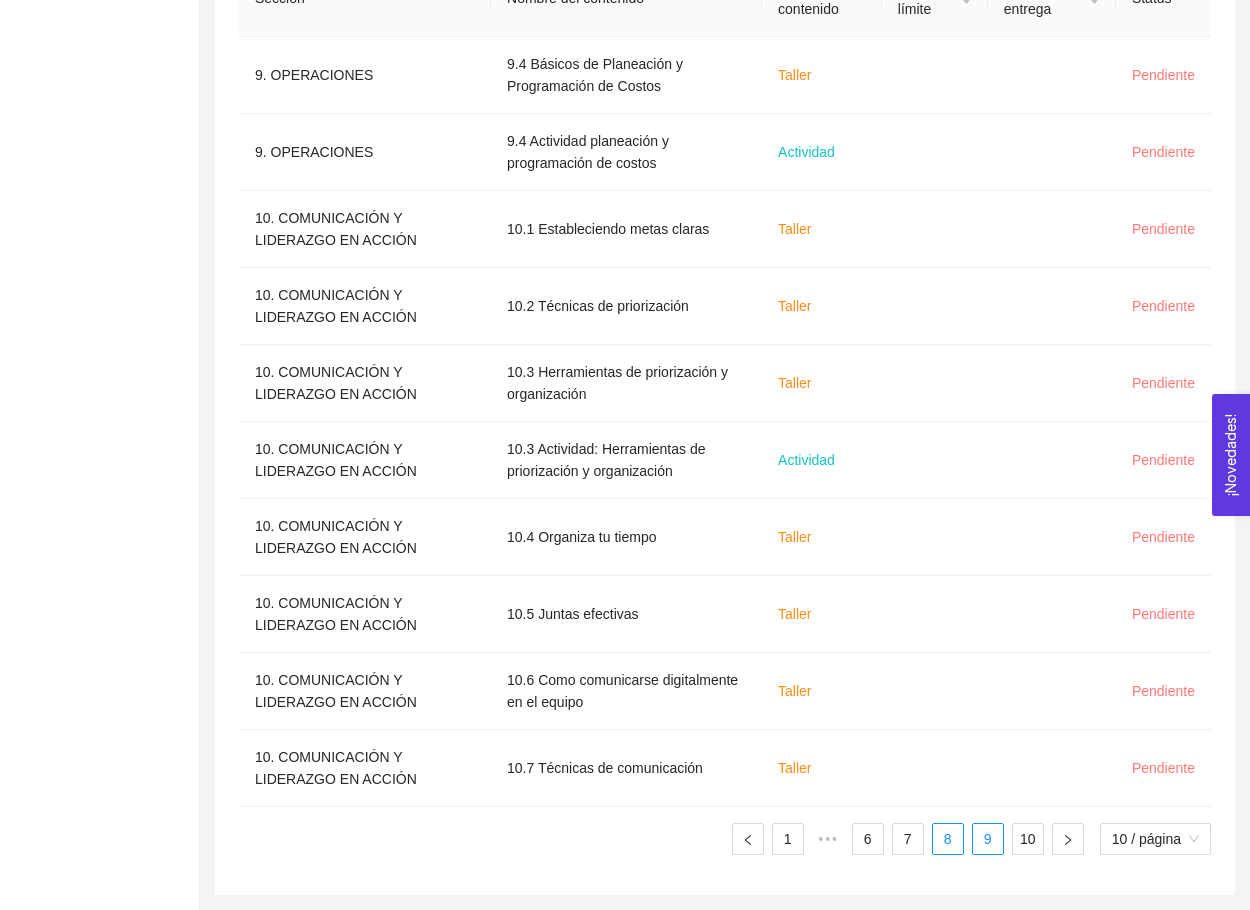 click on "8" at bounding box center [948, 839] 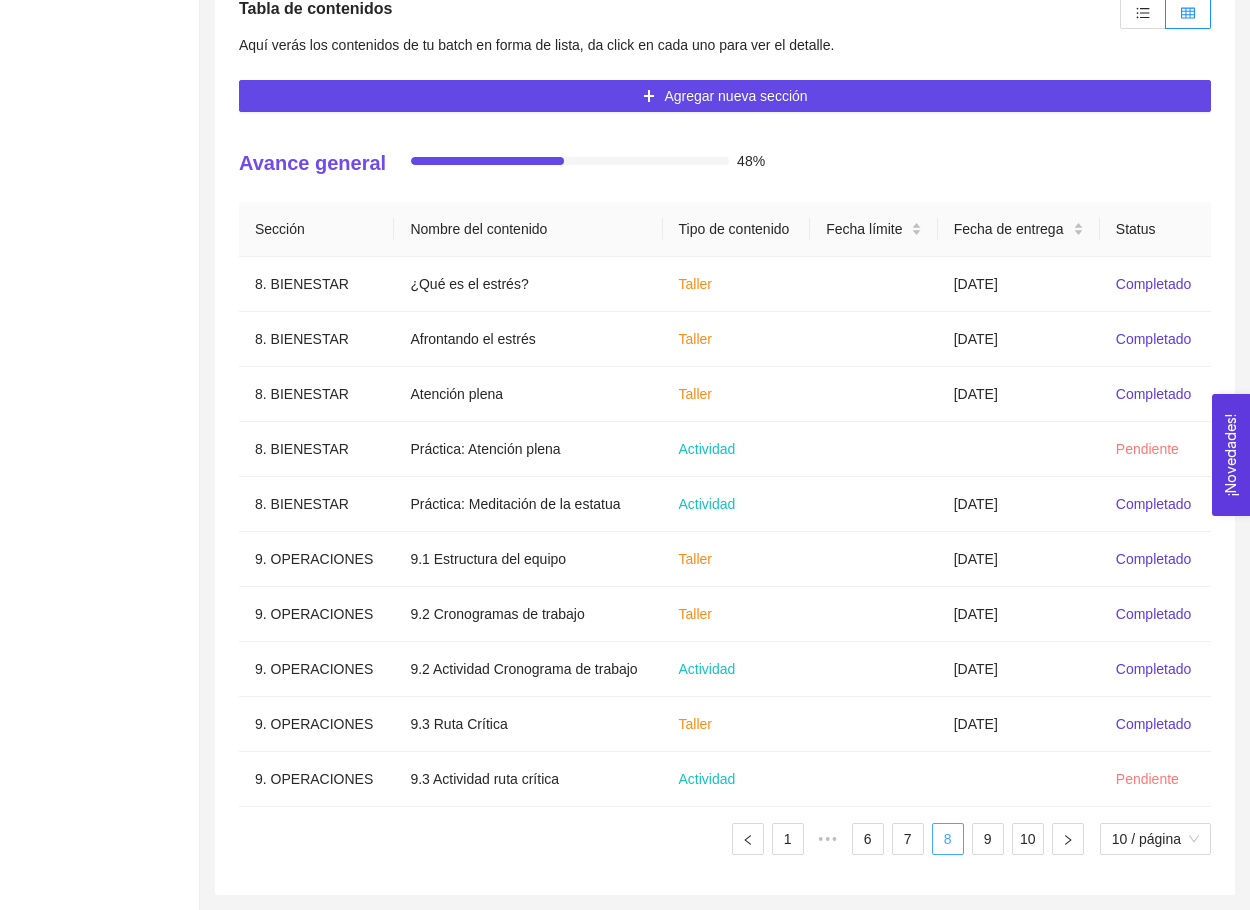 scroll, scrollTop: 480, scrollLeft: 0, axis: vertical 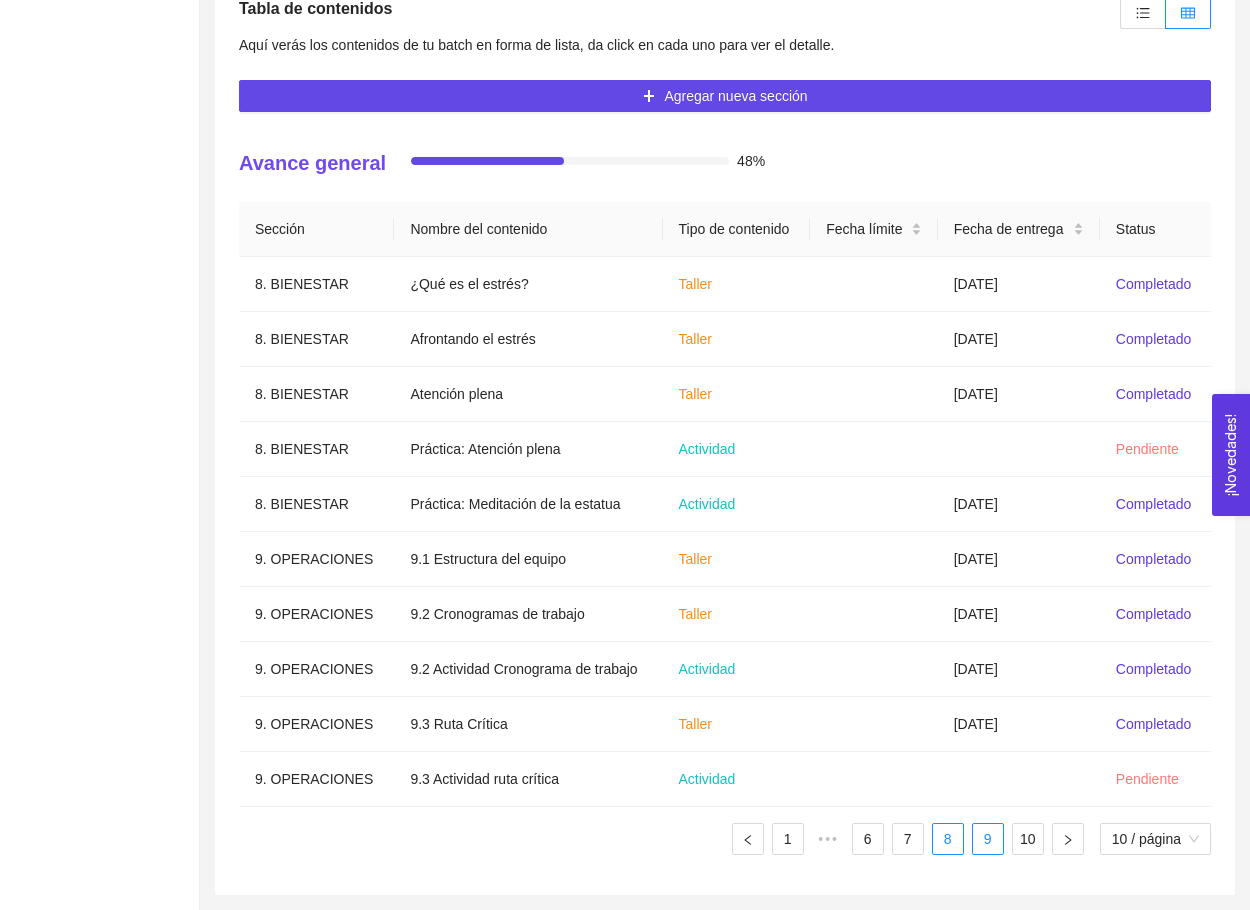 click on "9" at bounding box center (988, 839) 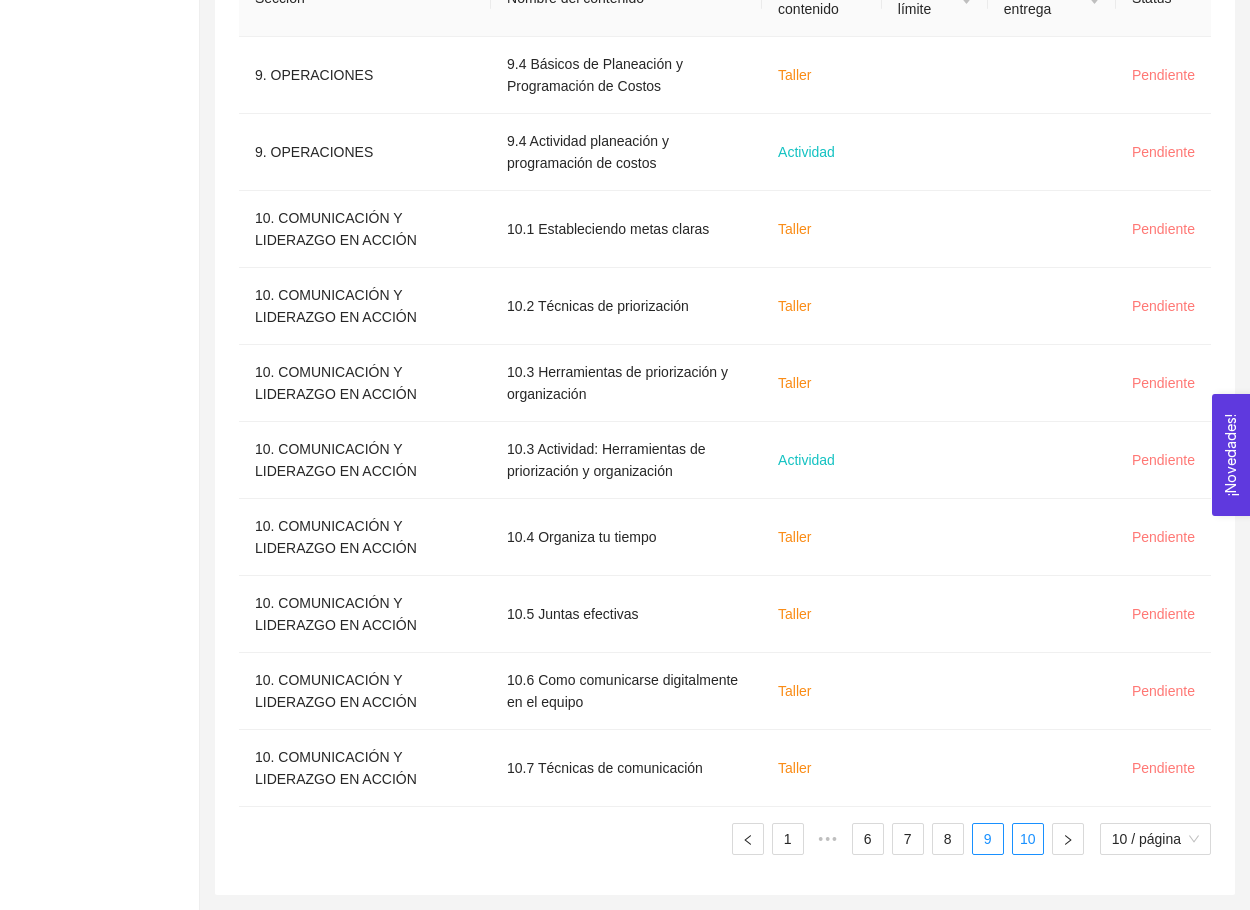 click on "10" at bounding box center [1028, 839] 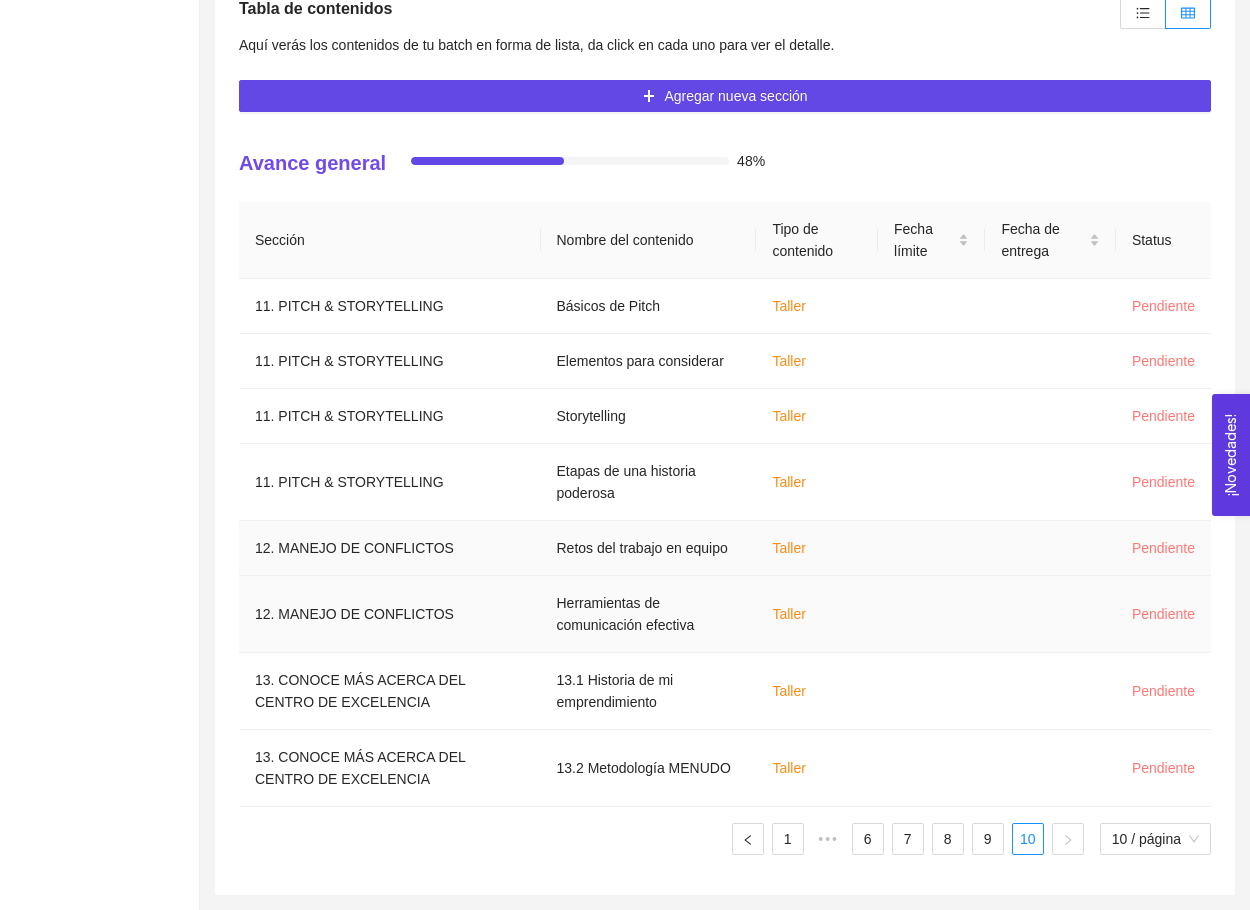 scroll, scrollTop: 480, scrollLeft: 0, axis: vertical 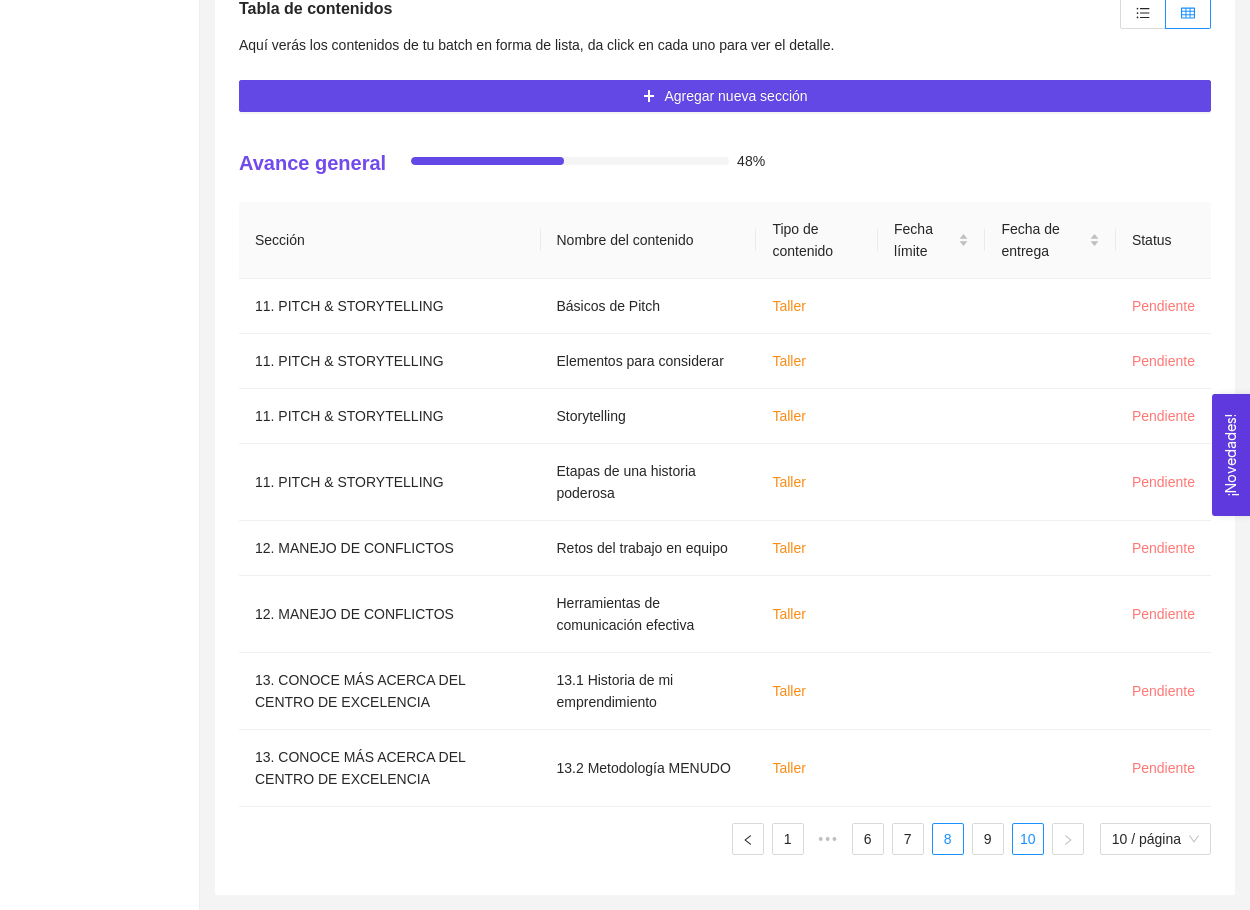 click on "8" at bounding box center [948, 839] 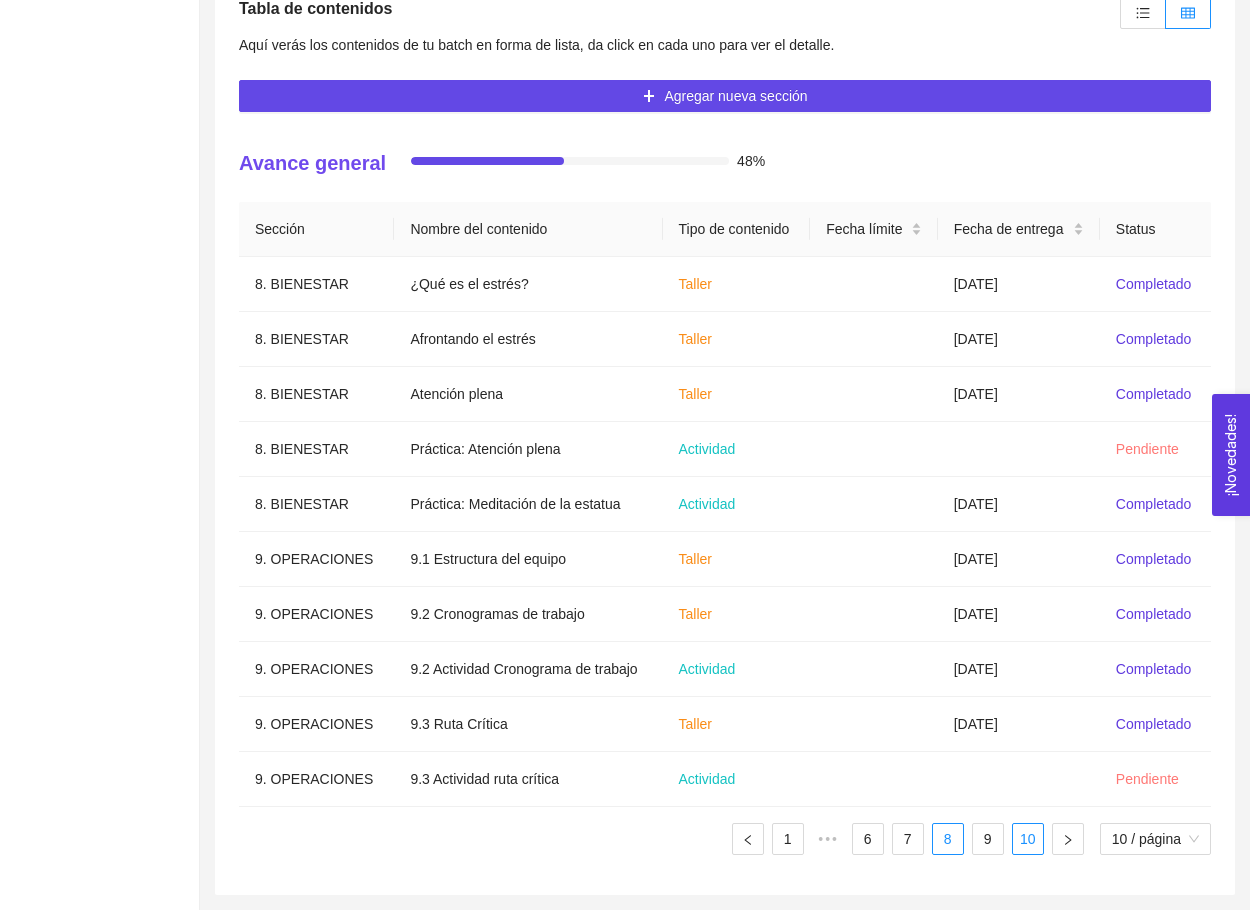 click on "10" at bounding box center [1028, 839] 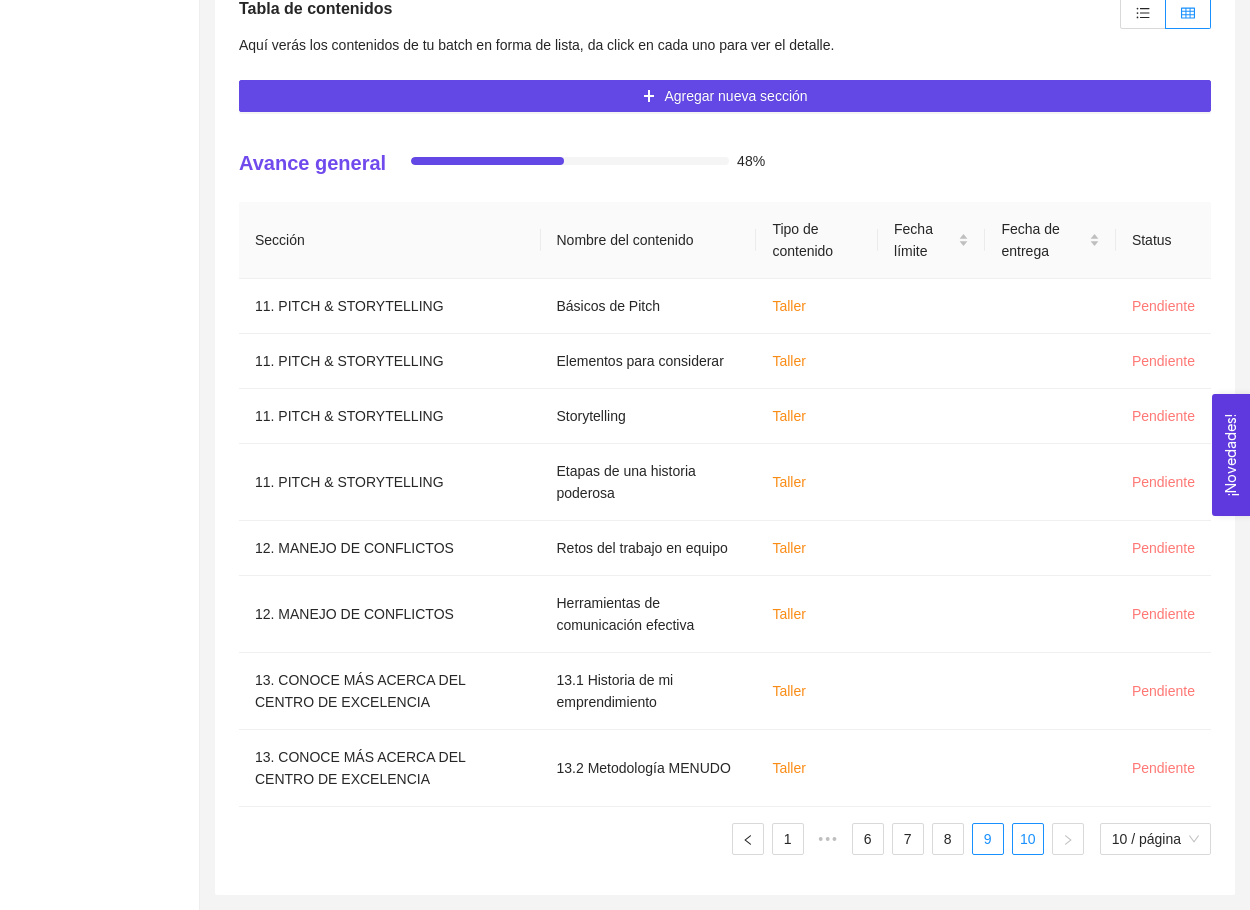click on "9" at bounding box center [988, 839] 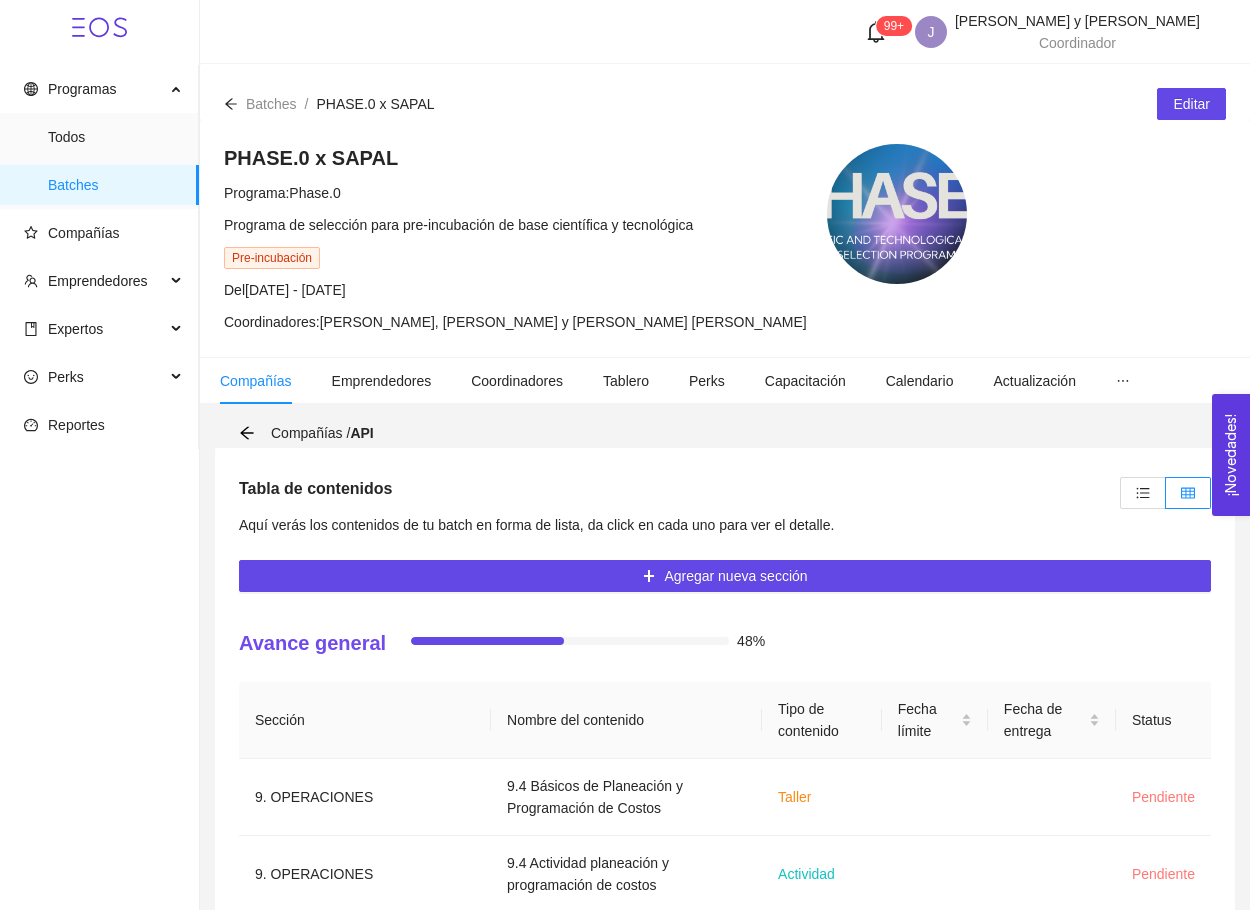 scroll, scrollTop: 0, scrollLeft: 0, axis: both 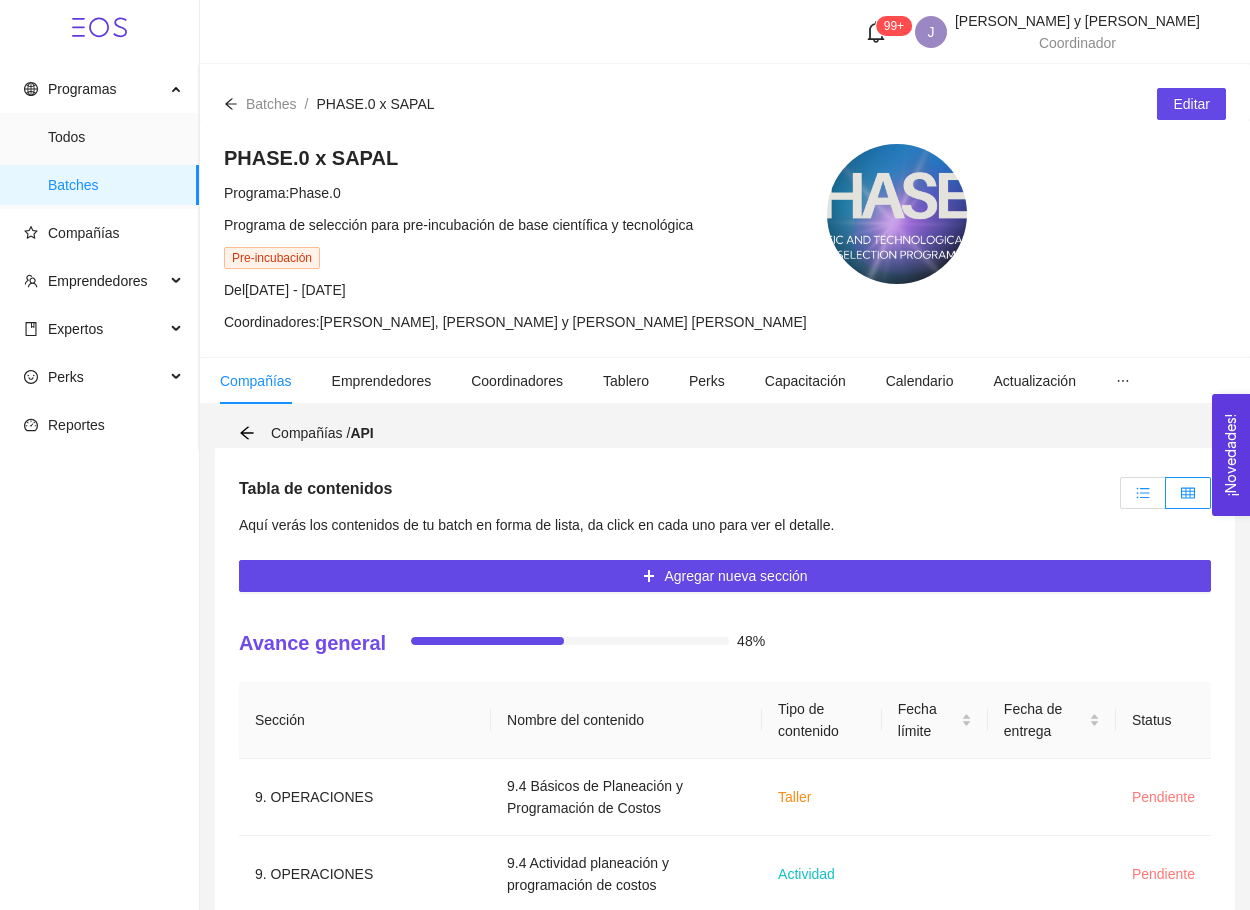 click at bounding box center (1143, 493) 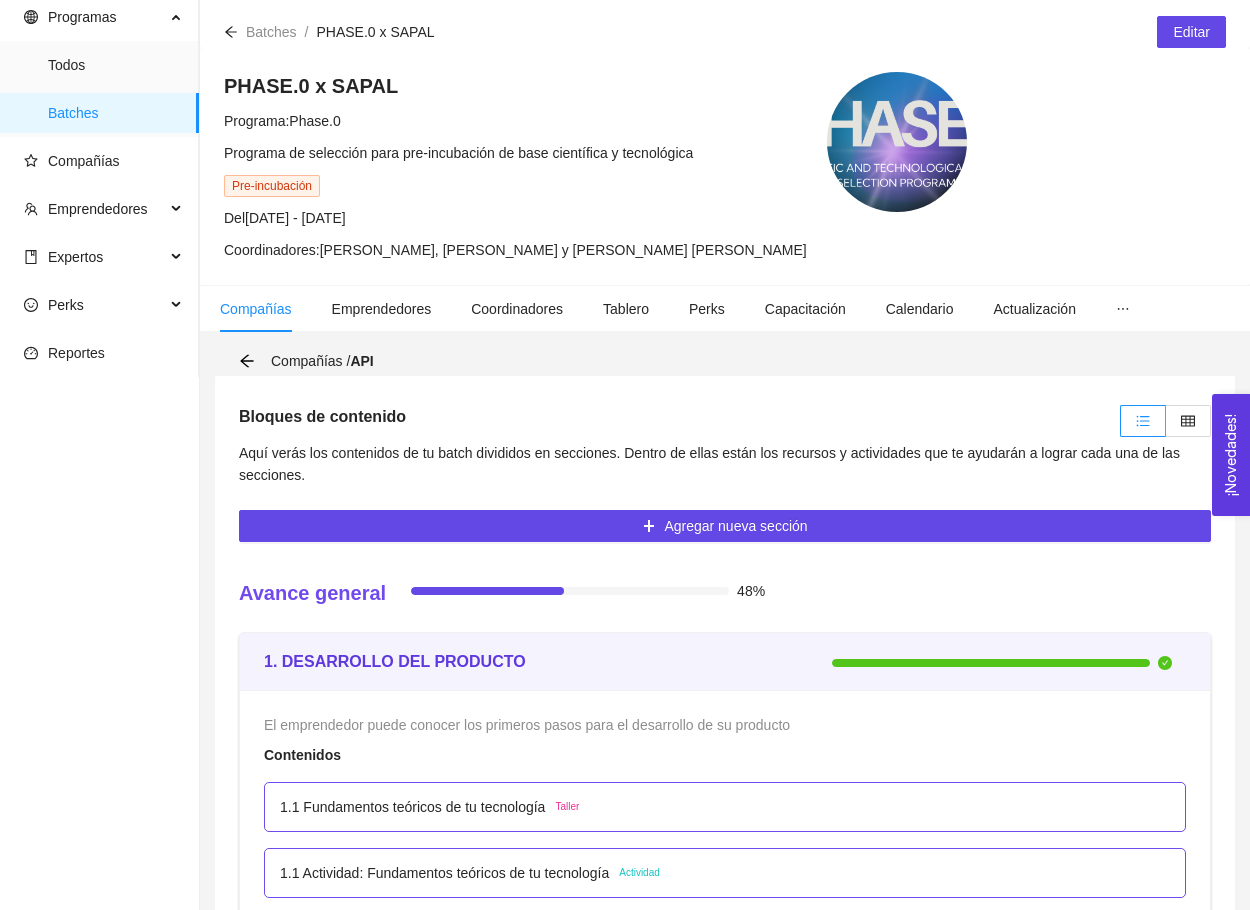 scroll, scrollTop: 23, scrollLeft: 0, axis: vertical 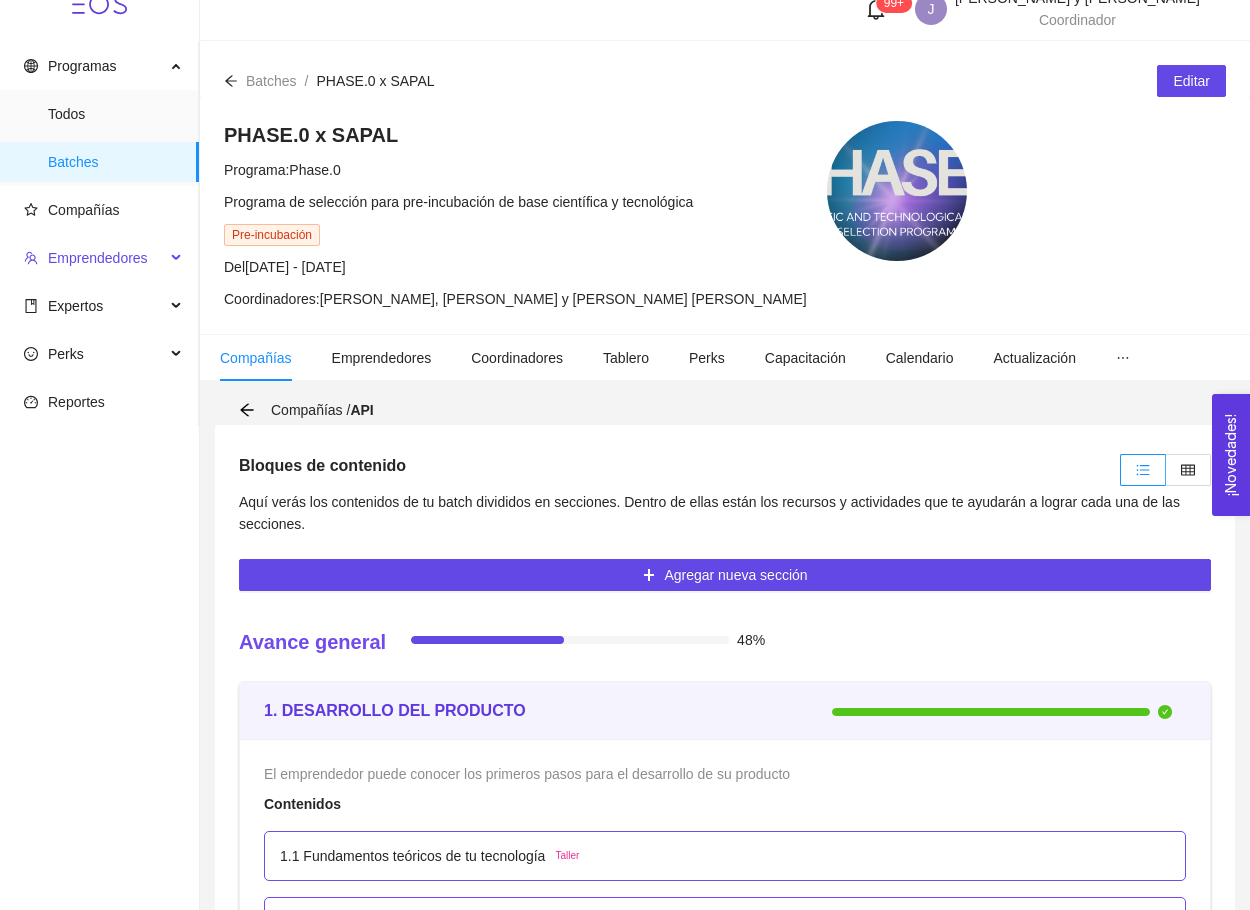 click on "Emprendedores" at bounding box center [98, 258] 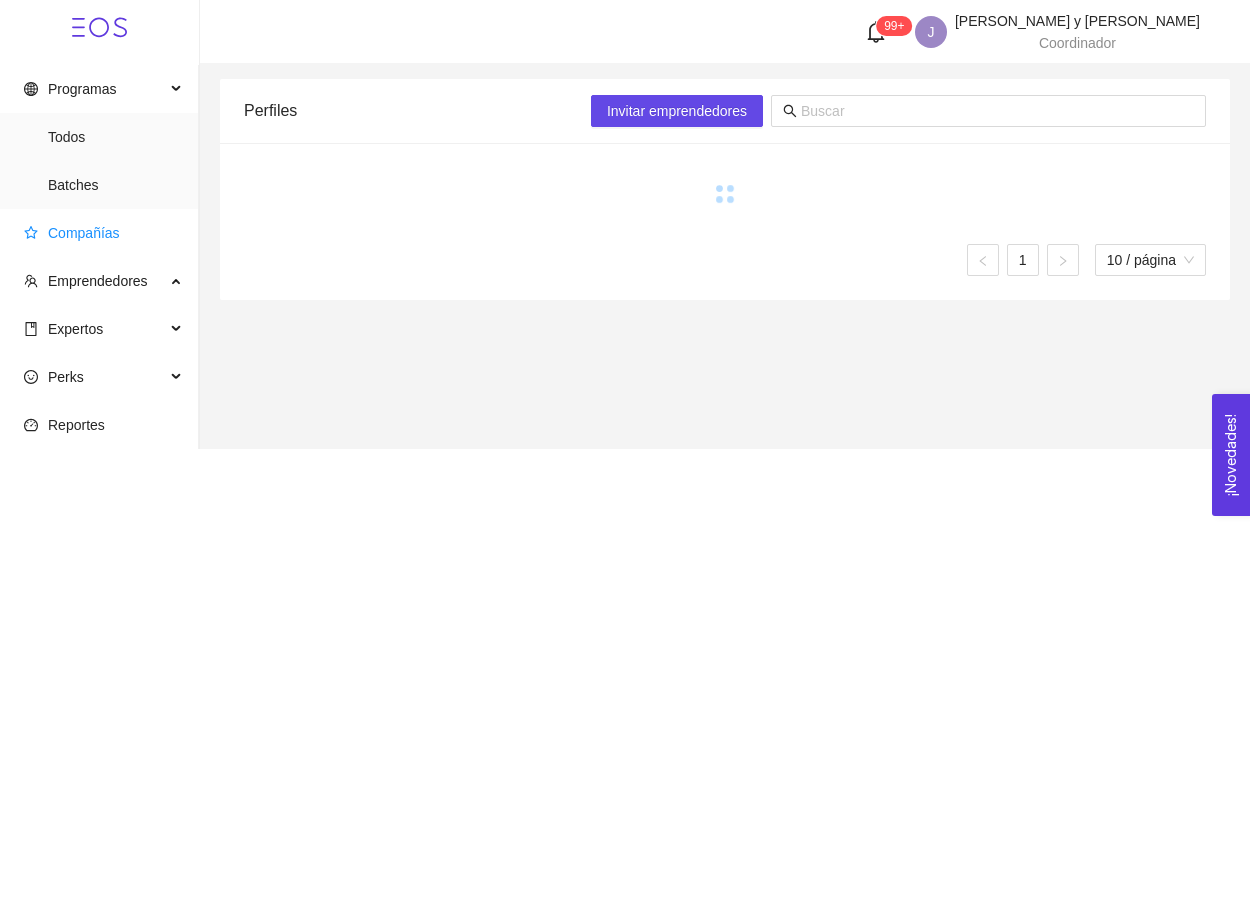 scroll, scrollTop: 0, scrollLeft: 0, axis: both 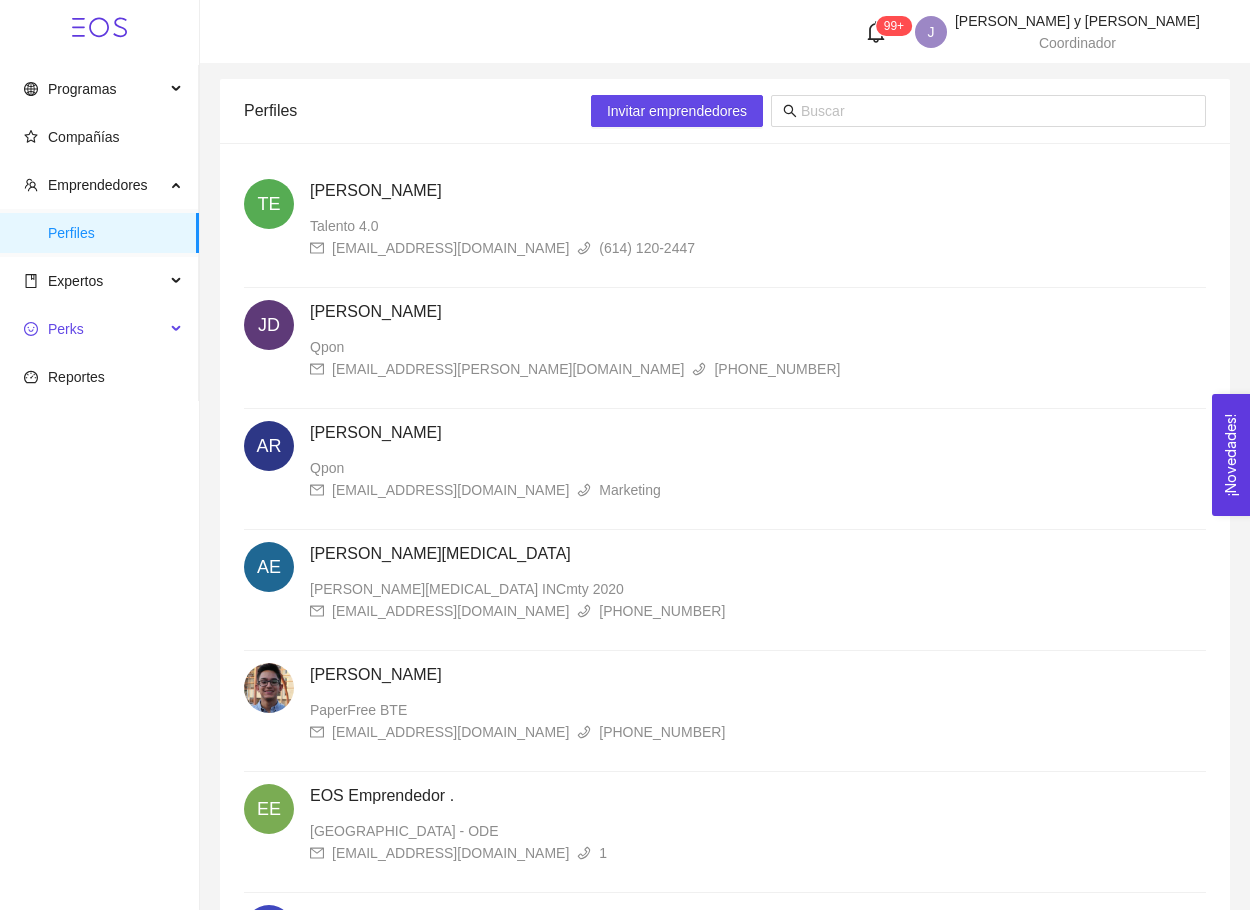 click on "Perks" at bounding box center [94, 329] 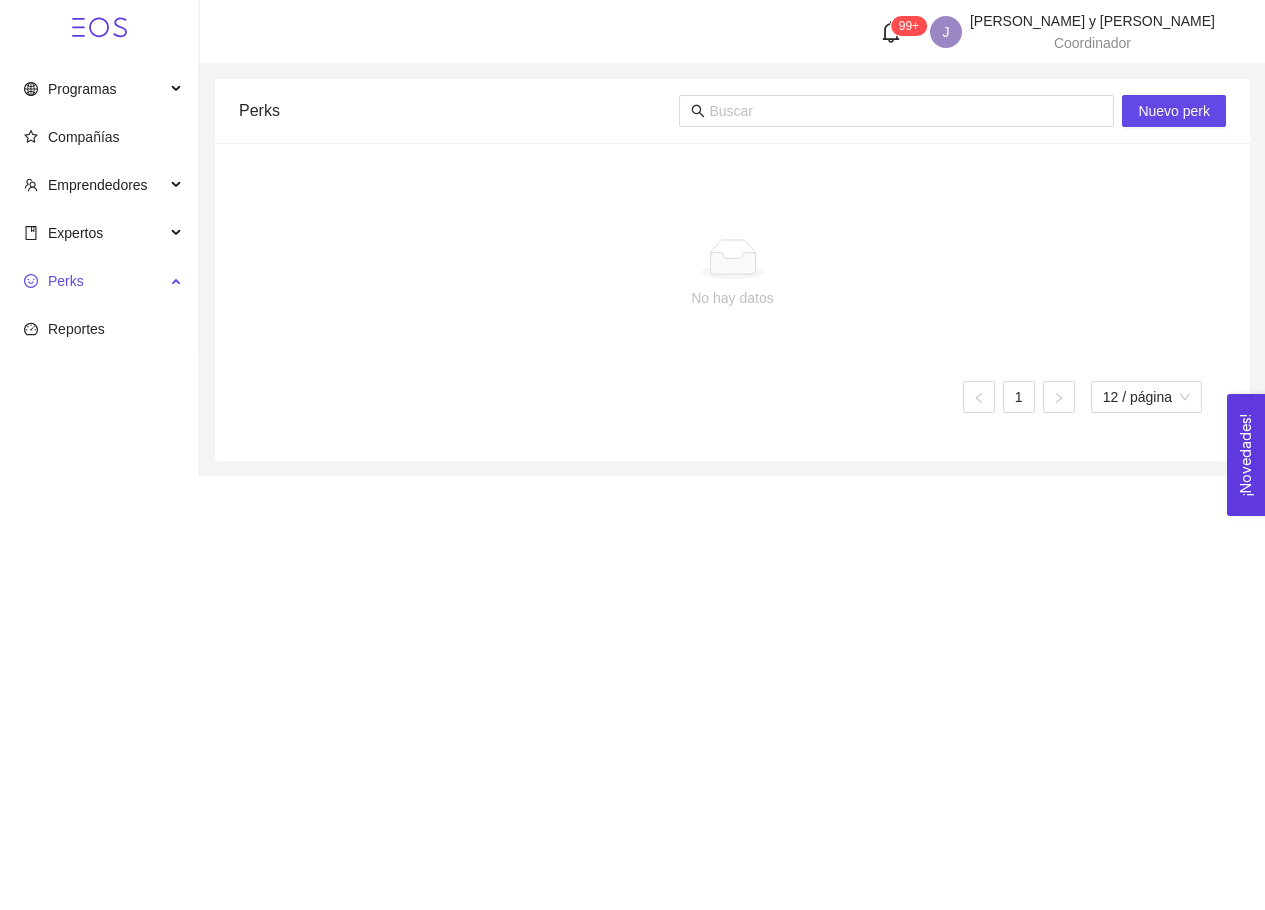 click on "Perks" at bounding box center [94, 281] 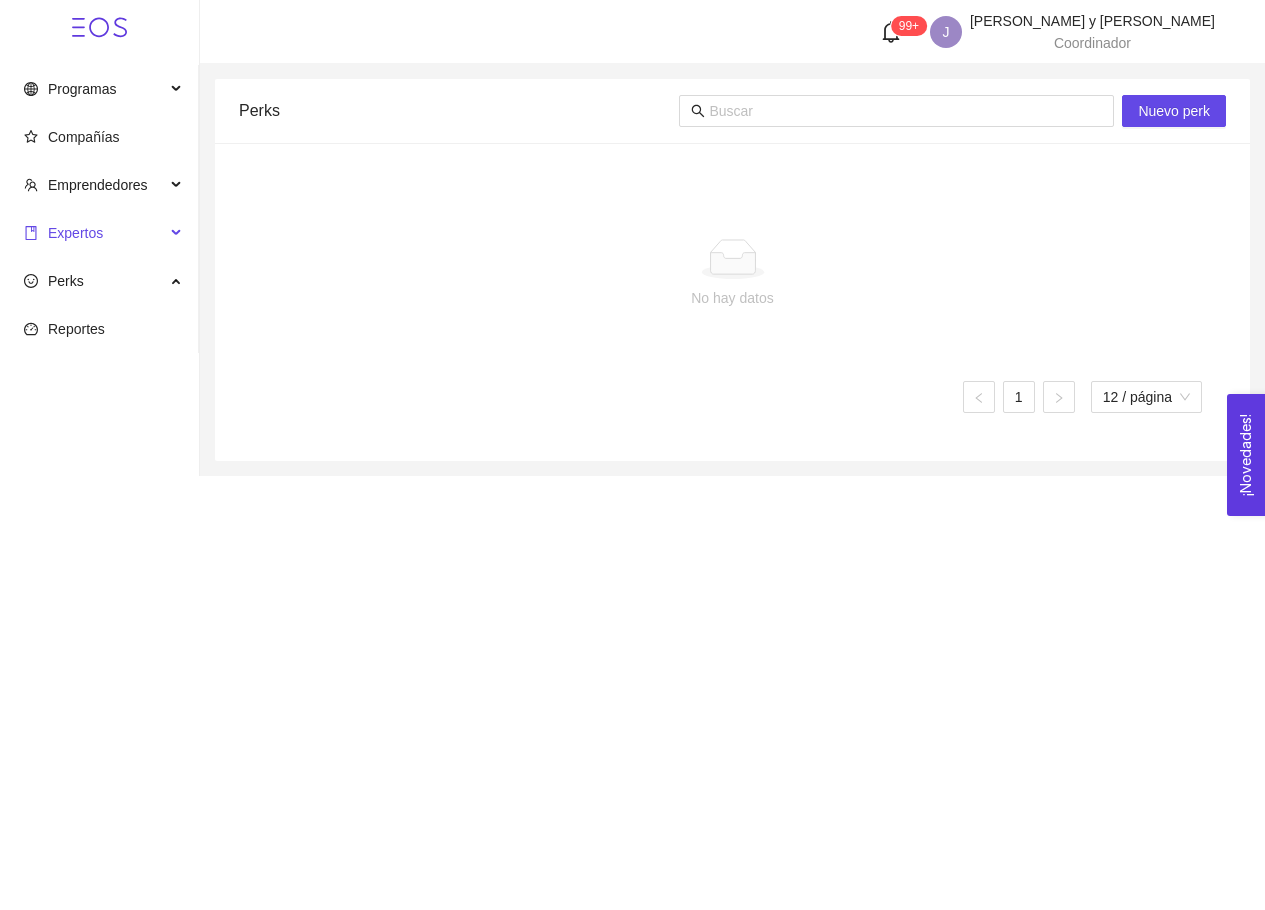 click on "Expertos" at bounding box center (94, 233) 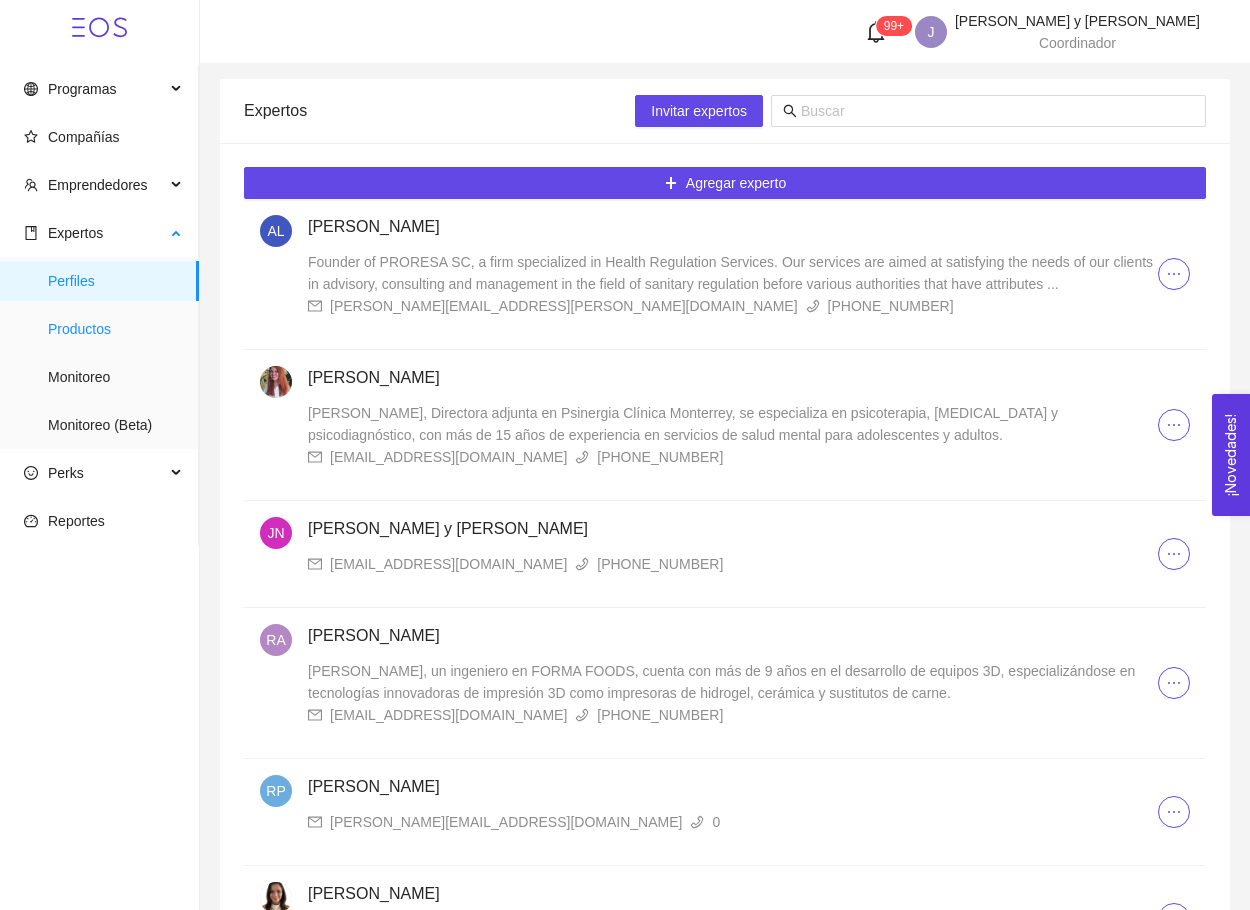 click on "Productos" at bounding box center [115, 329] 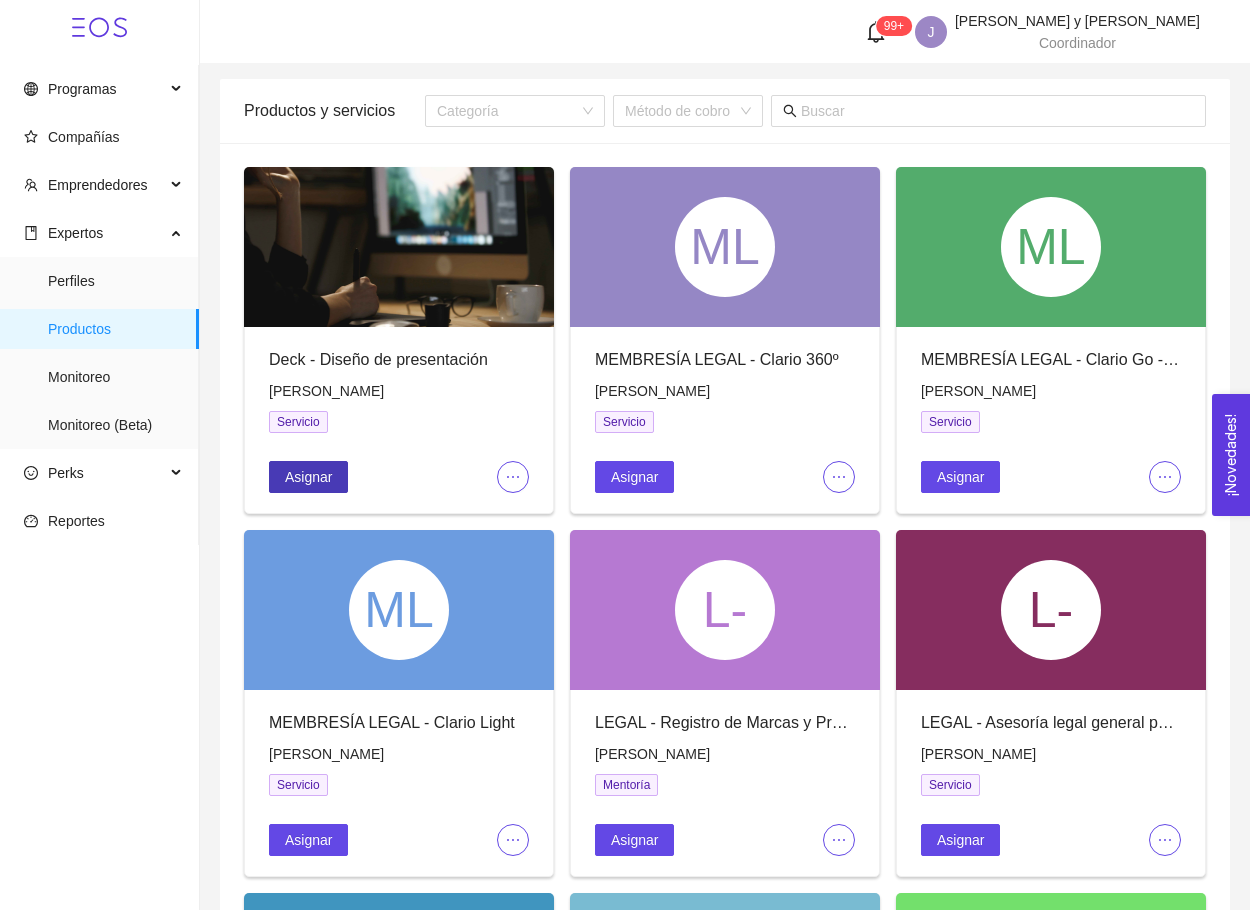 scroll, scrollTop: 0, scrollLeft: 0, axis: both 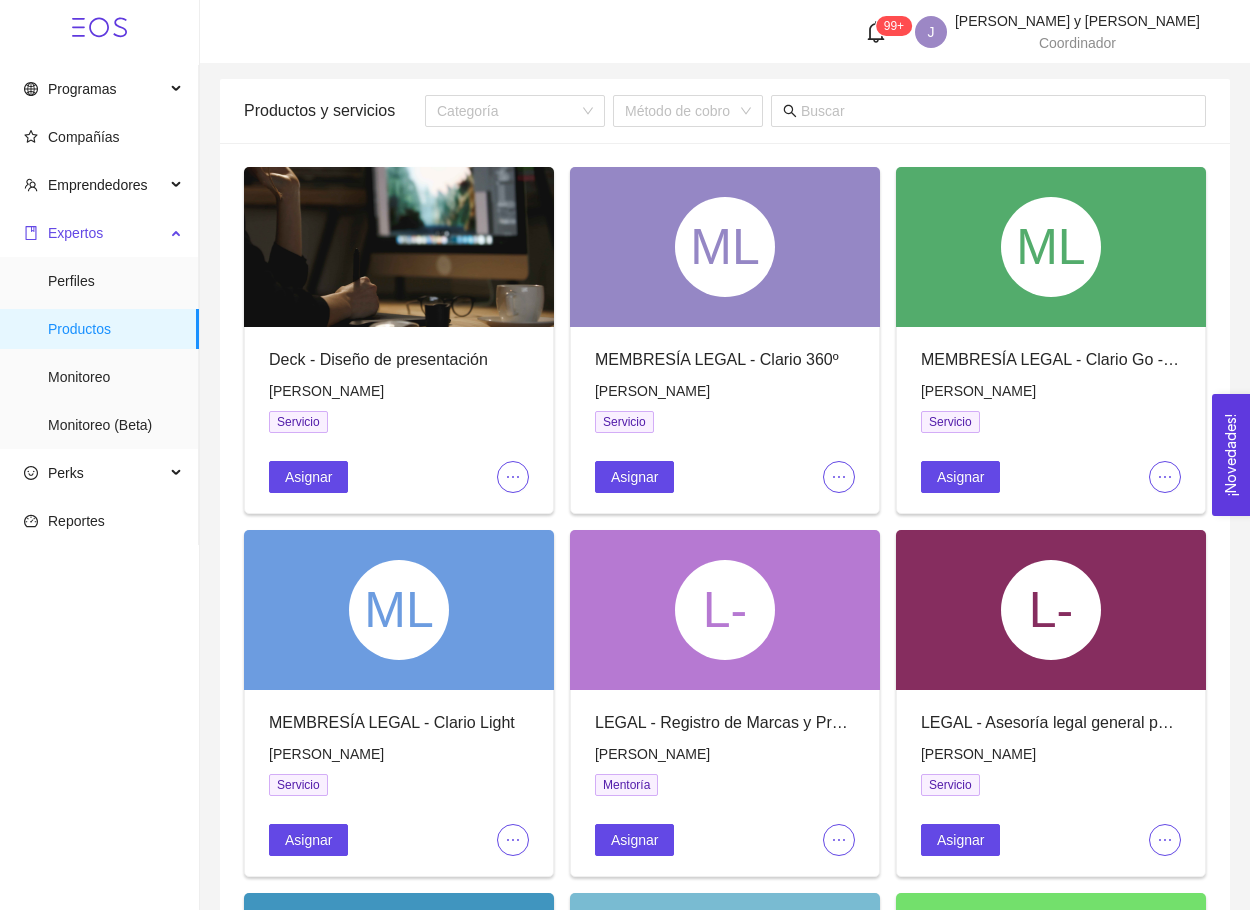 click on "Expertos" at bounding box center (94, 233) 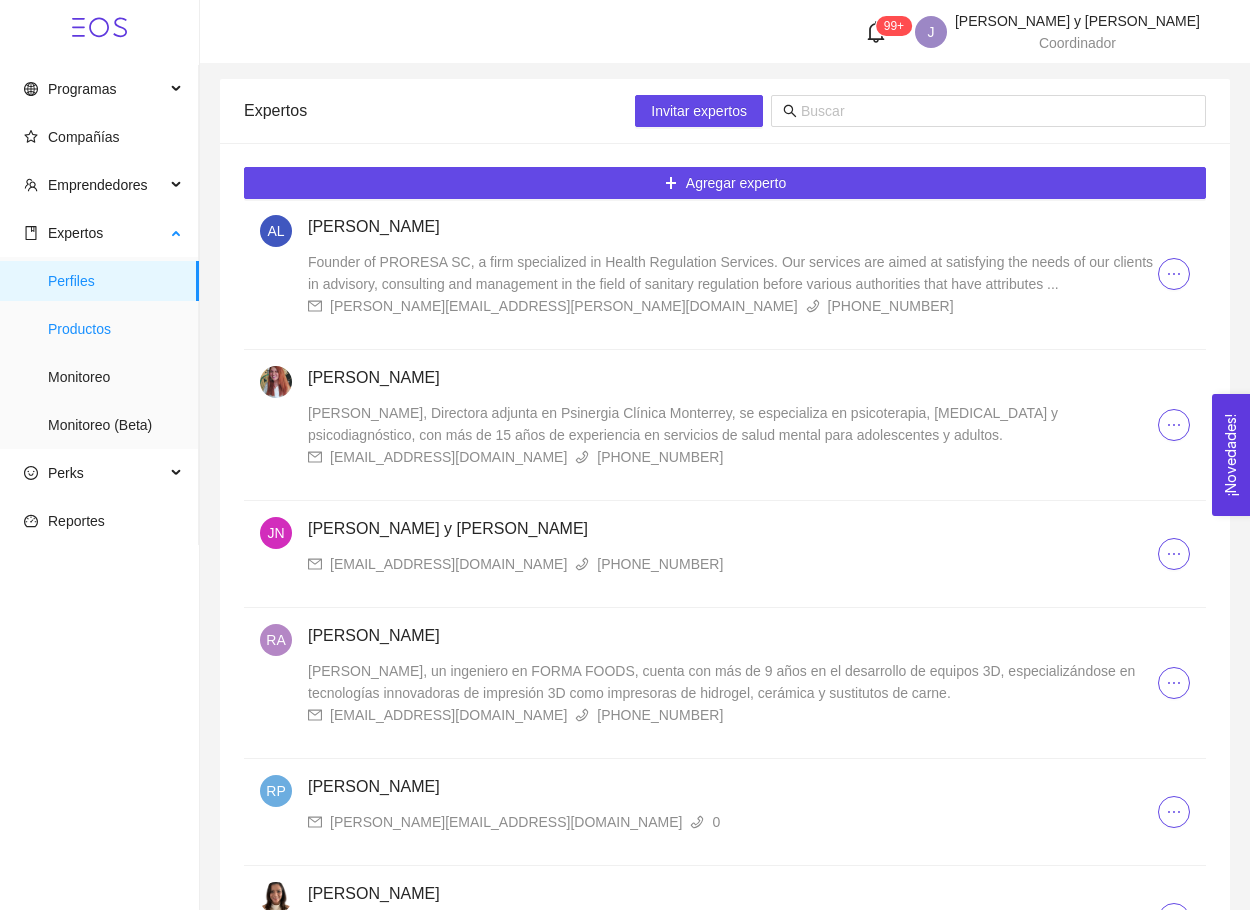 click on "Productos" at bounding box center [115, 329] 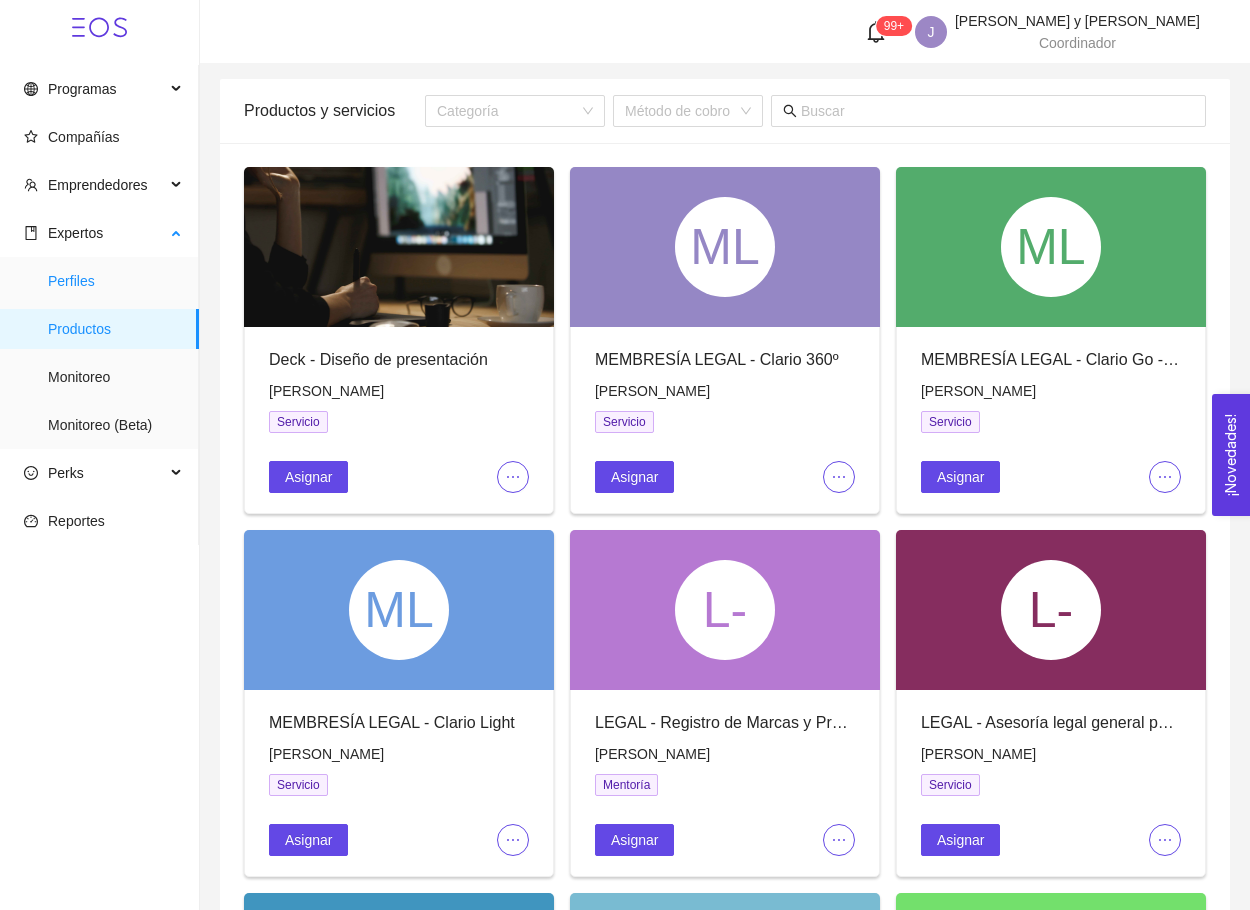 scroll, scrollTop: 0, scrollLeft: 0, axis: both 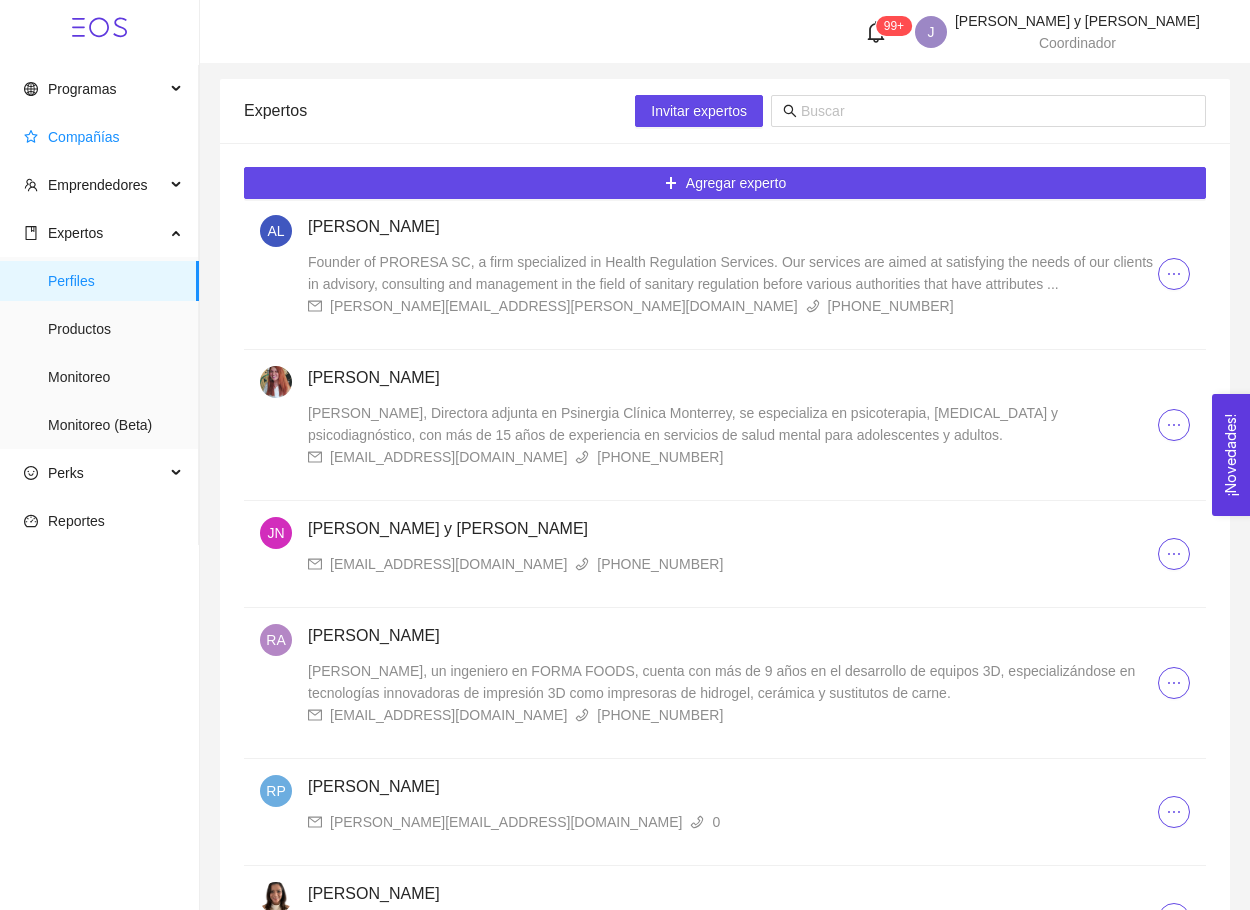 click on "Compañías" at bounding box center (84, 137) 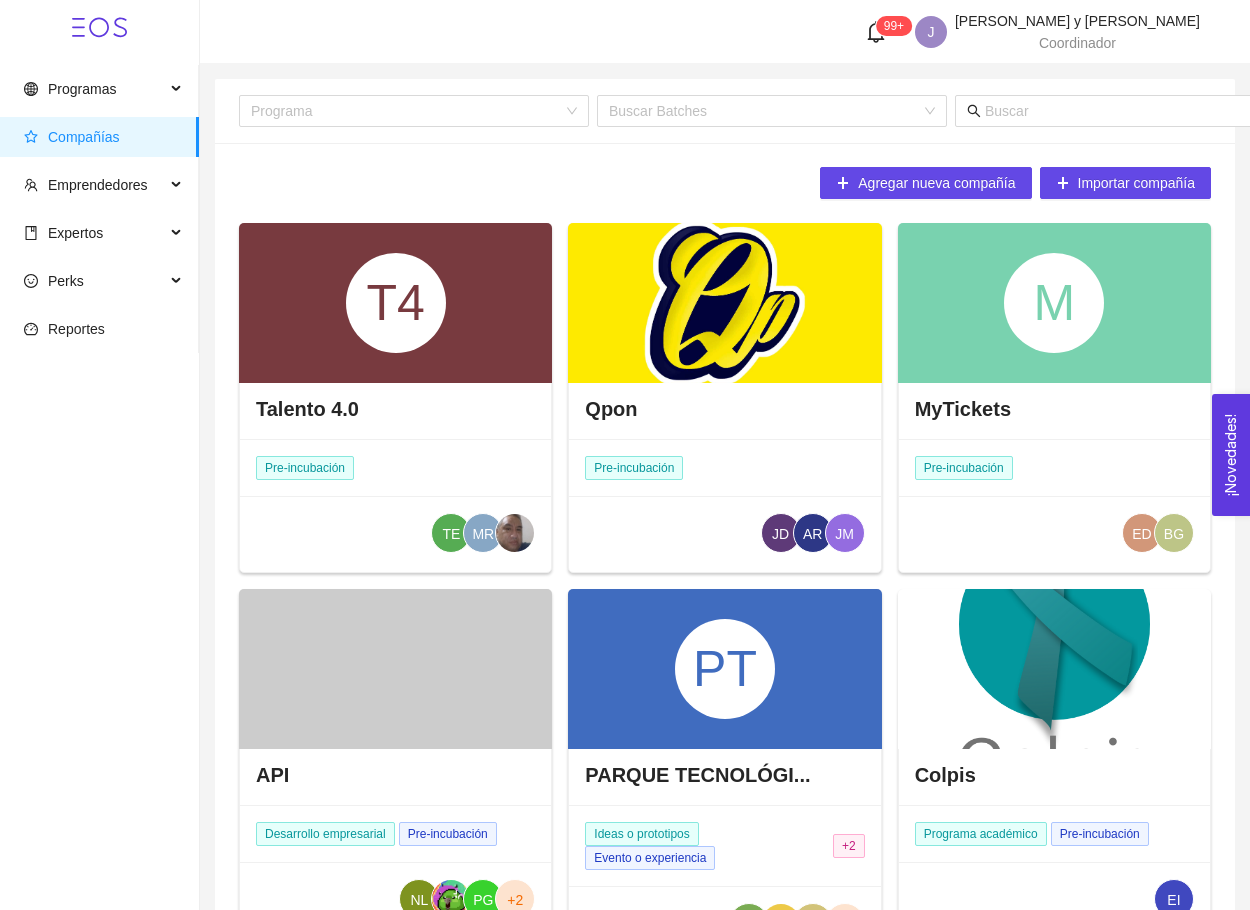 scroll, scrollTop: 0, scrollLeft: 0, axis: both 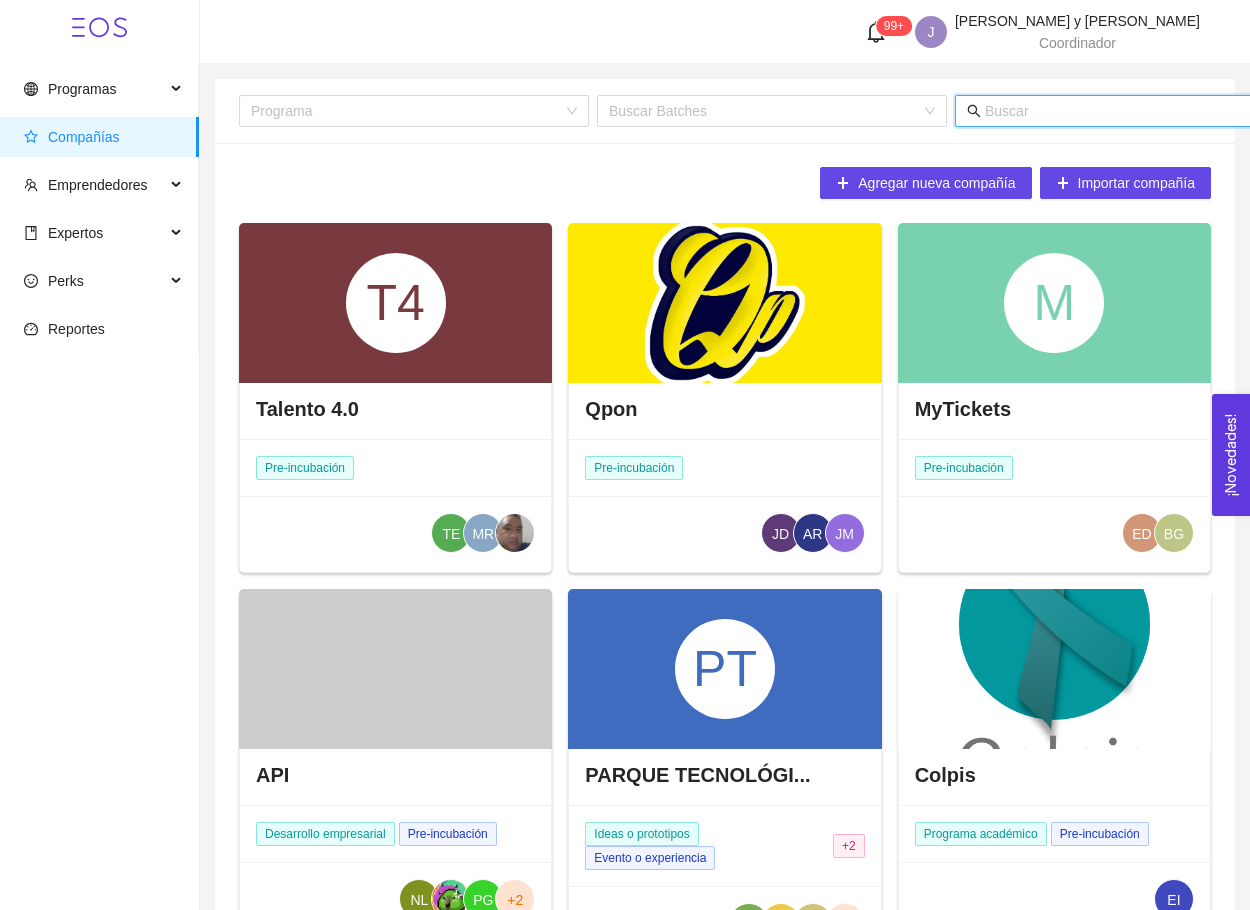 click at bounding box center (1181, 111) 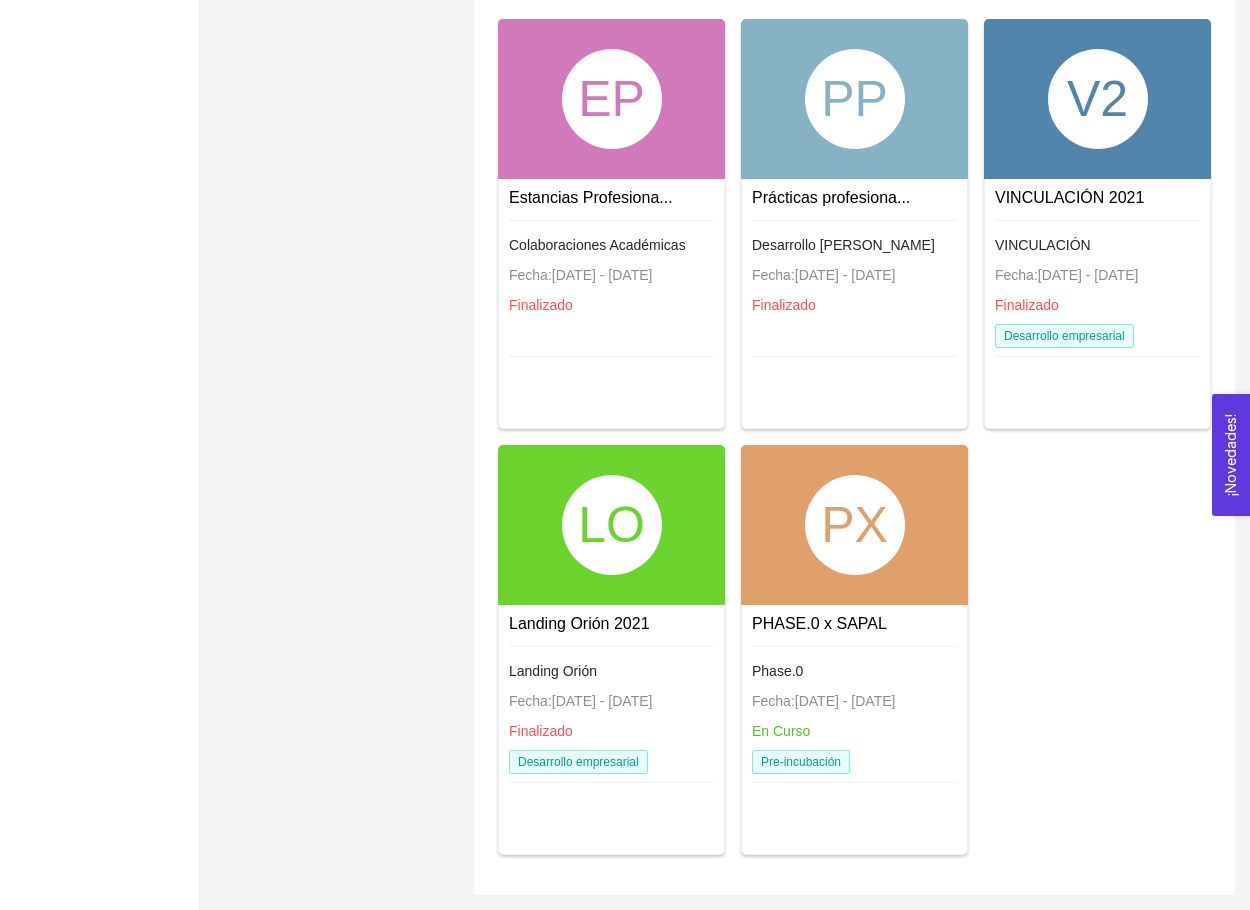 scroll, scrollTop: 1905, scrollLeft: 0, axis: vertical 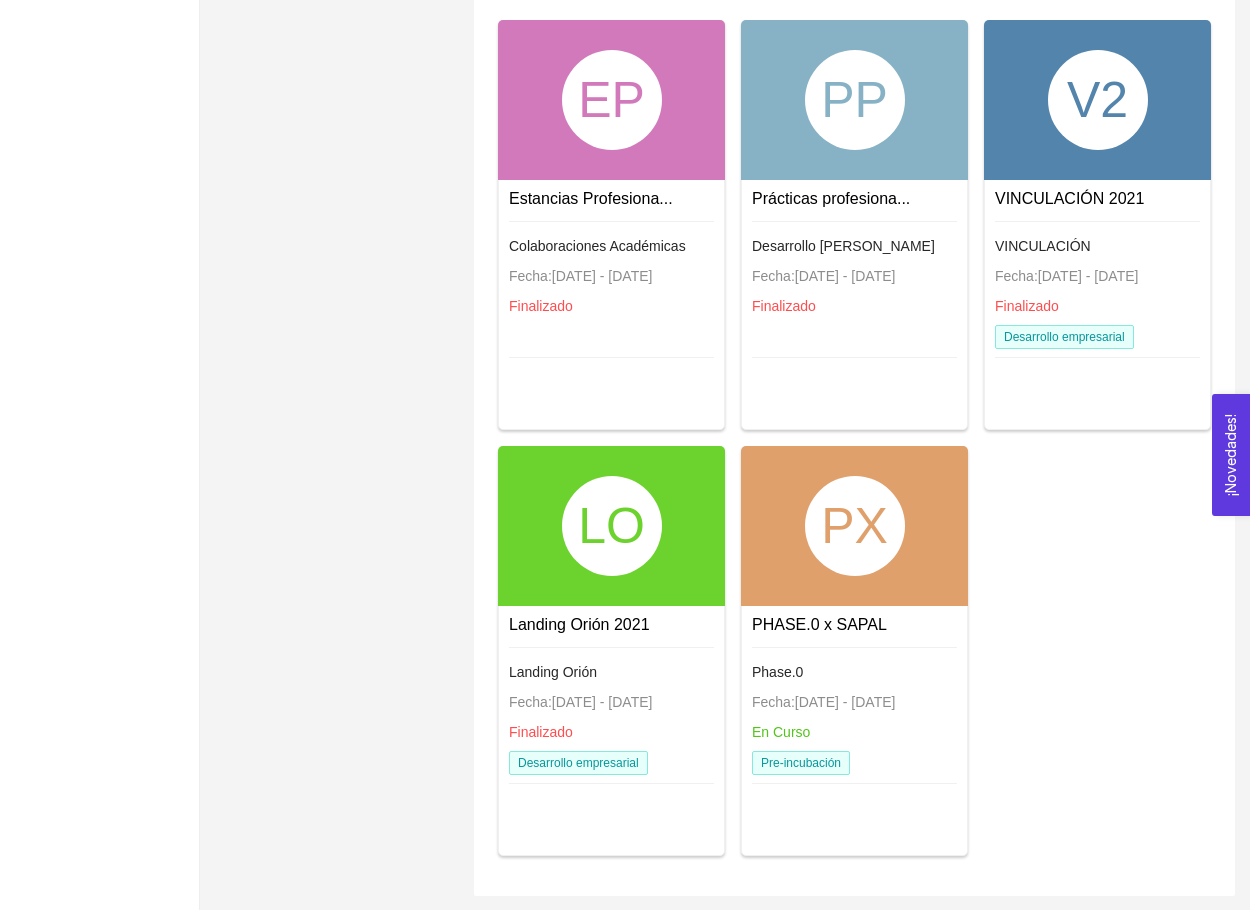 click on "PX" at bounding box center (854, 526) 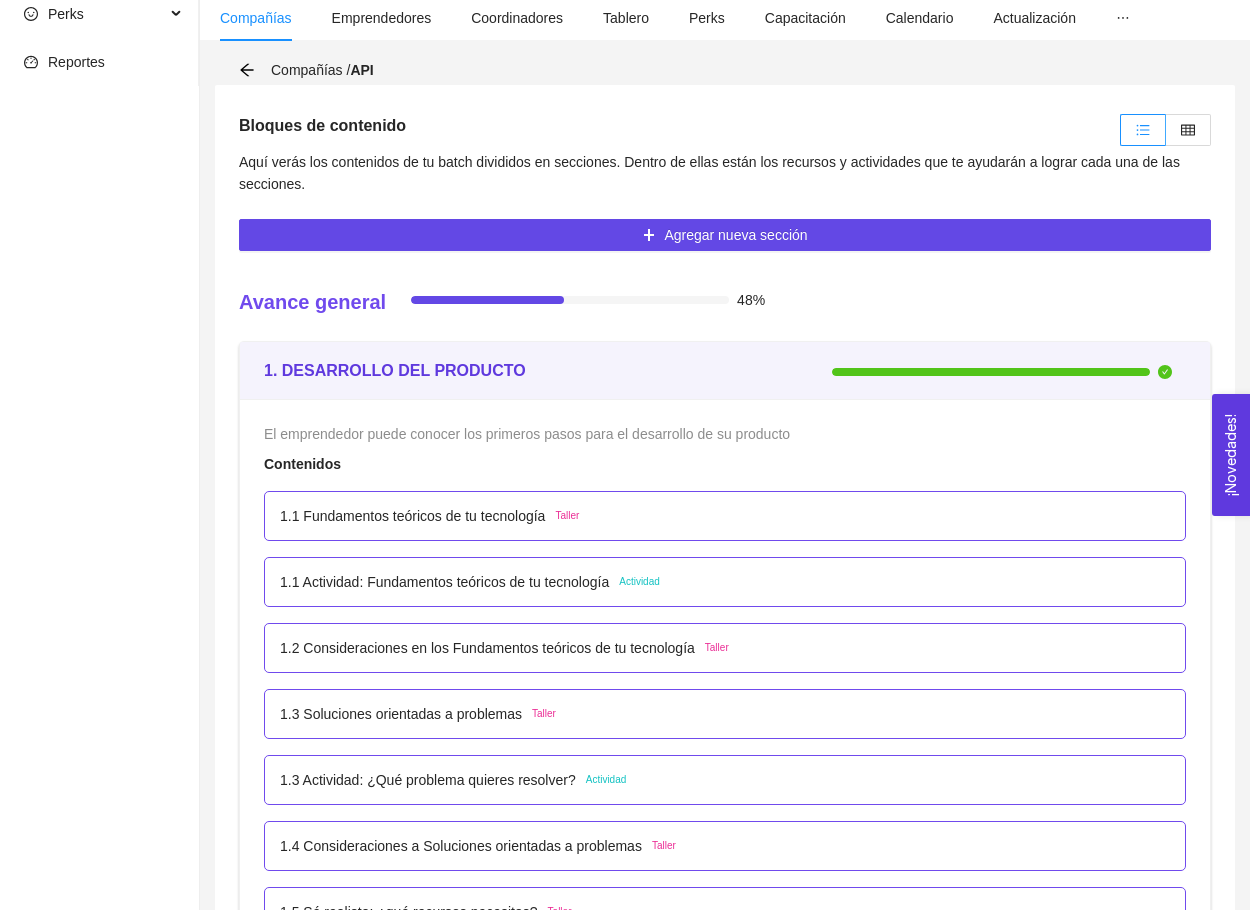 scroll, scrollTop: 33, scrollLeft: 0, axis: vertical 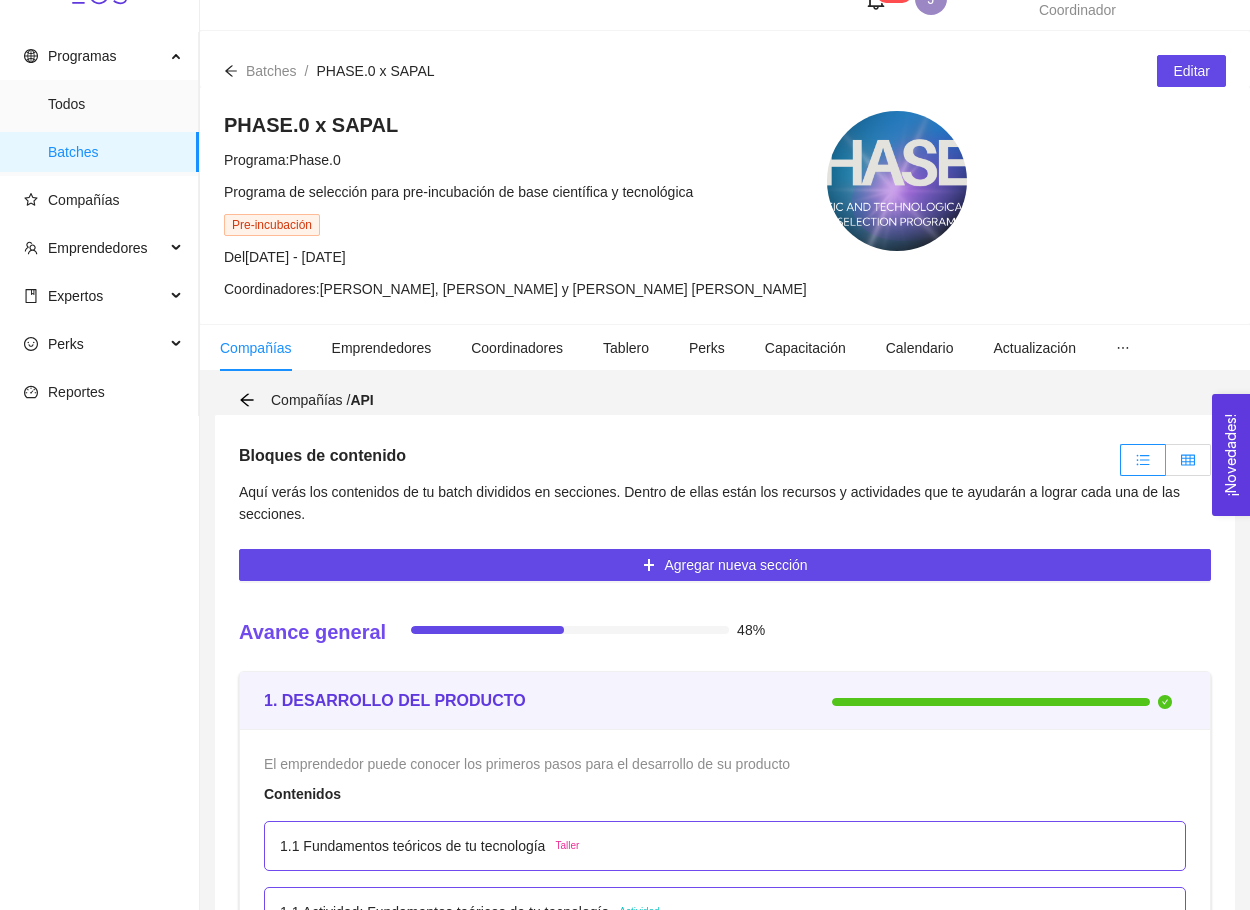 click at bounding box center [1188, 460] 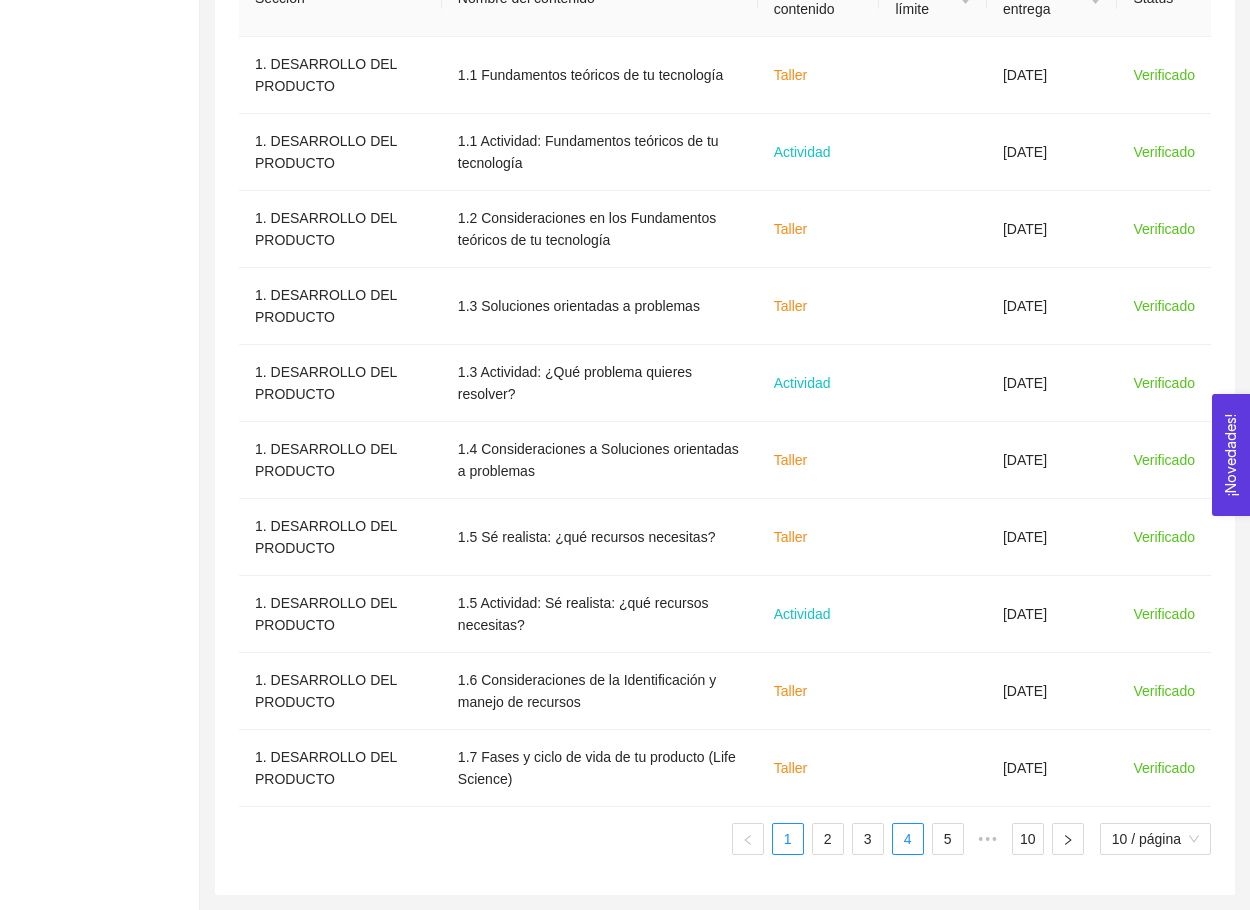 scroll, scrollTop: 722, scrollLeft: 0, axis: vertical 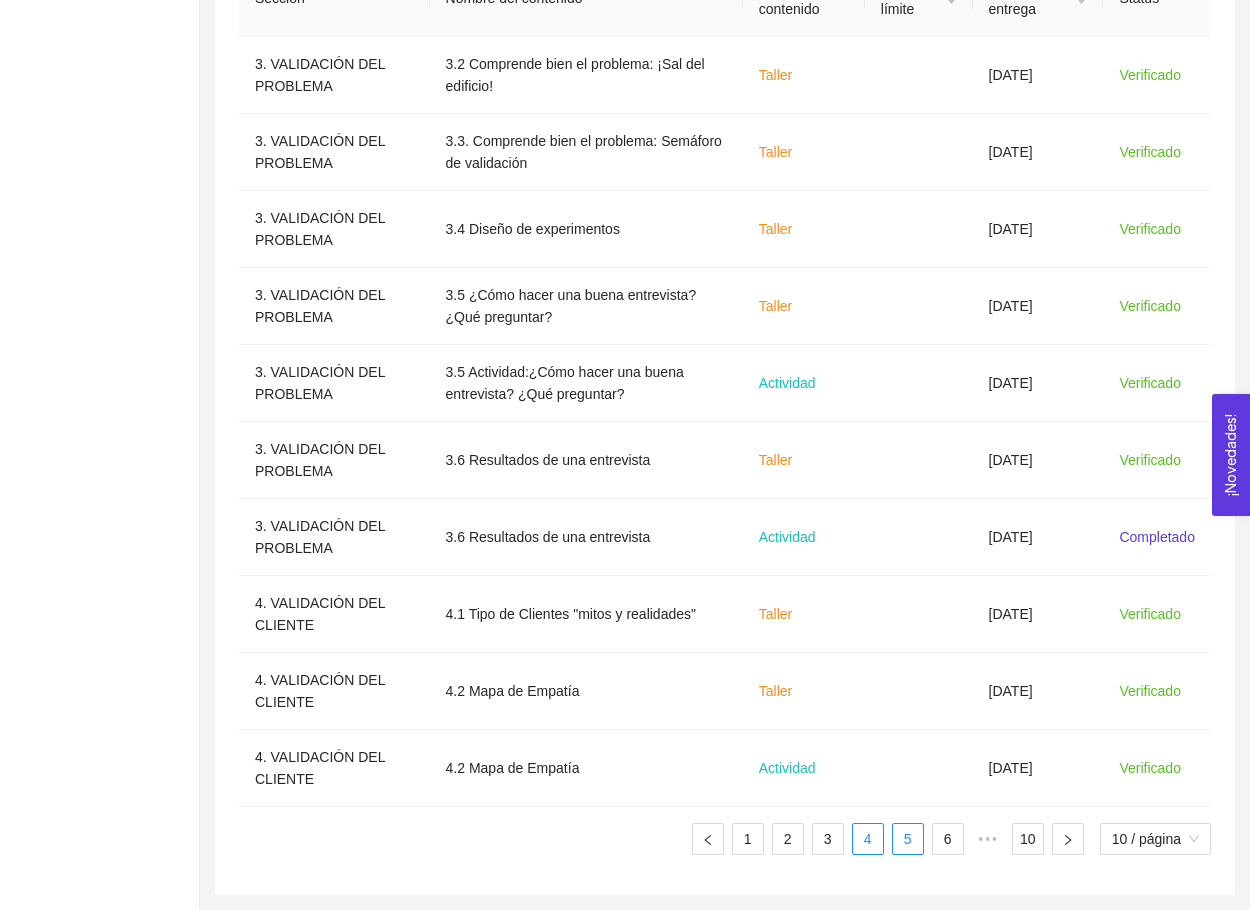 click on "5" at bounding box center [908, 839] 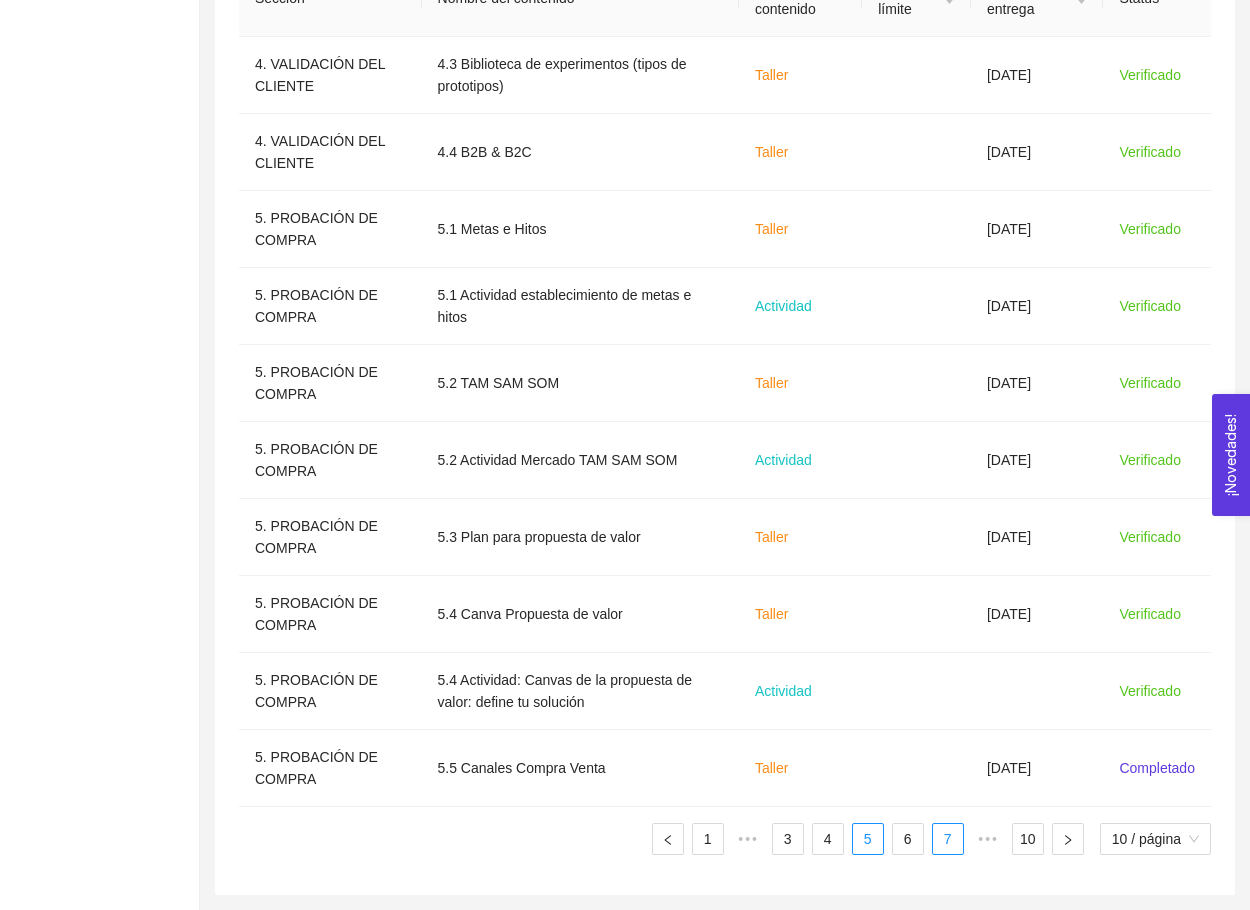 click on "7" at bounding box center (948, 839) 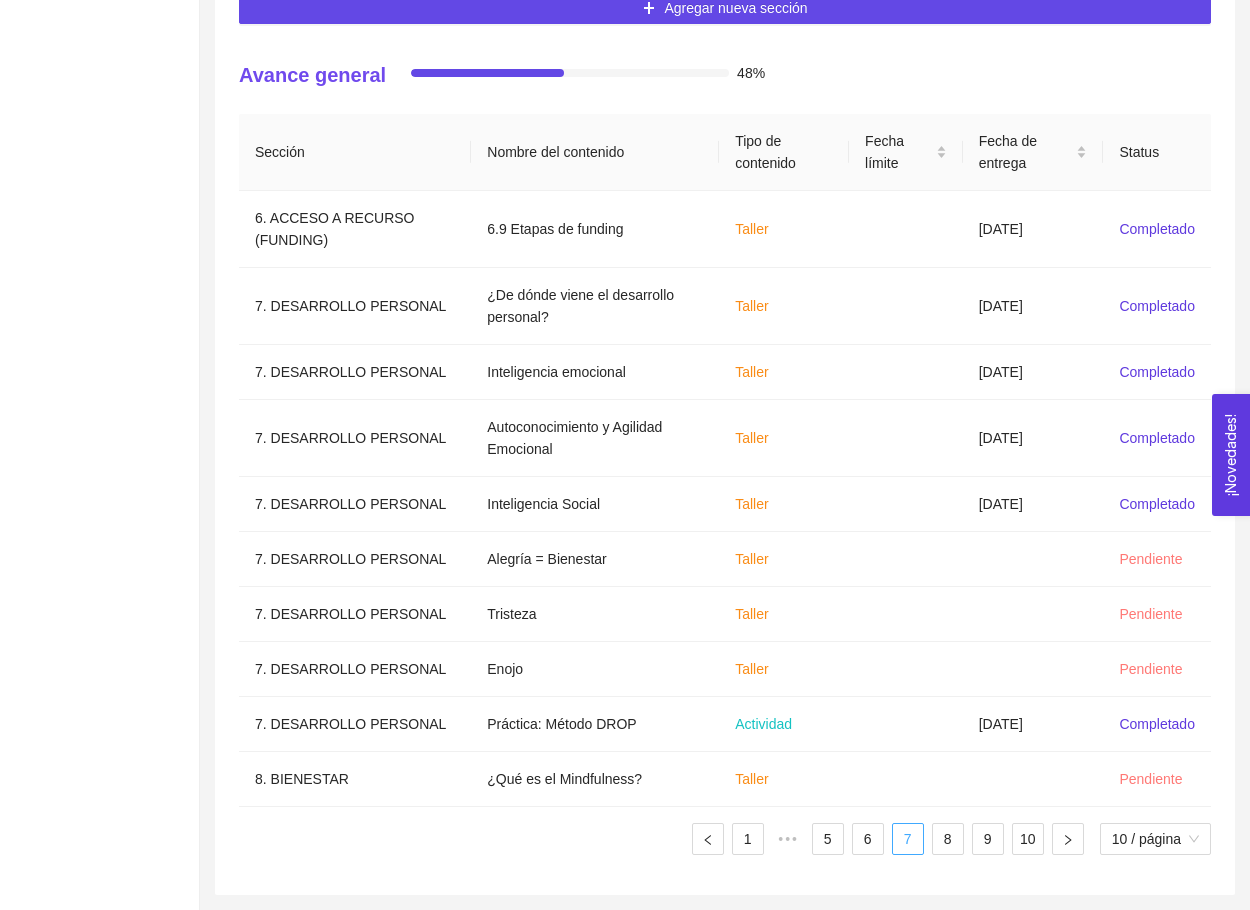 scroll, scrollTop: 568, scrollLeft: 0, axis: vertical 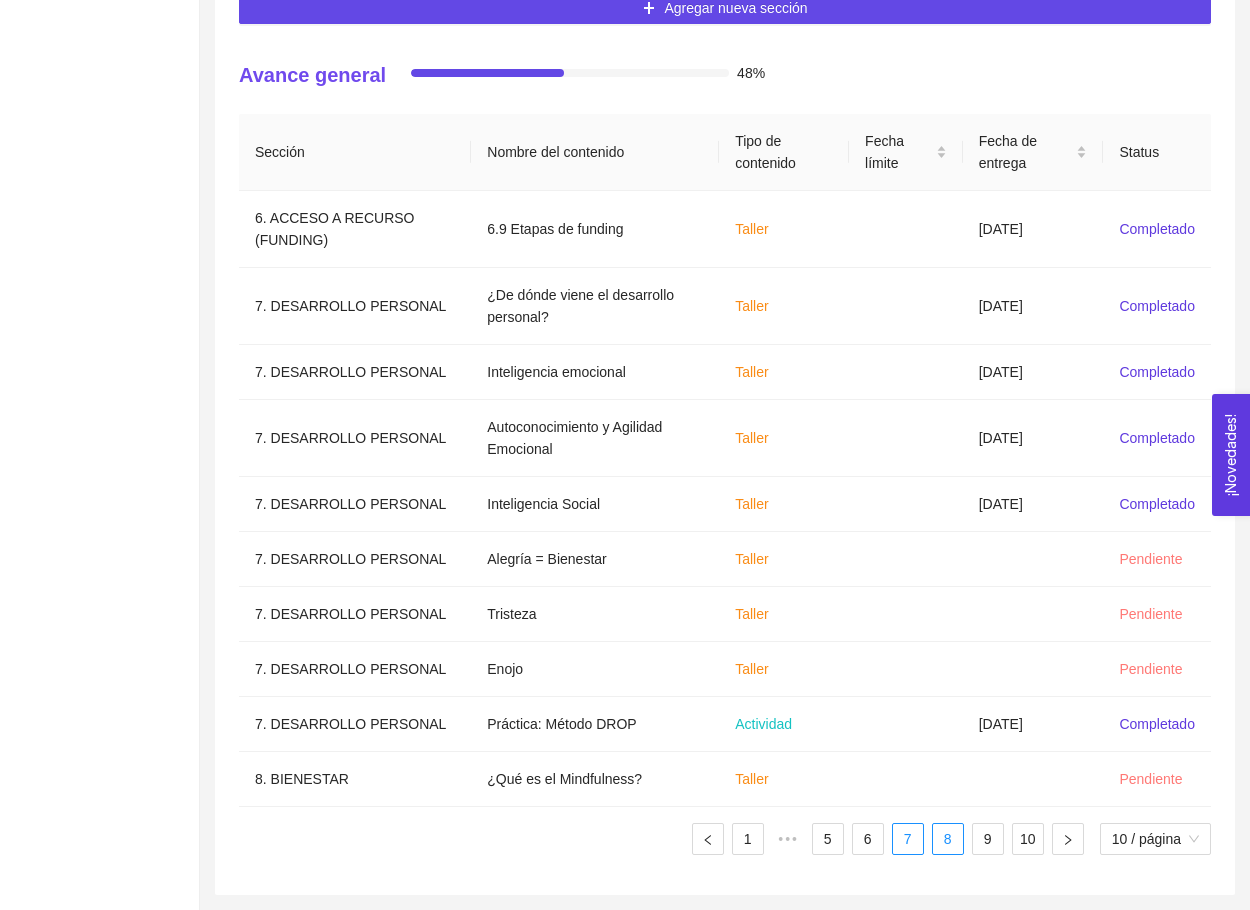 click on "8" at bounding box center [948, 839] 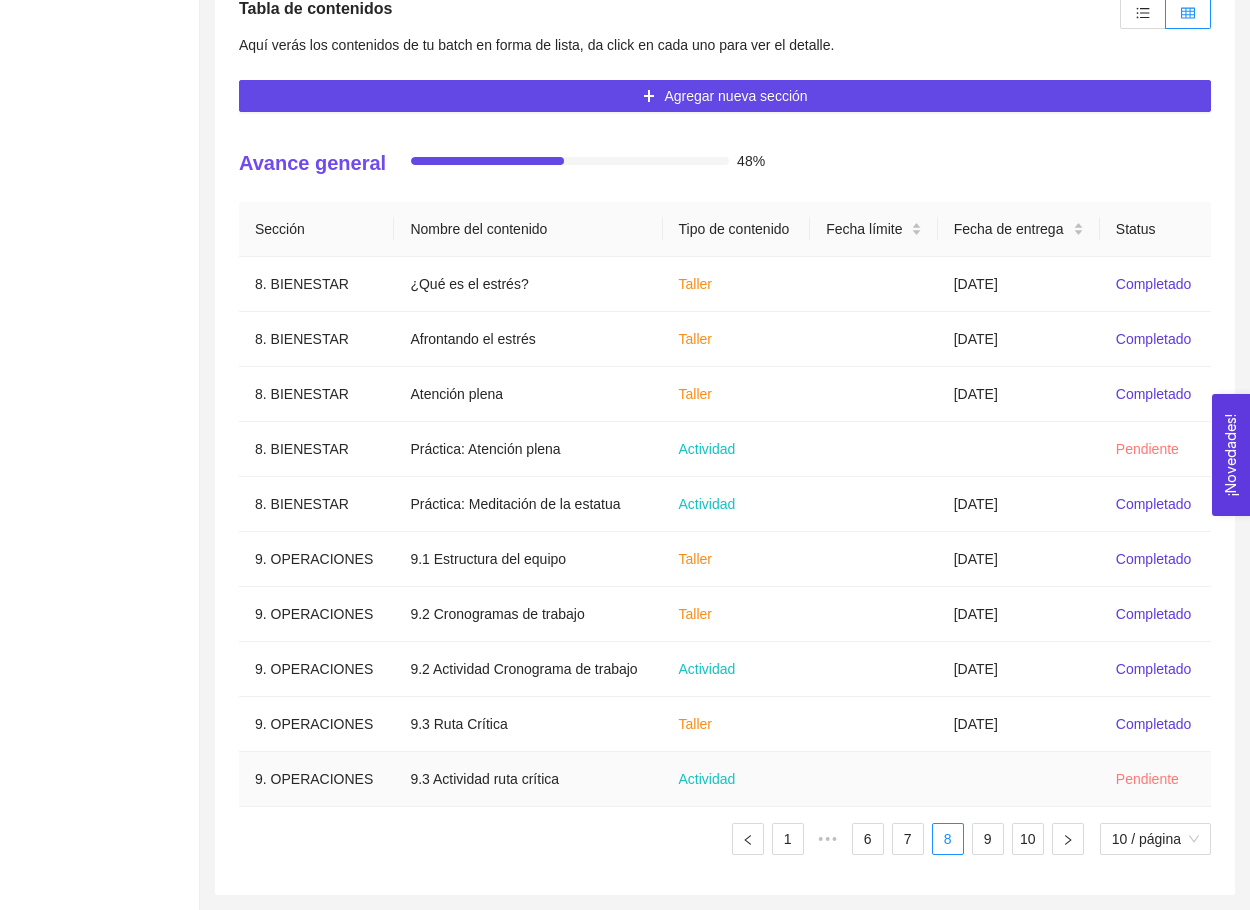 scroll, scrollTop: 480, scrollLeft: 0, axis: vertical 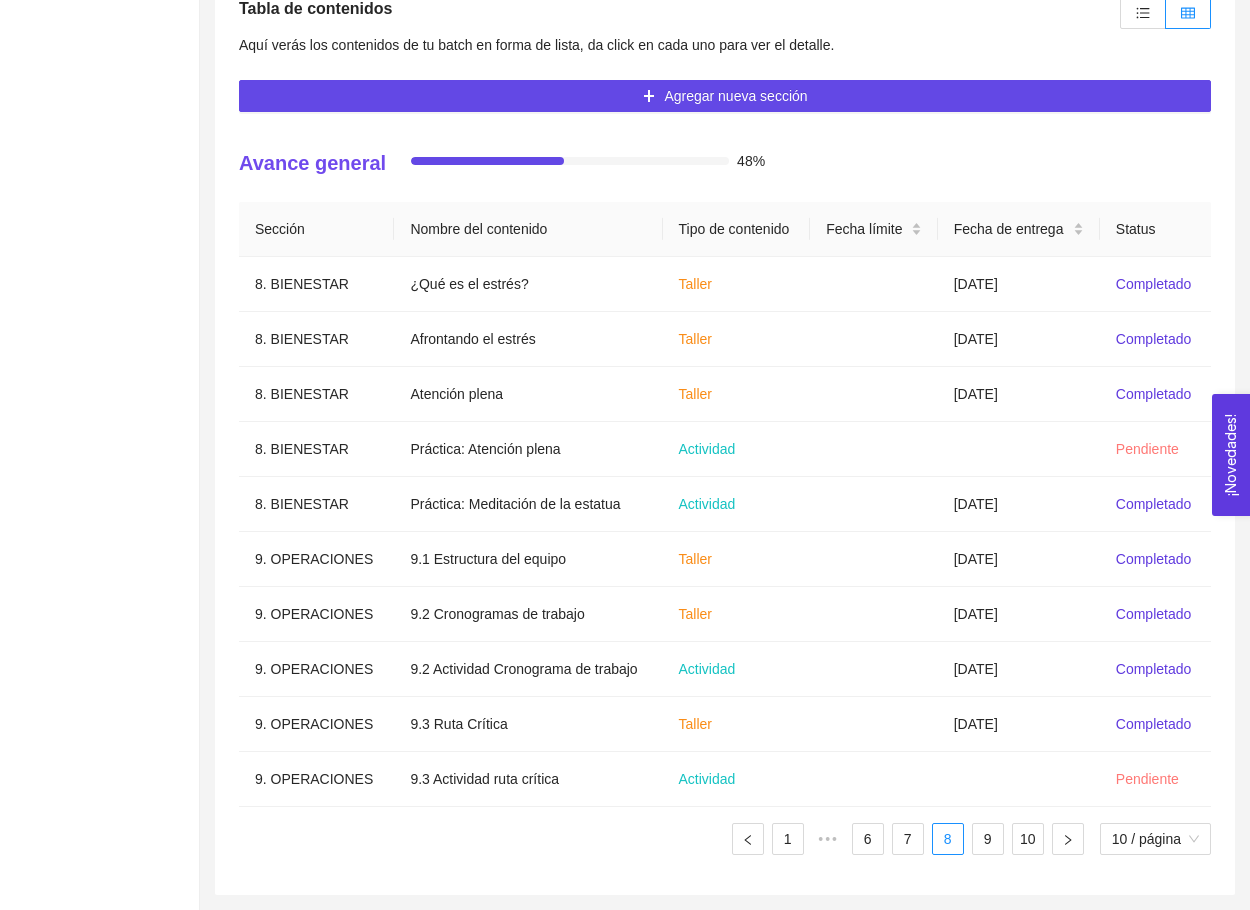 click on "1 ••• 6 7 8 9 10 10 / página" at bounding box center [725, 839] 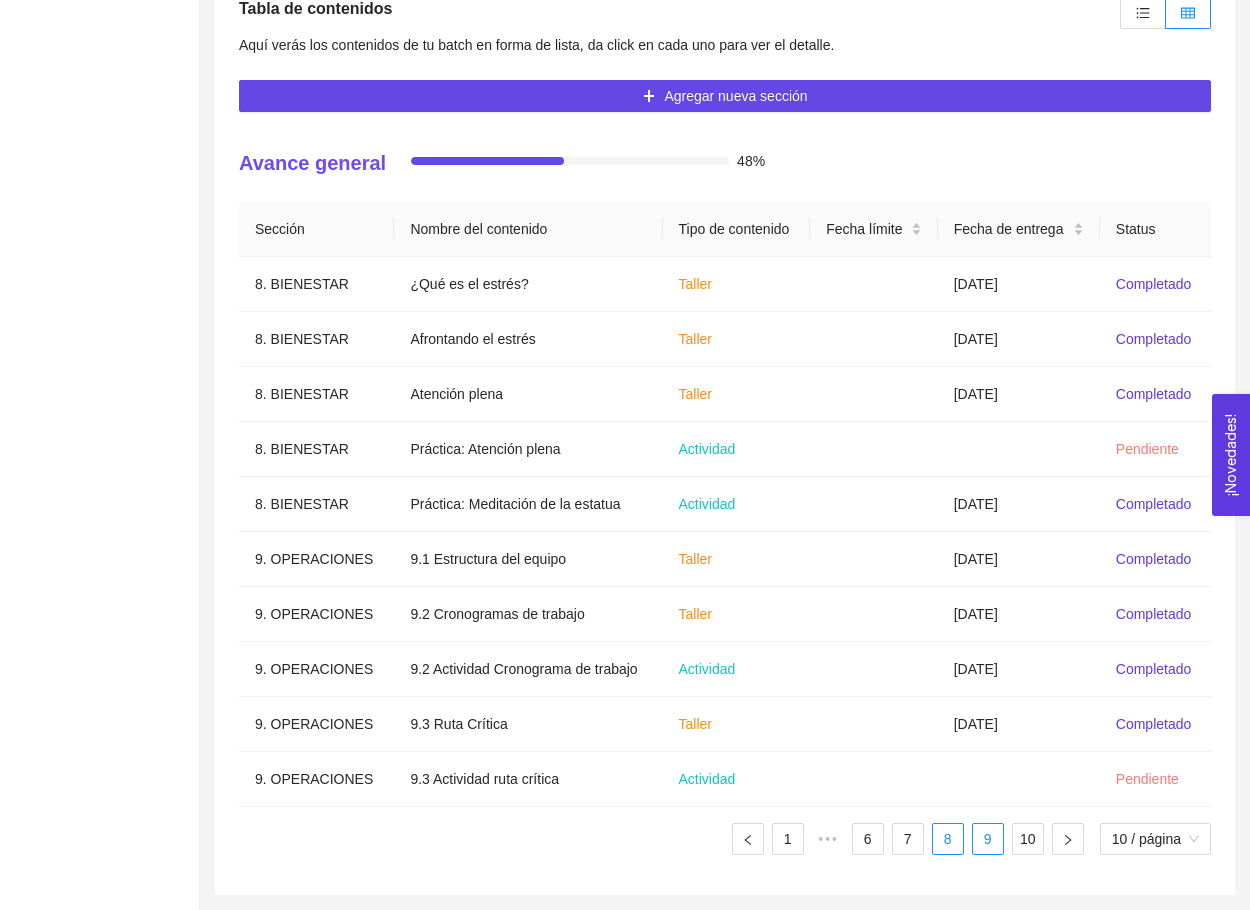 click on "9" at bounding box center (988, 839) 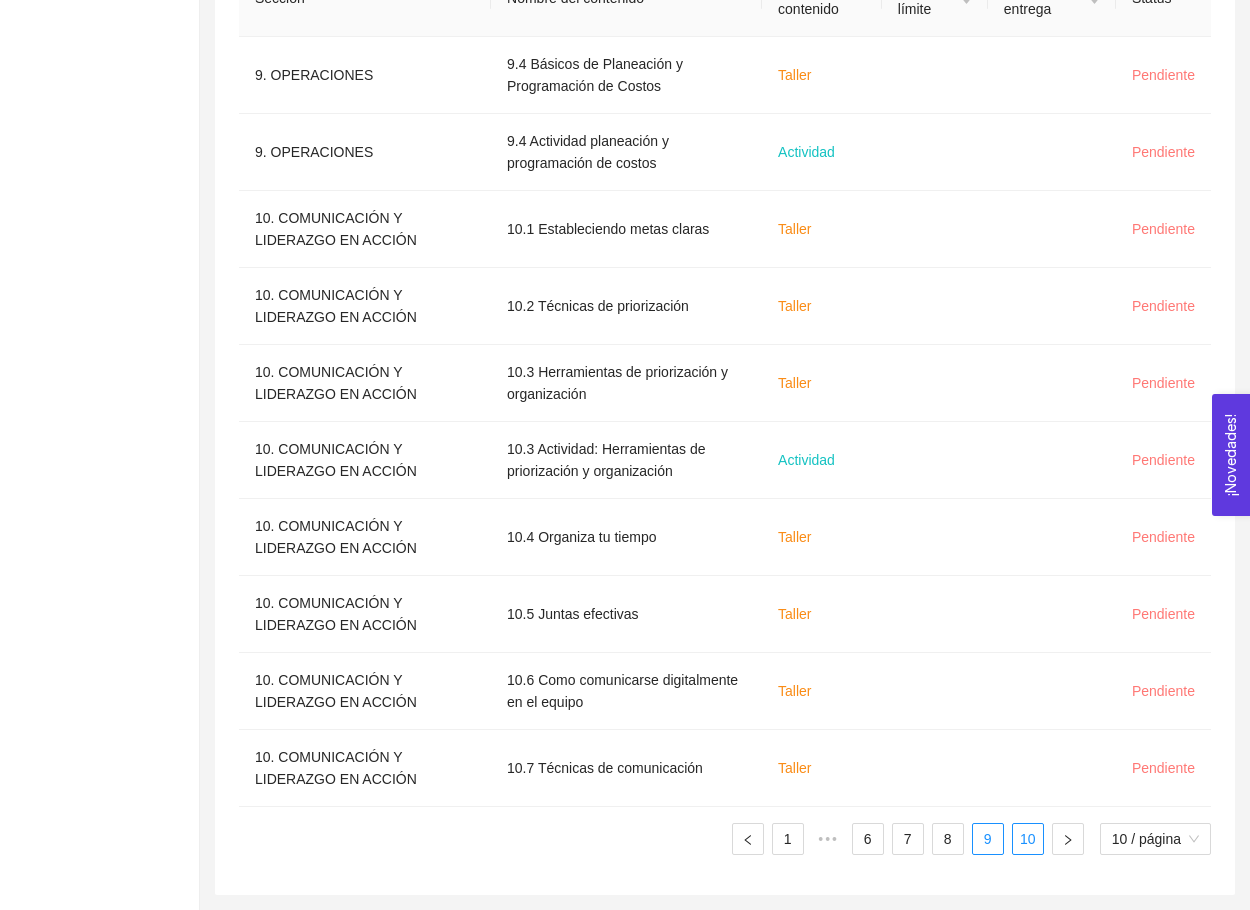 click on "10" at bounding box center [1028, 839] 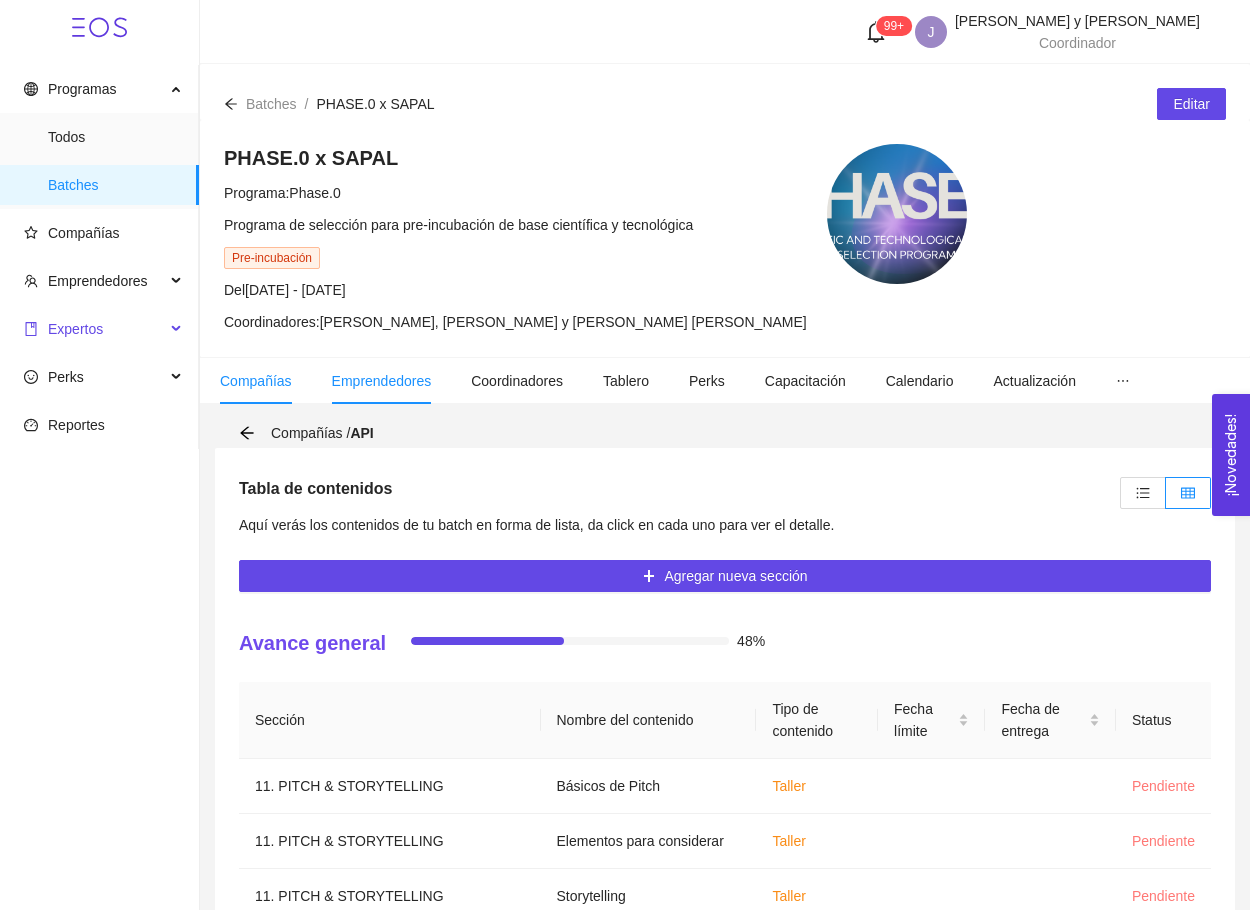 scroll, scrollTop: 0, scrollLeft: 0, axis: both 